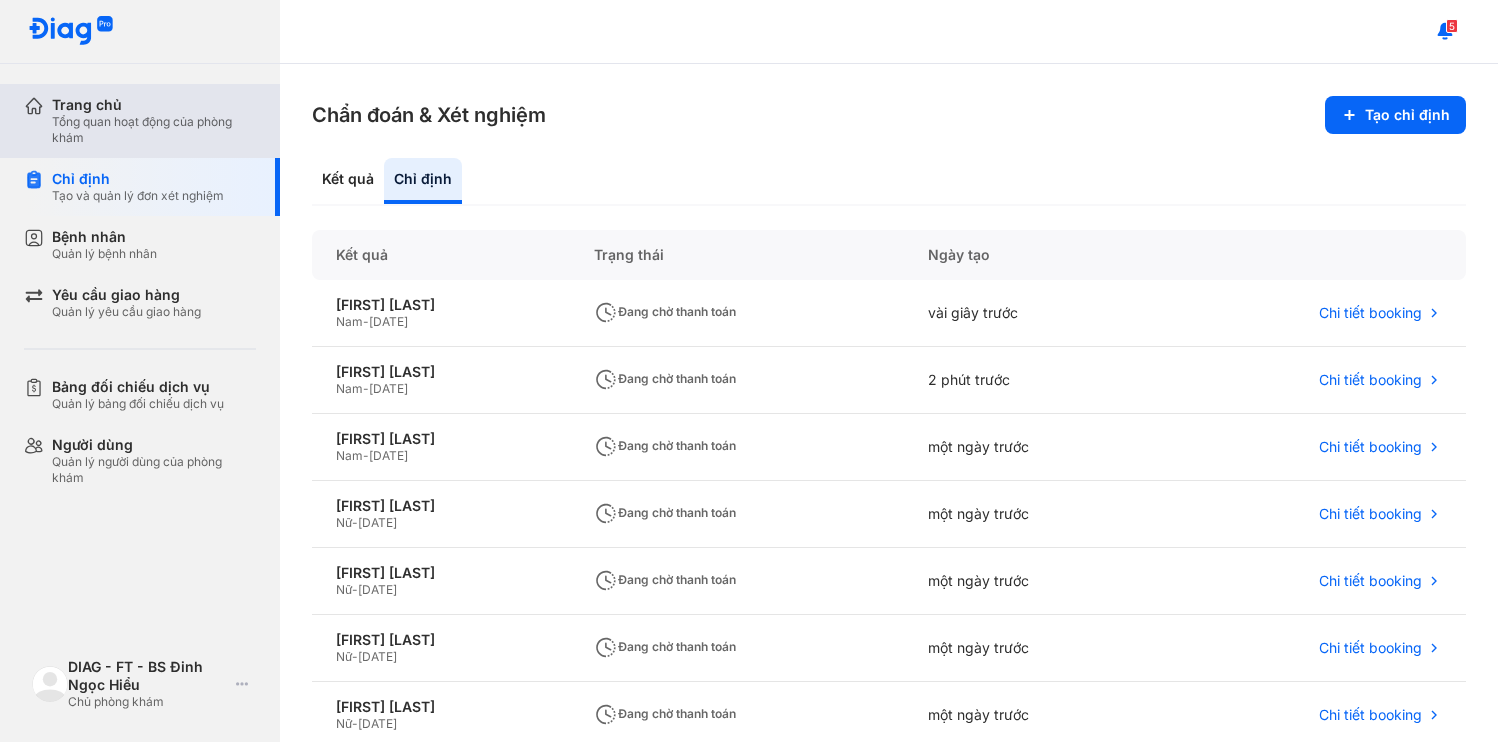 scroll, scrollTop: 0, scrollLeft: 0, axis: both 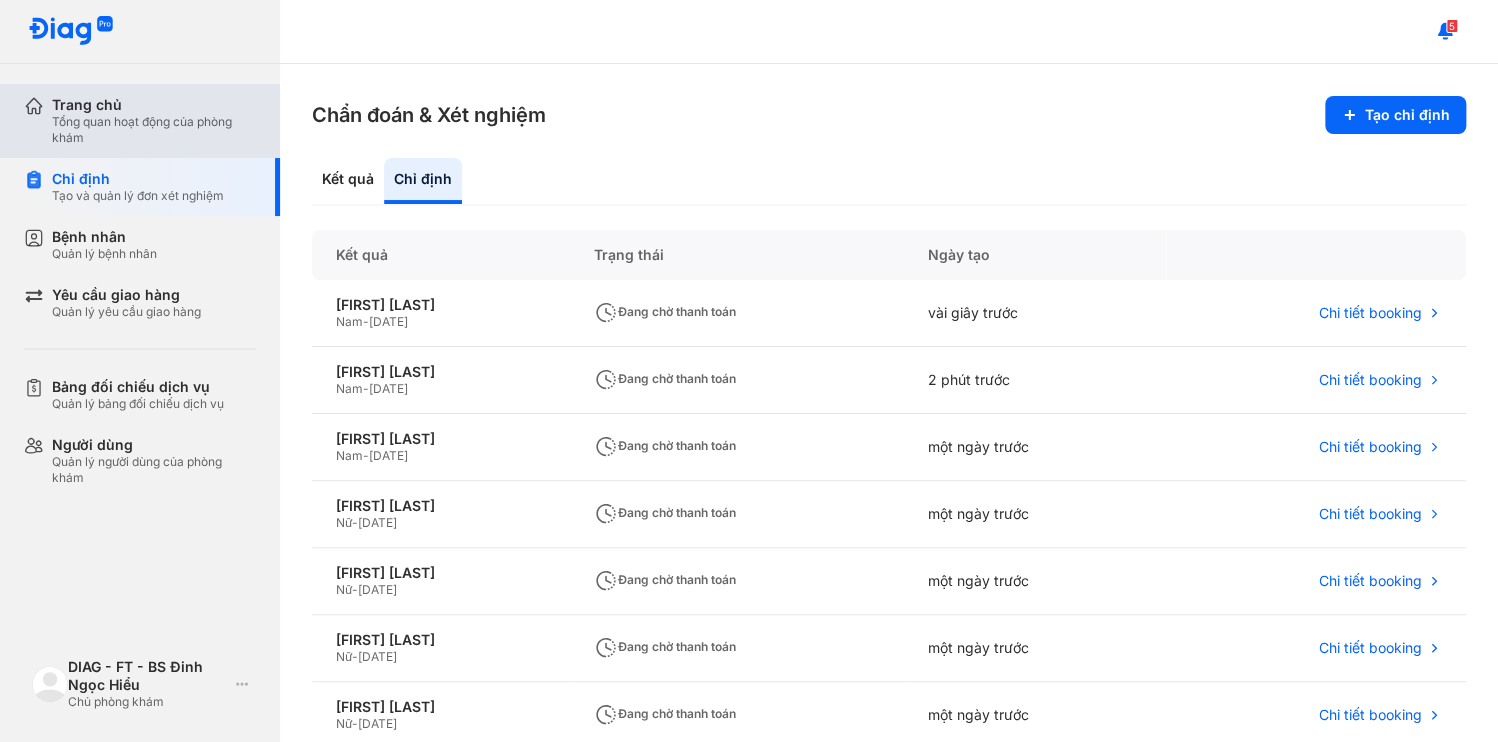 click on "Tổng quan hoạt động của phòng khám" at bounding box center (154, 130) 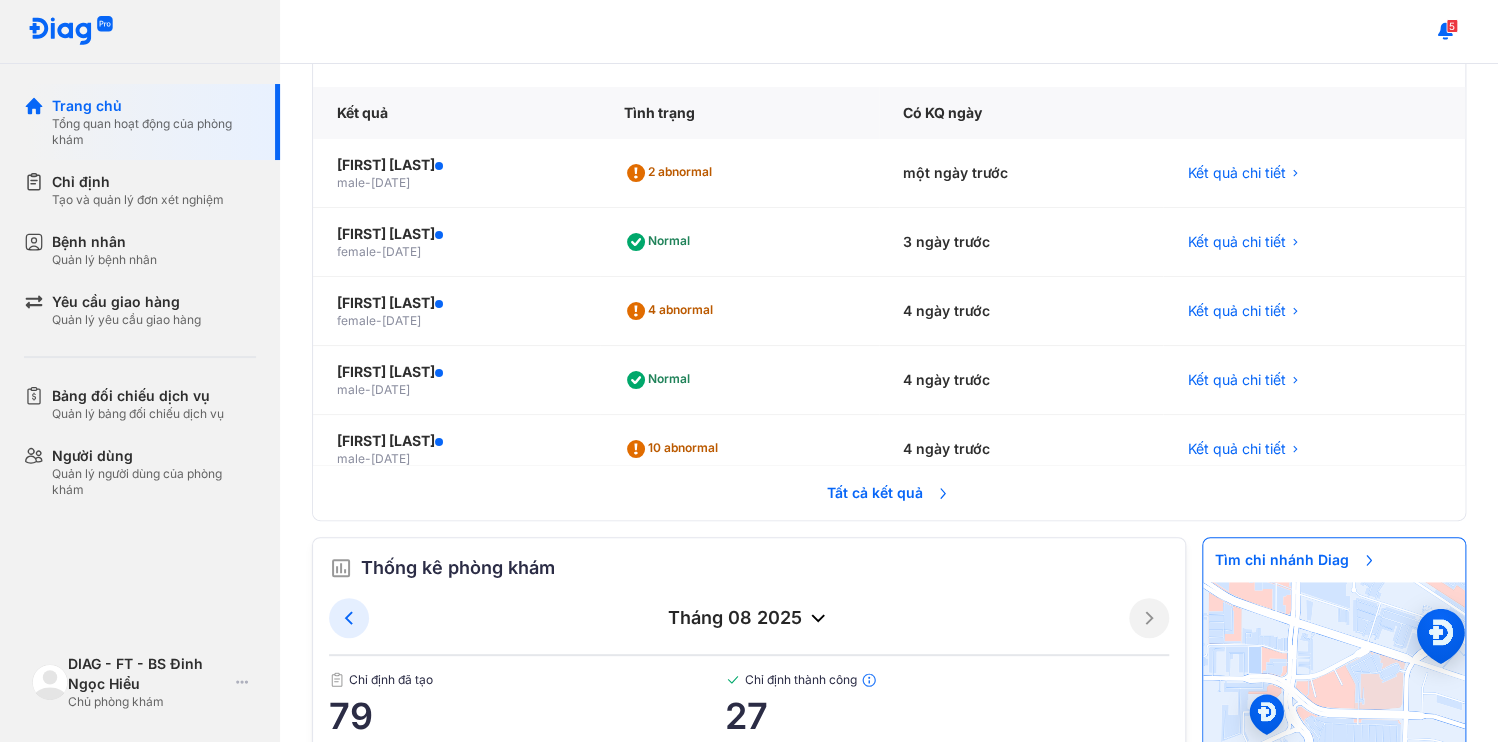 scroll, scrollTop: 516, scrollLeft: 0, axis: vertical 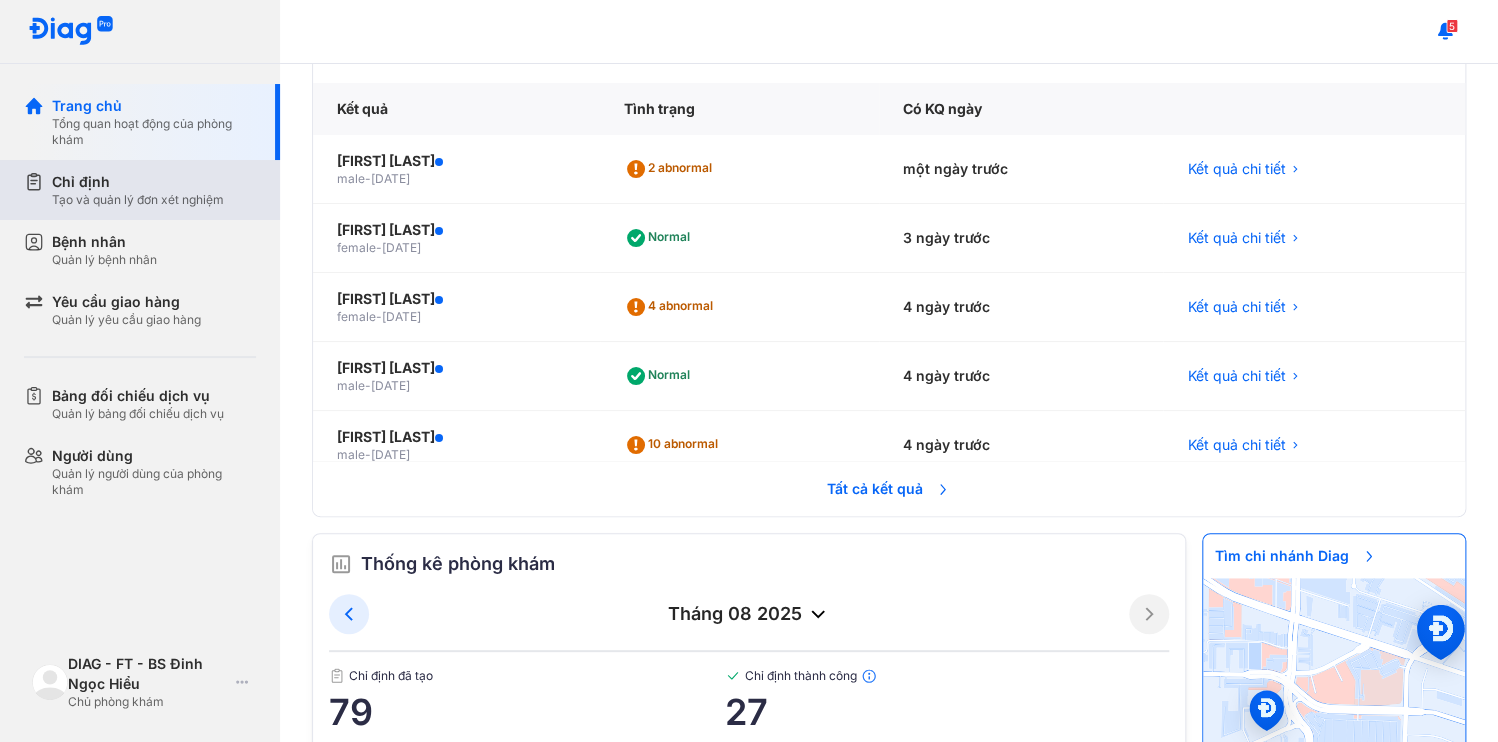 click on "Chỉ định" at bounding box center (138, 182) 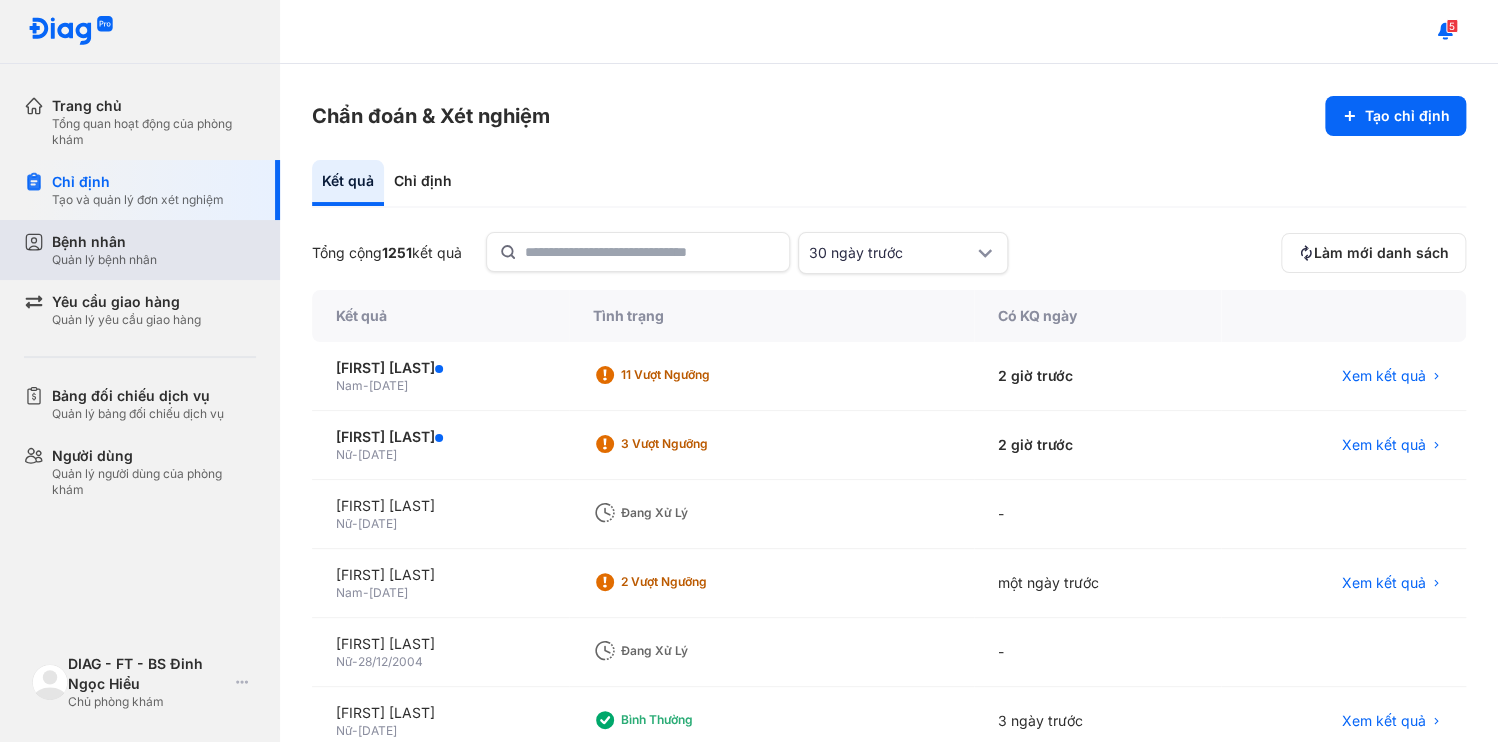 click on "Quản lý bệnh nhân" at bounding box center (104, 260) 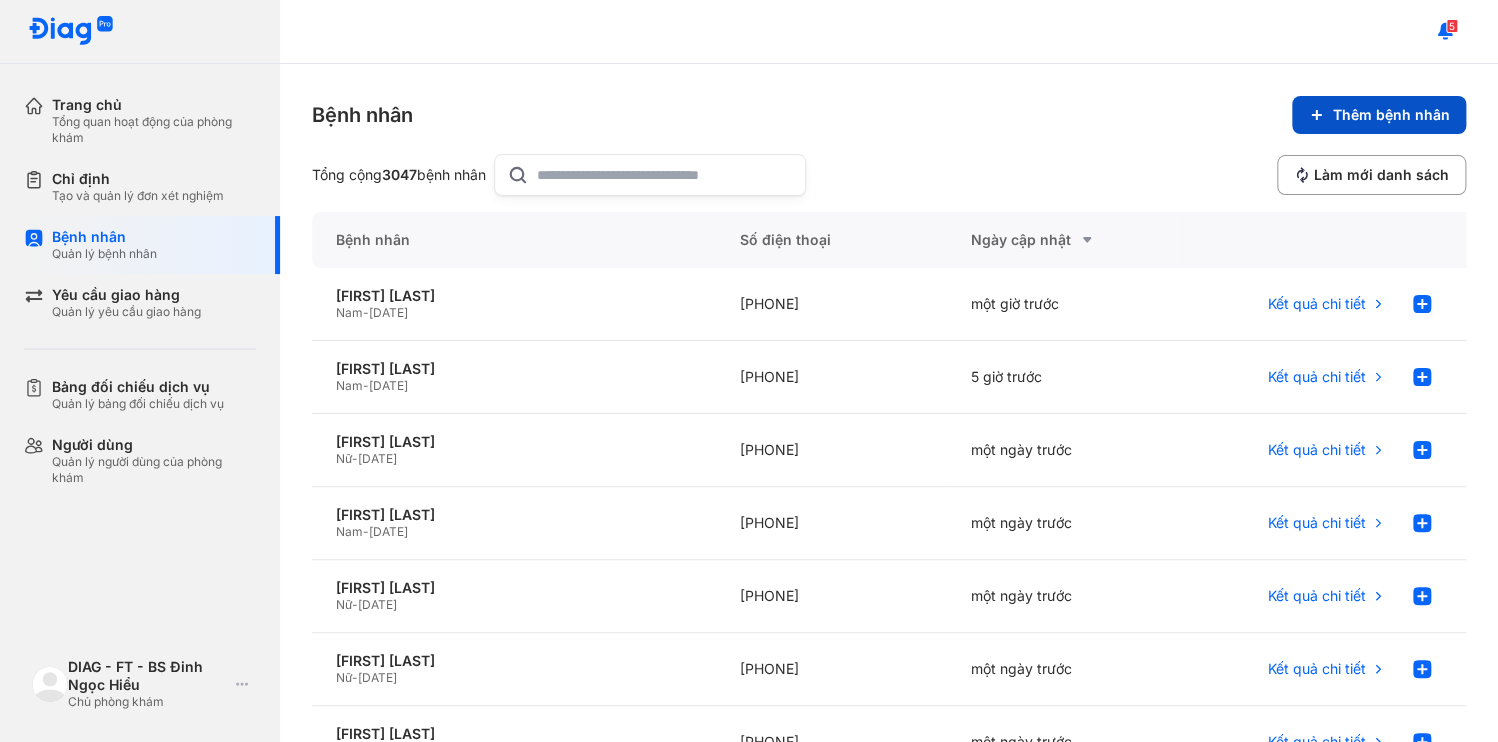 click 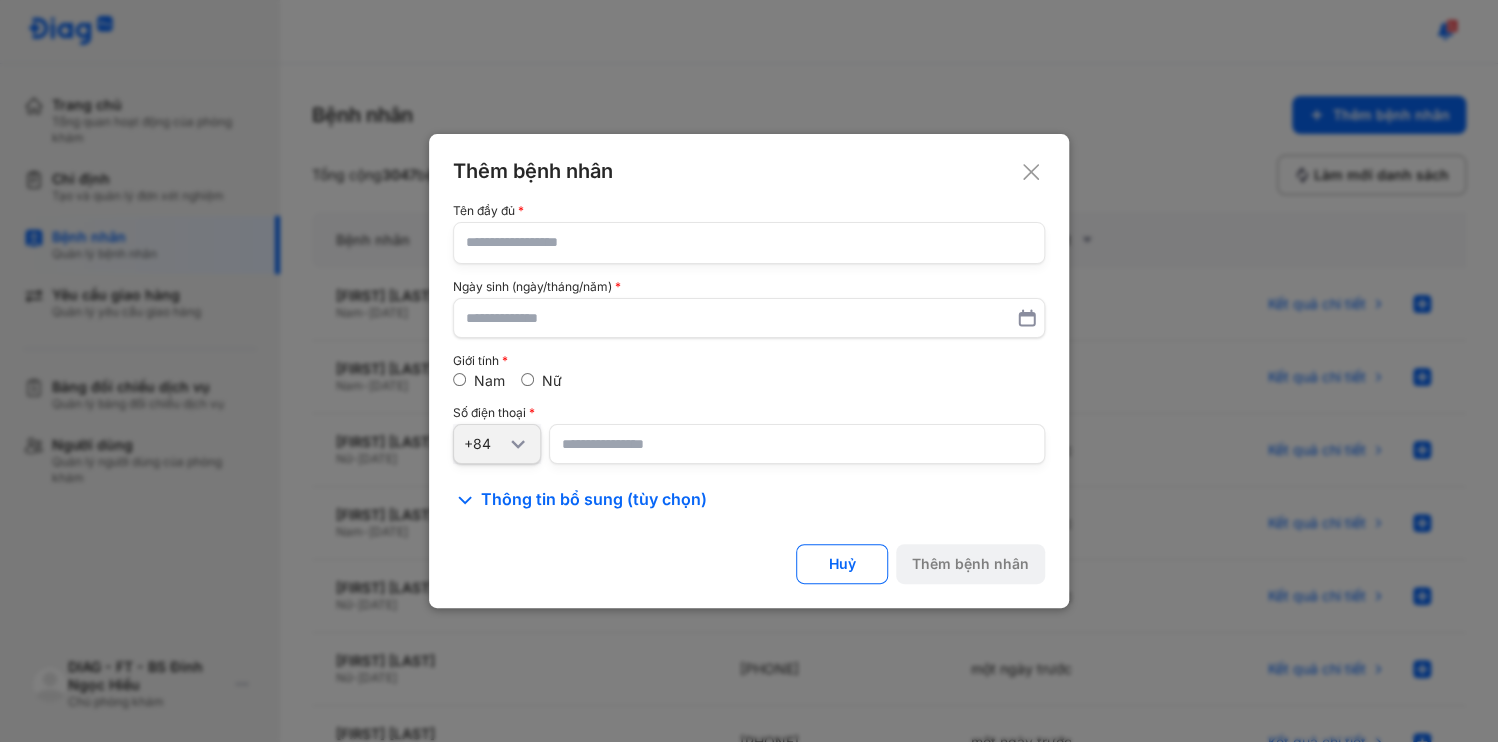 click 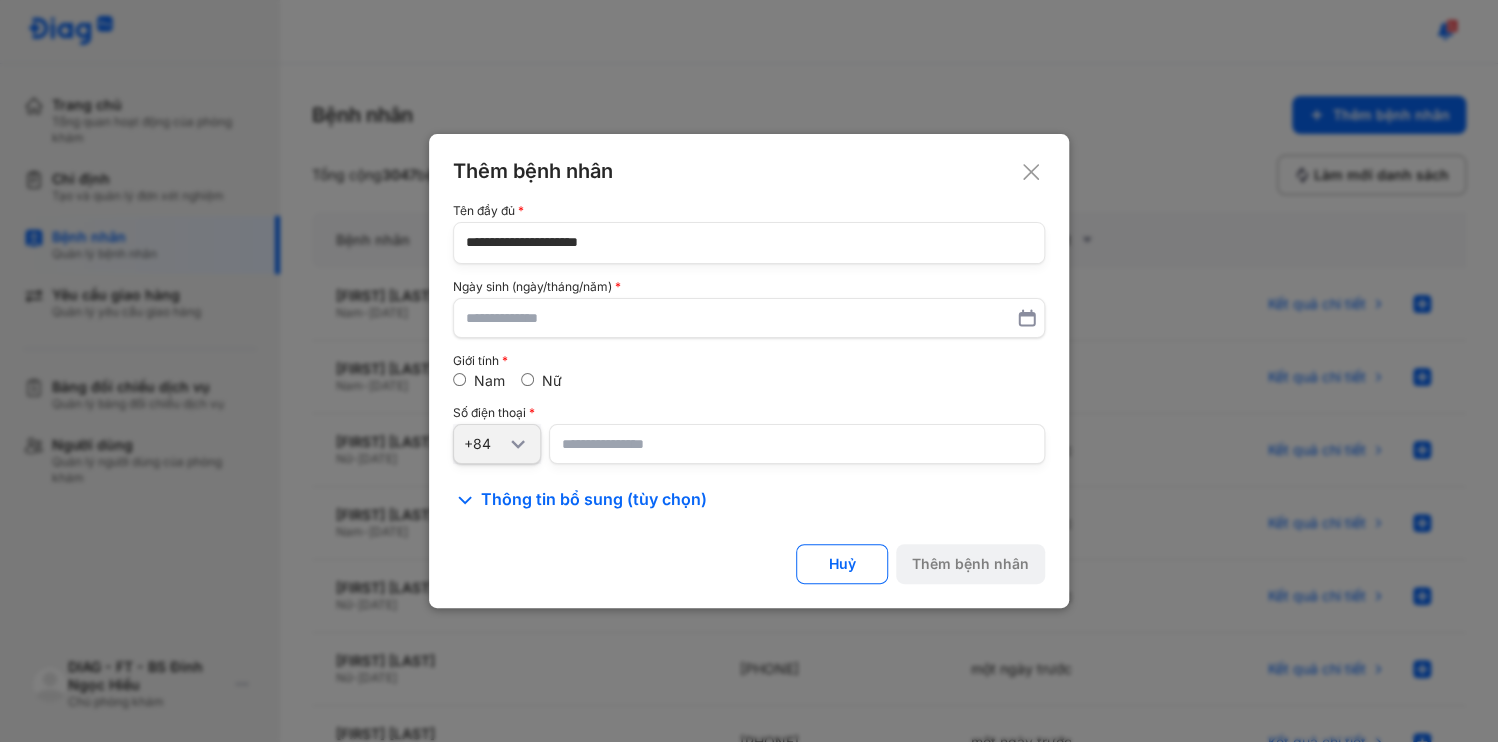 type on "**********" 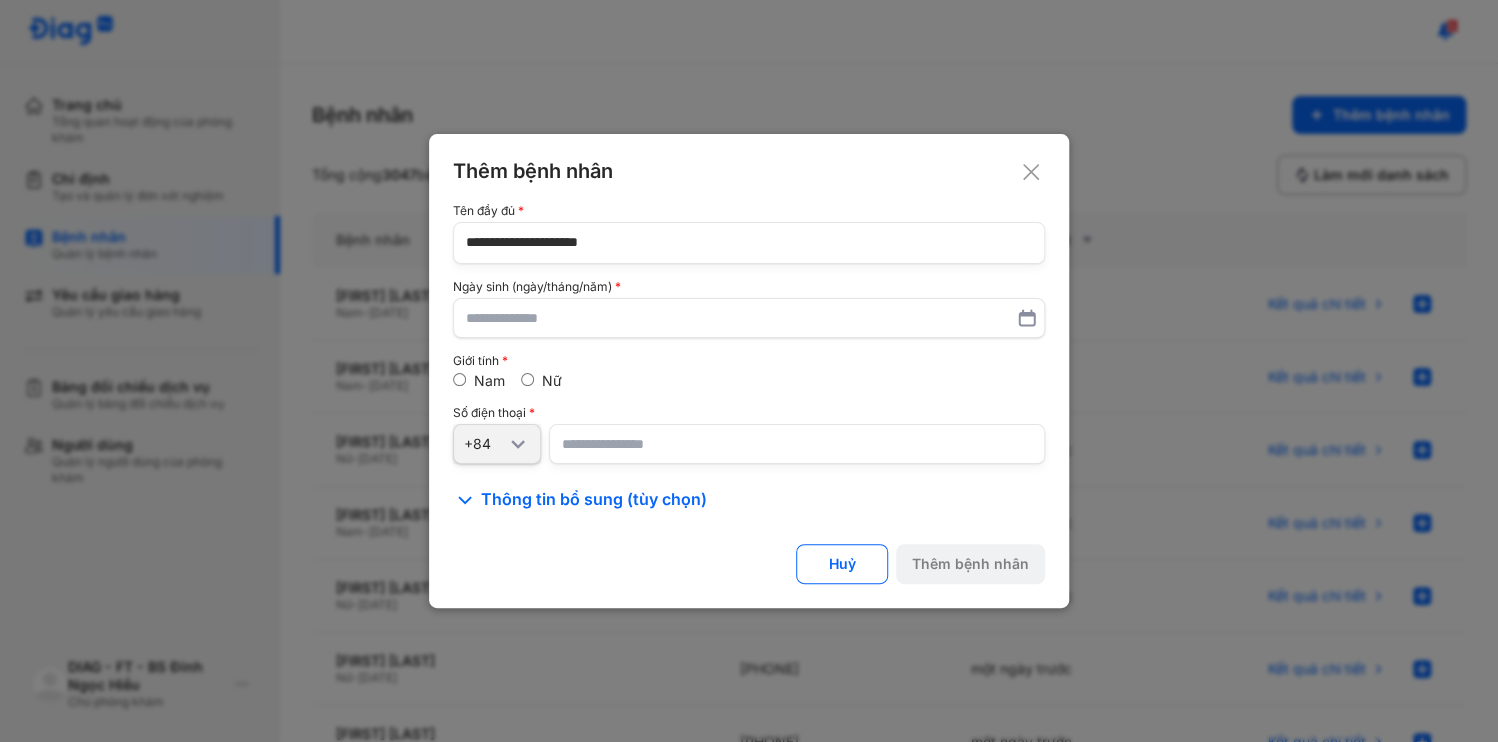 click at bounding box center (797, 444) 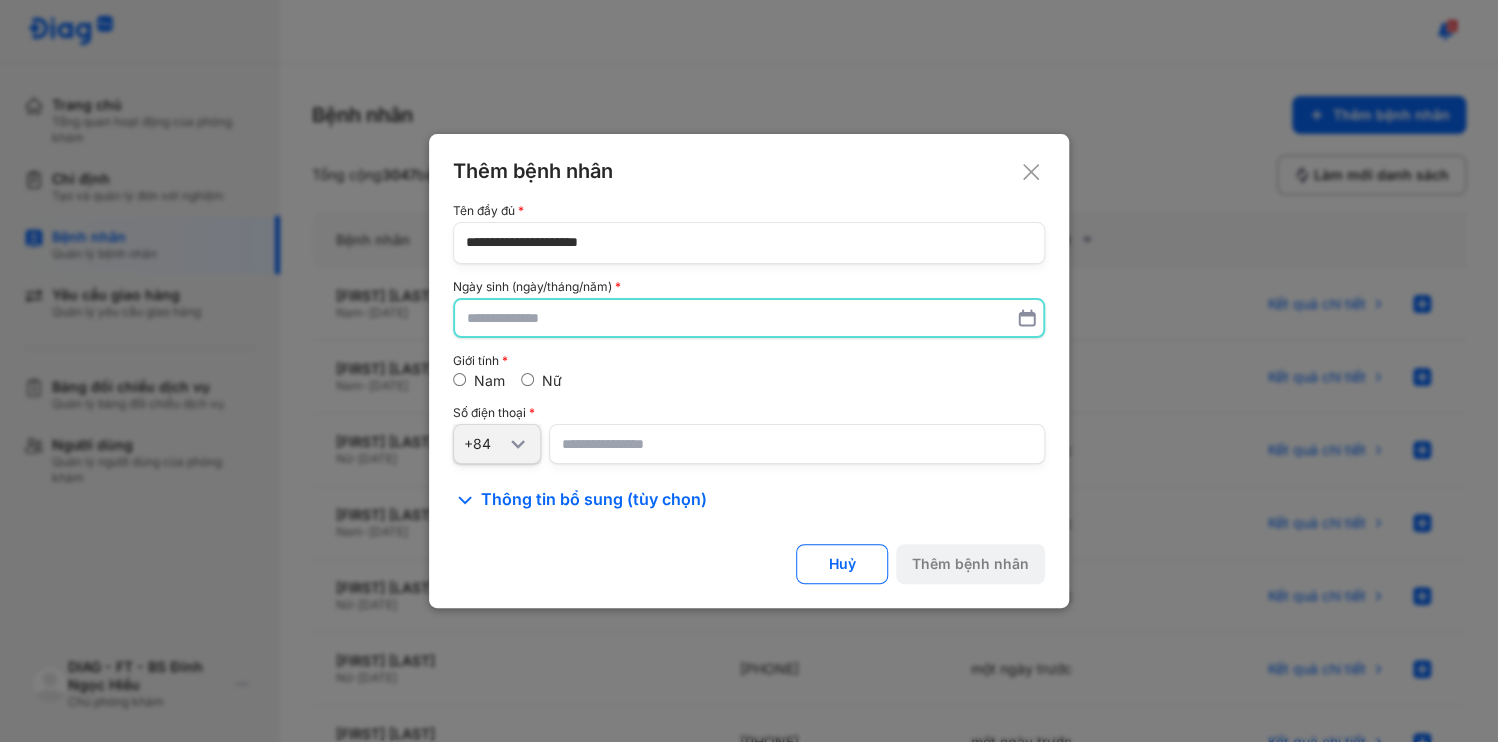 paste on "**********" 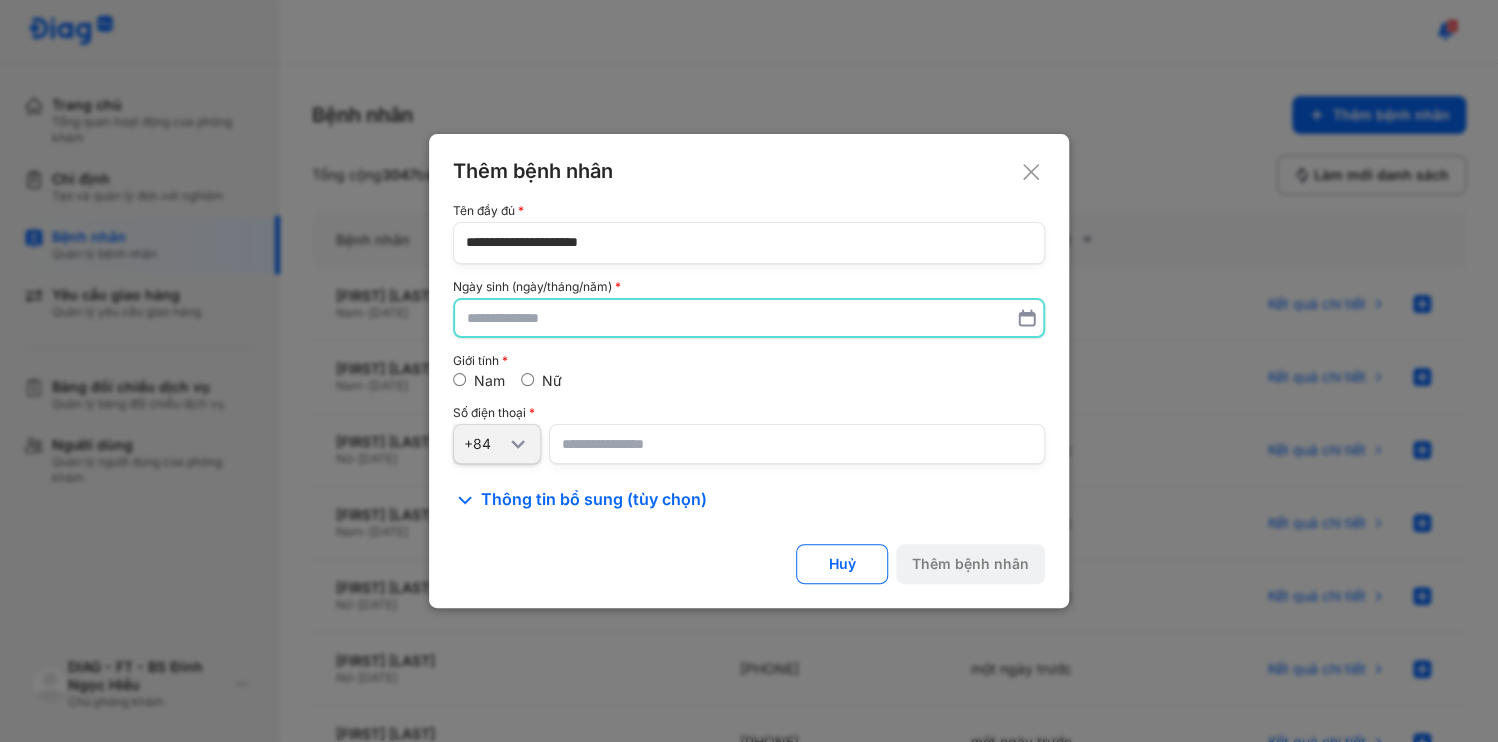 click at bounding box center [749, 318] 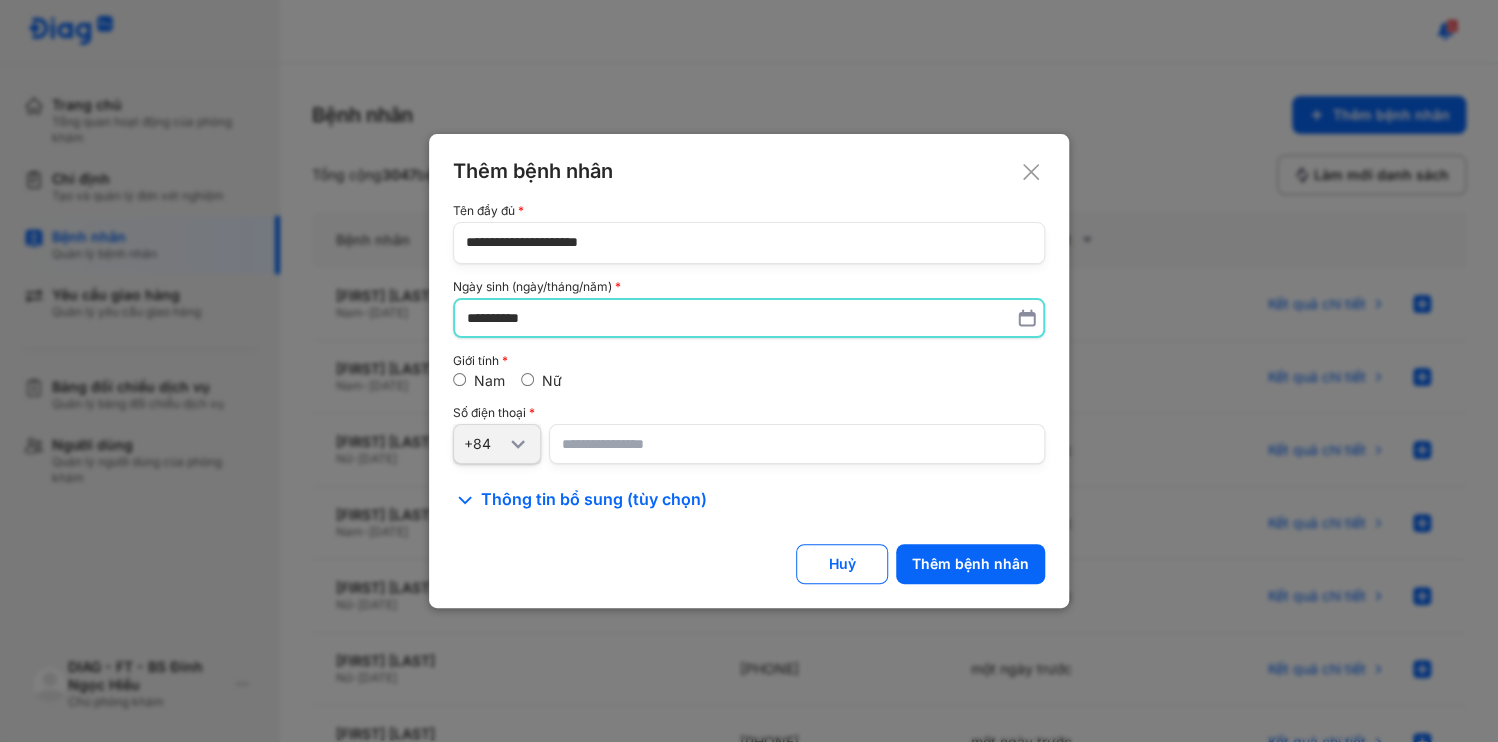type on "**********" 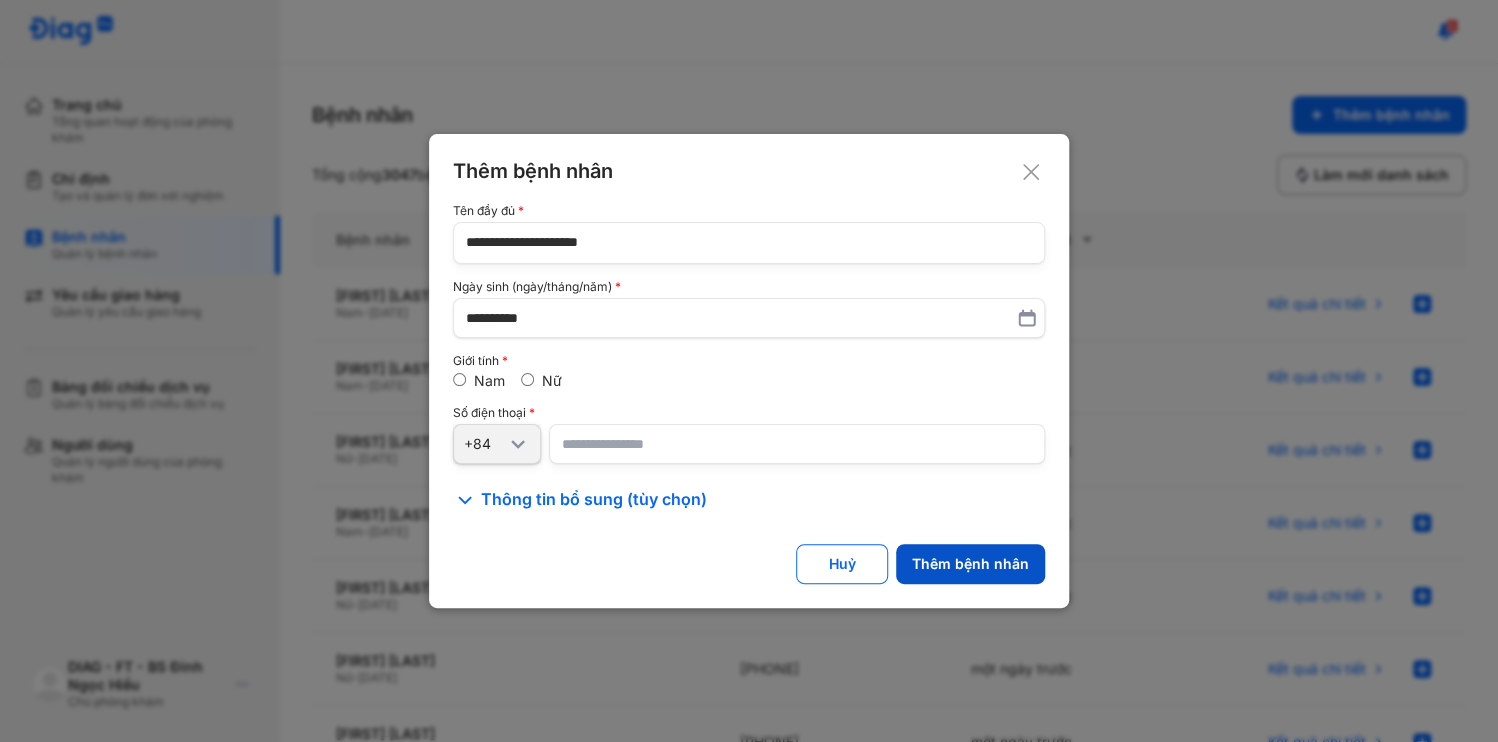 click on "Thêm bệnh nhân" 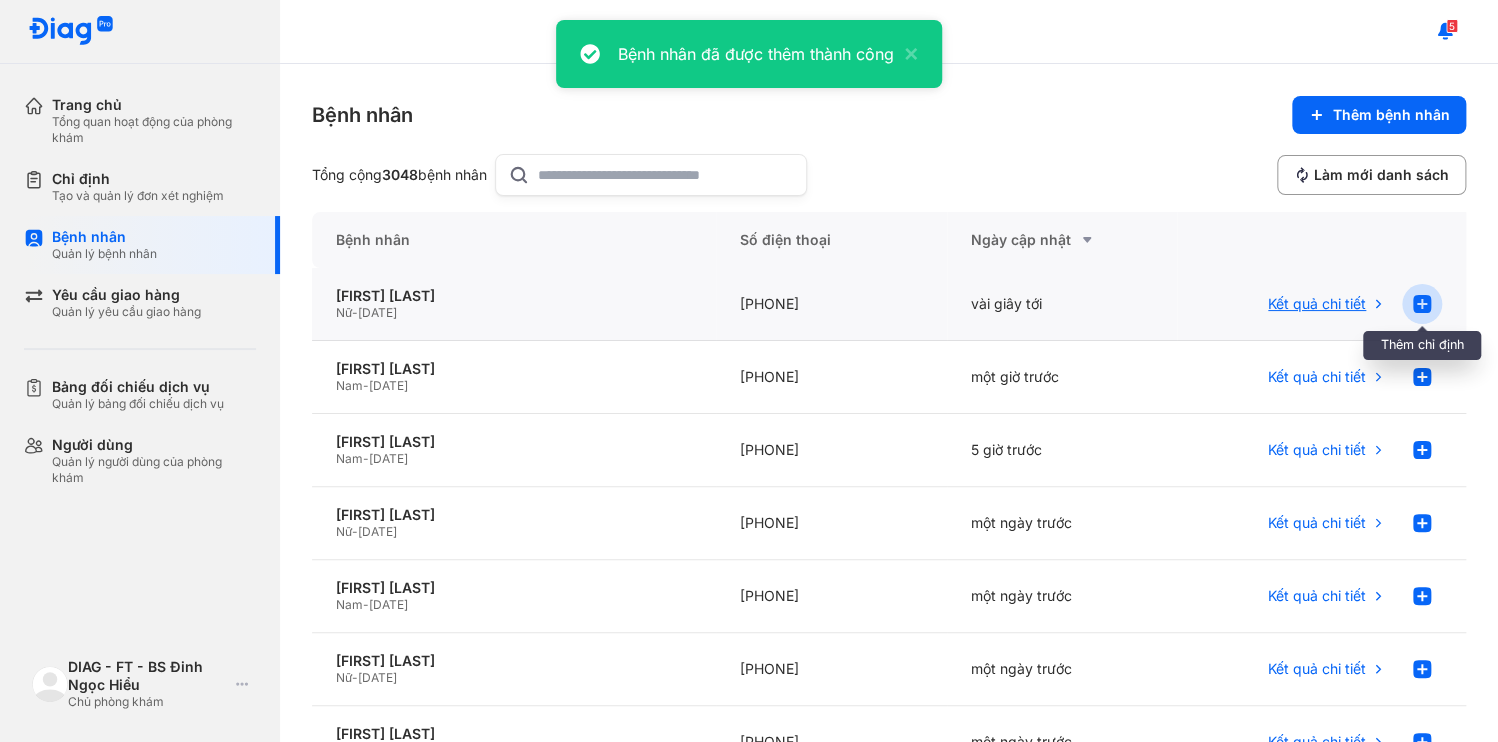 click 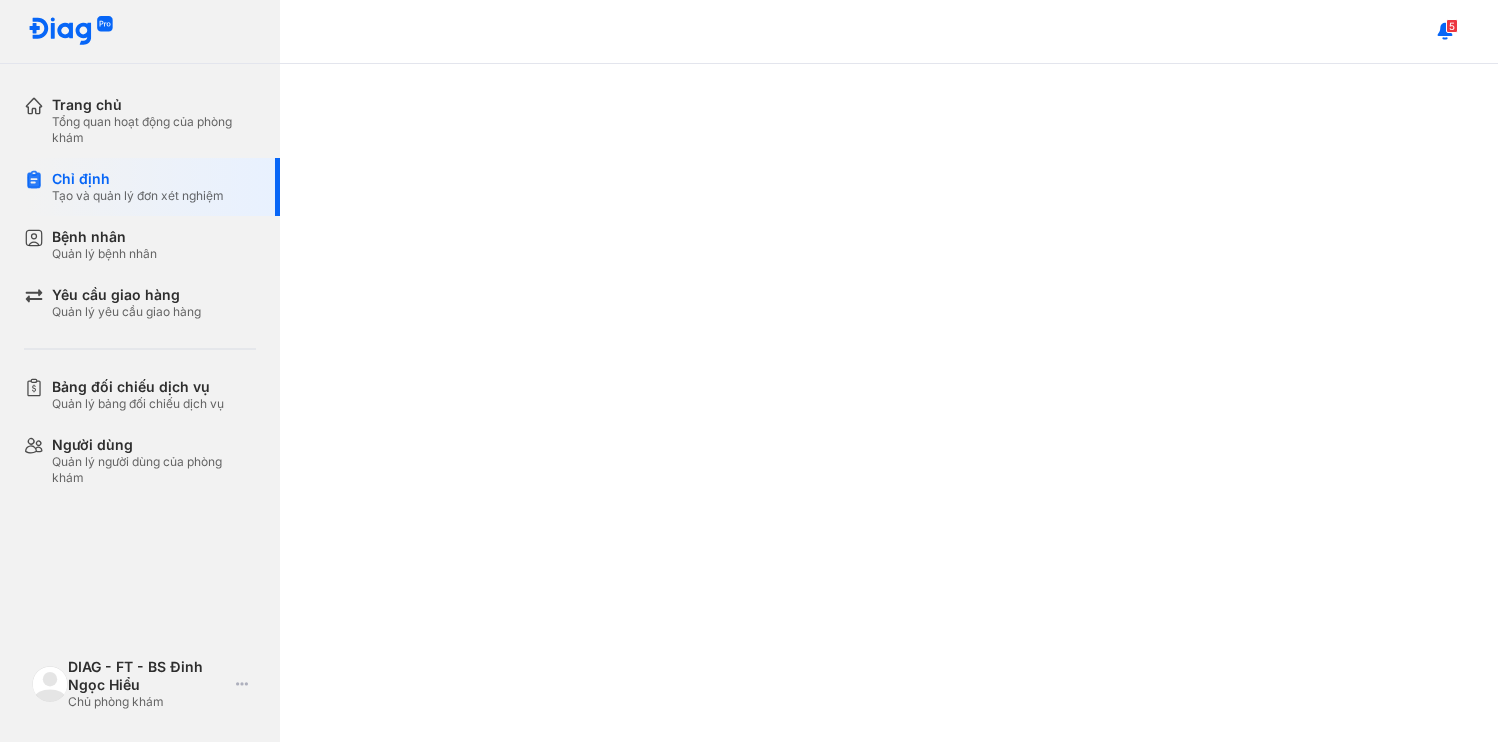 scroll, scrollTop: 0, scrollLeft: 0, axis: both 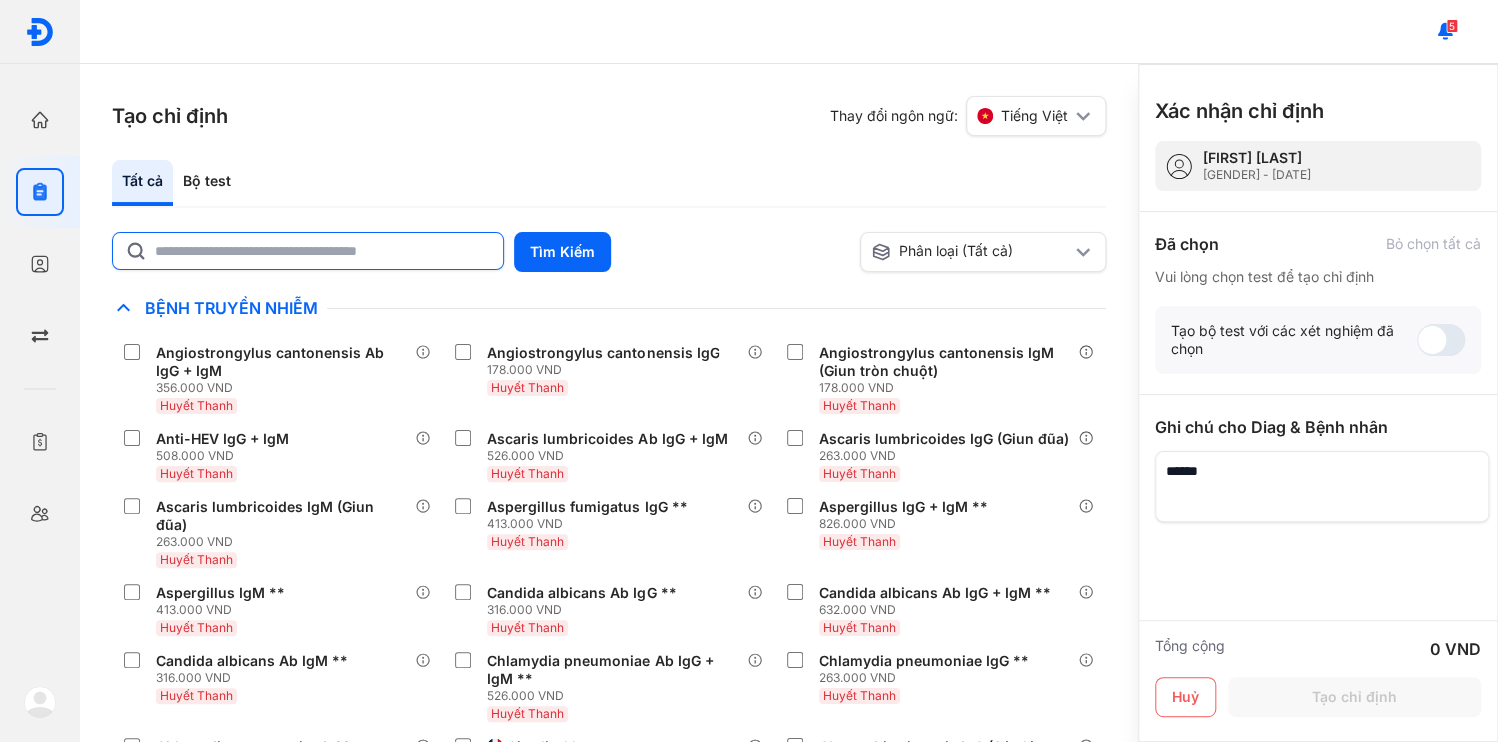 click 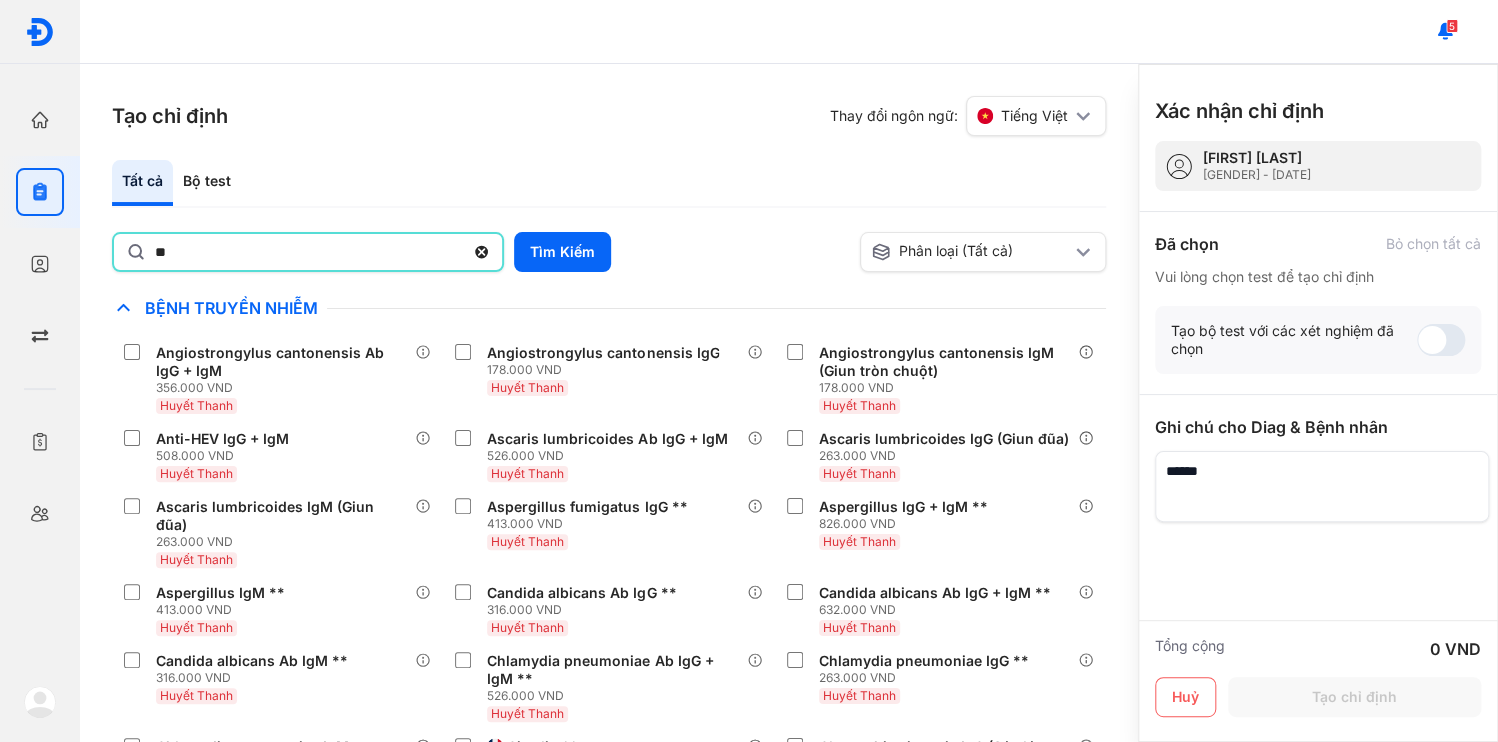 type on "*" 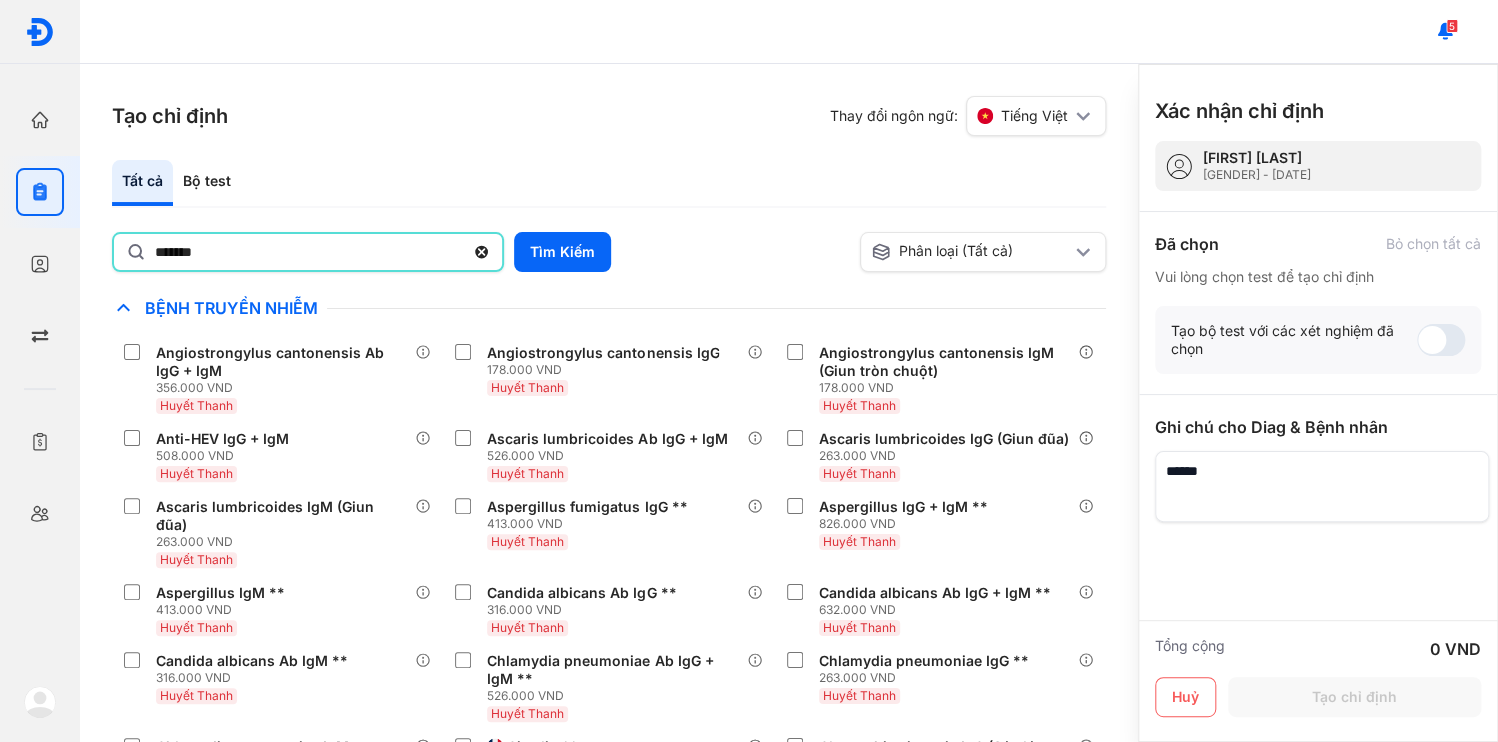 type on "*******" 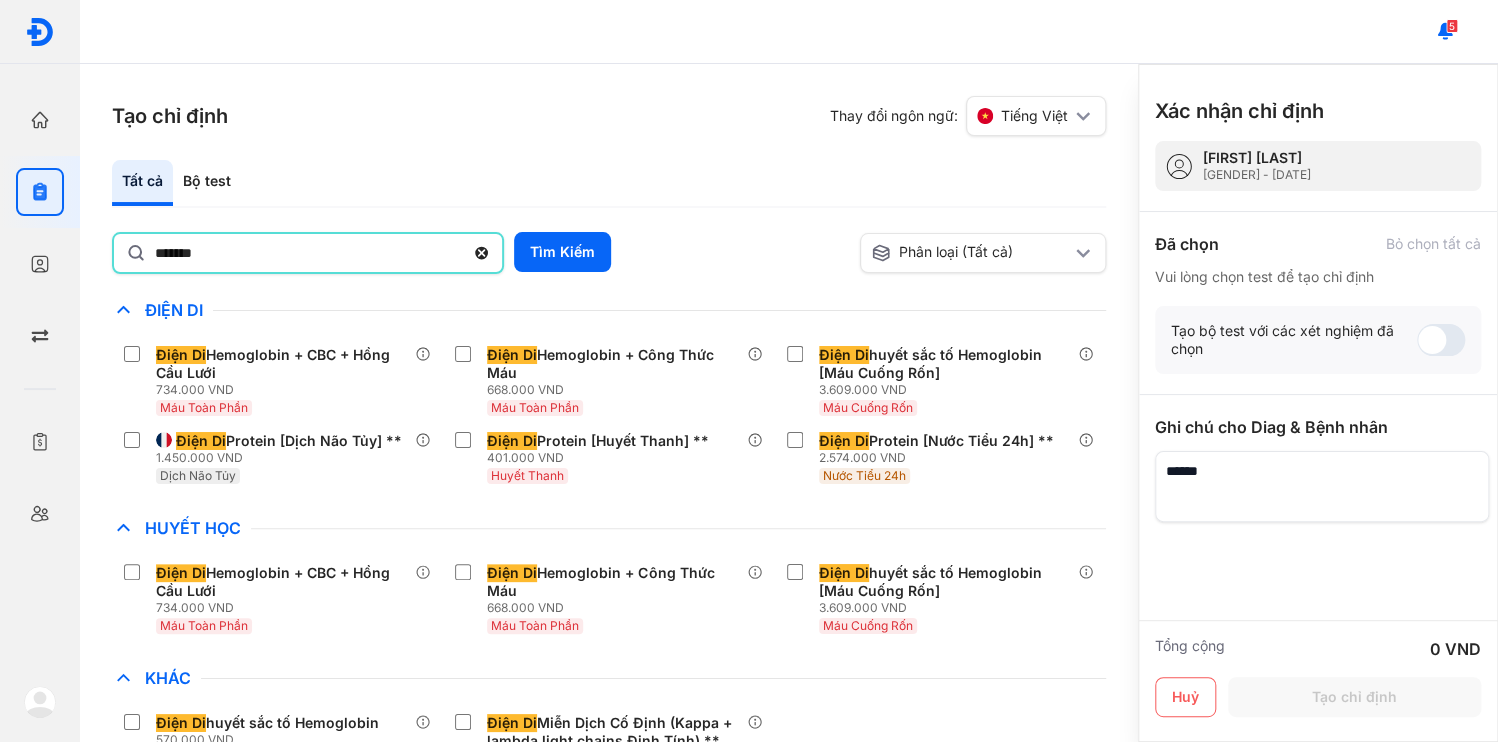 click on "Tất cả Bộ test" at bounding box center [609, 184] 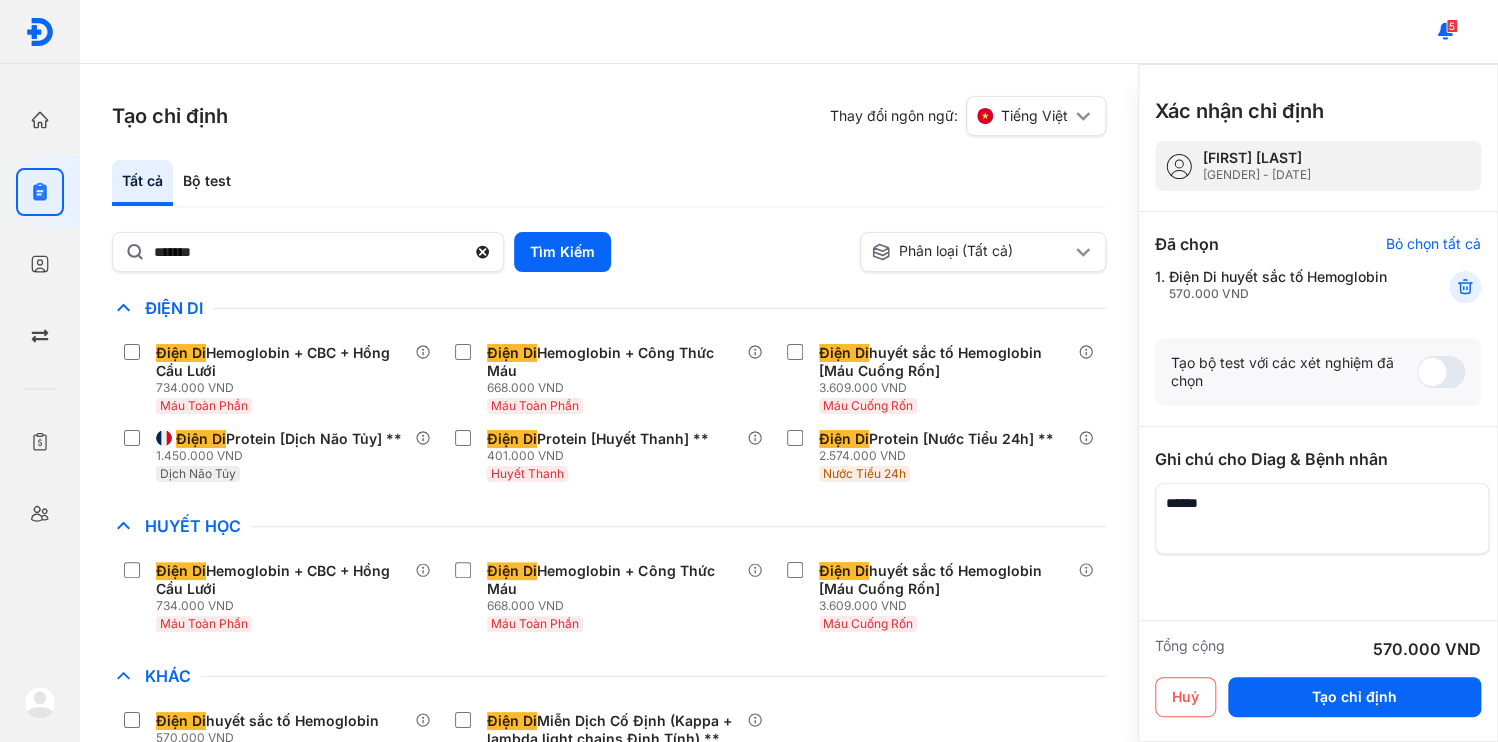 click at bounding box center (1322, 518) 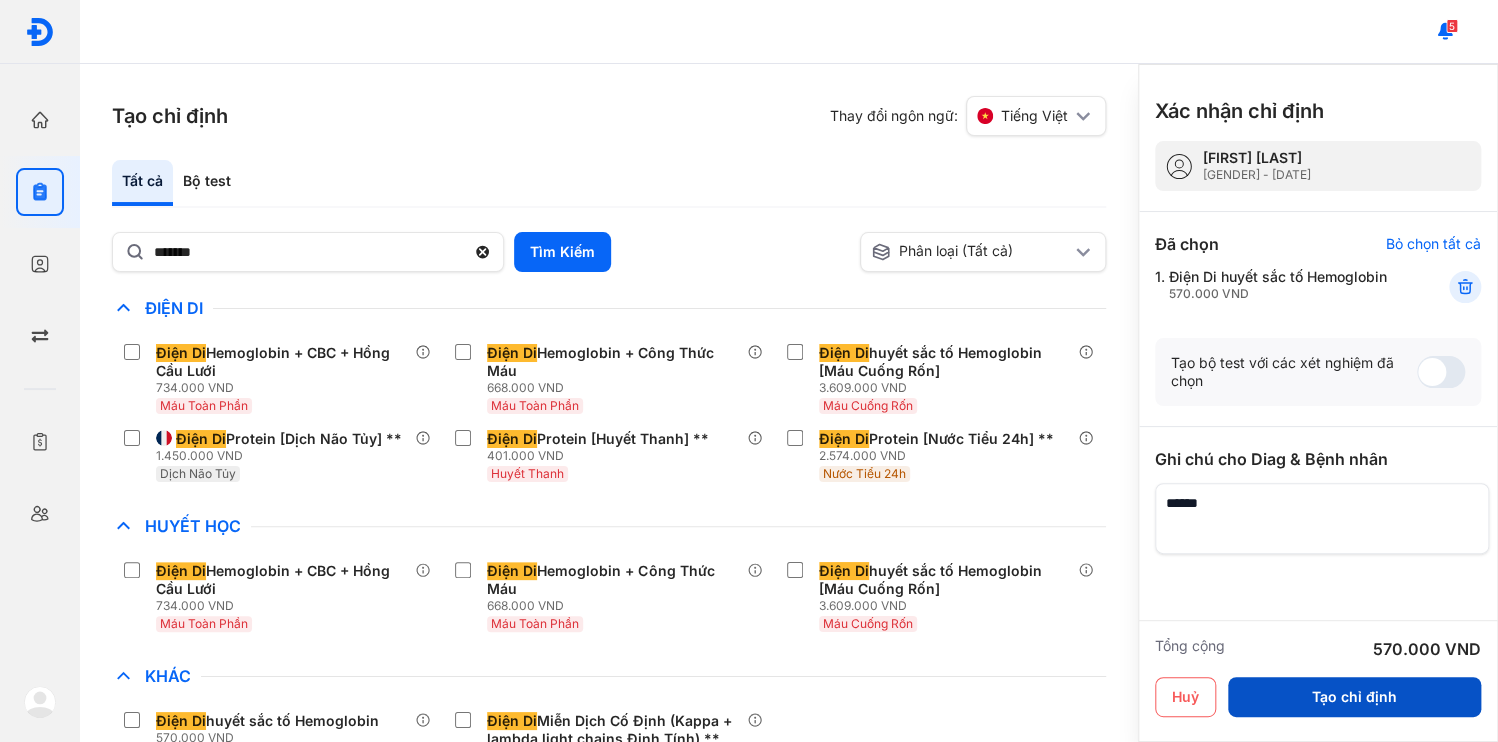click on "Tạo chỉ định" at bounding box center (1354, 697) 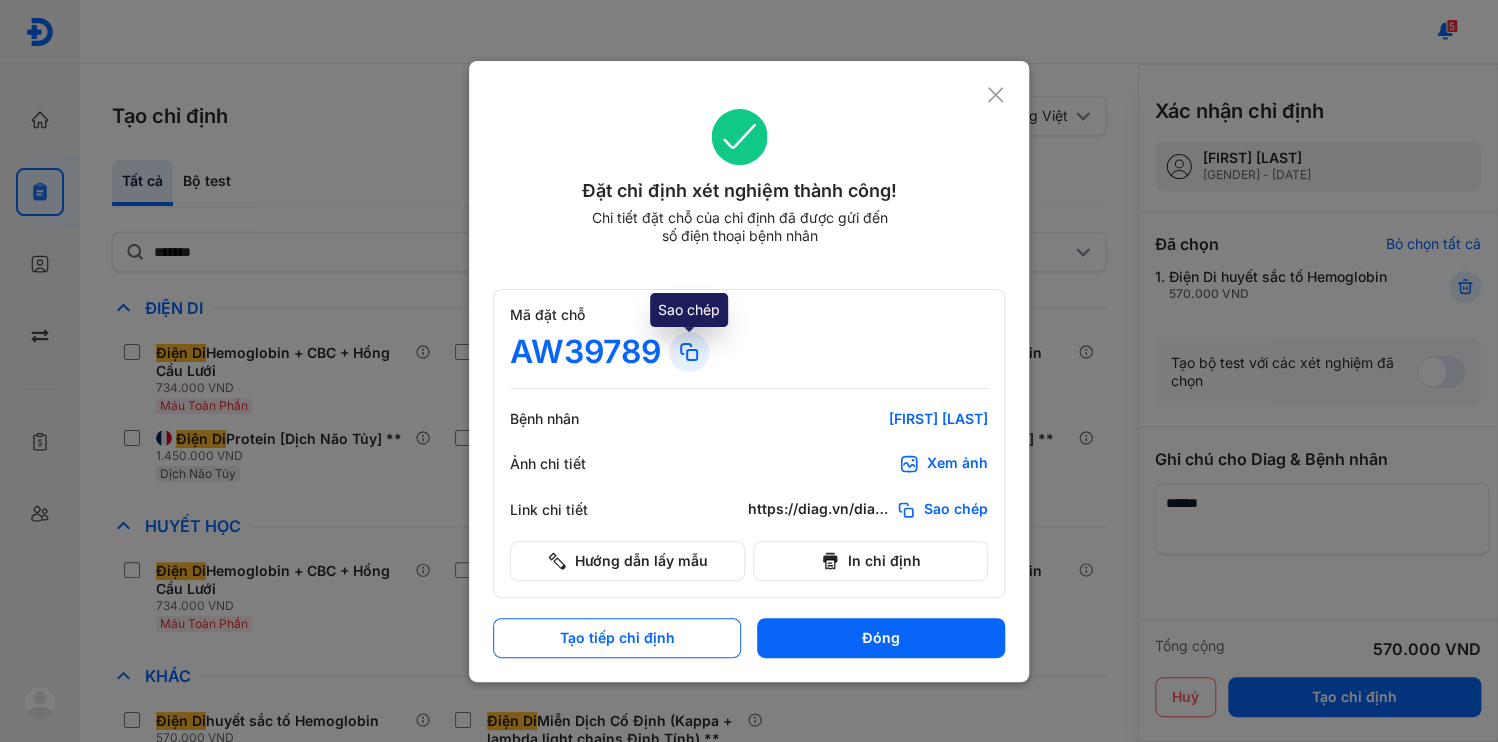 click 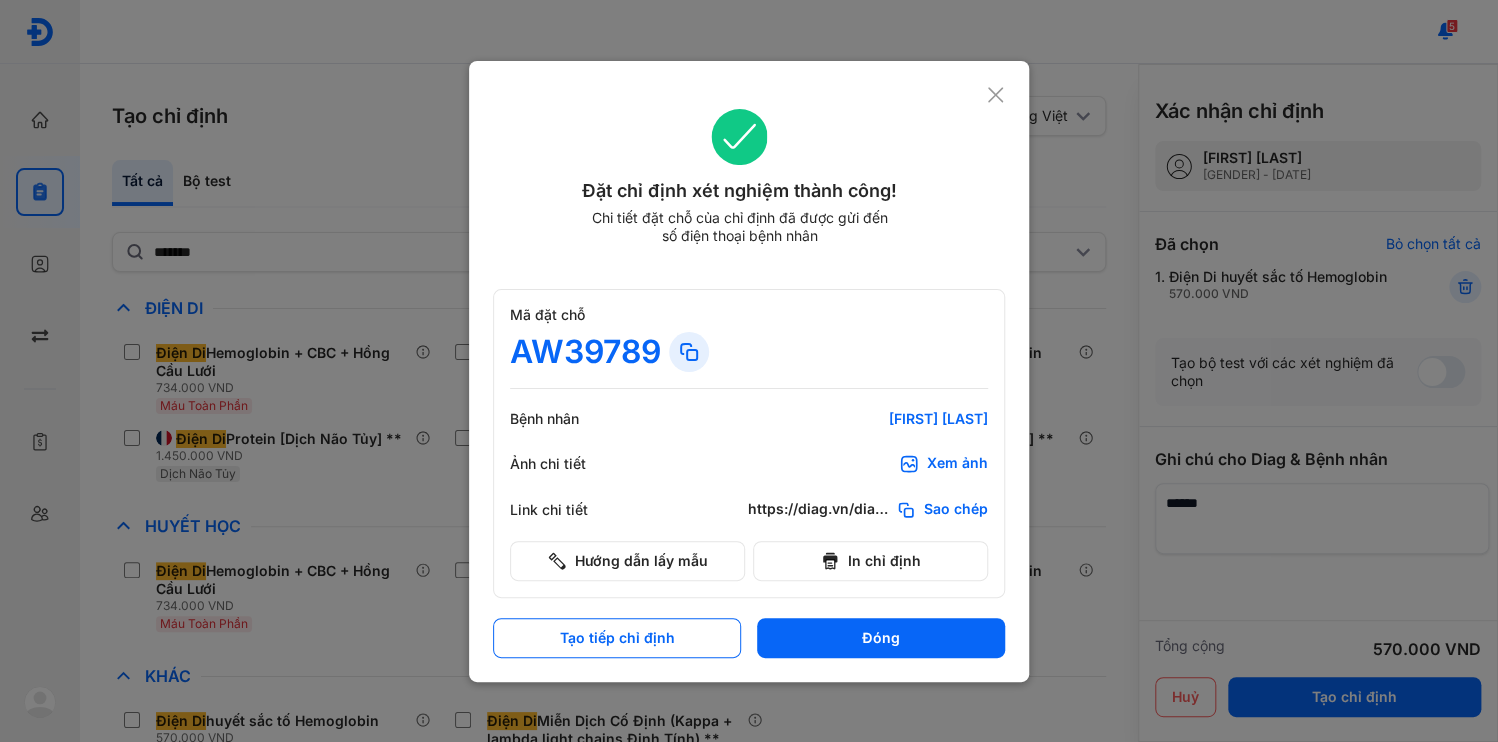 click 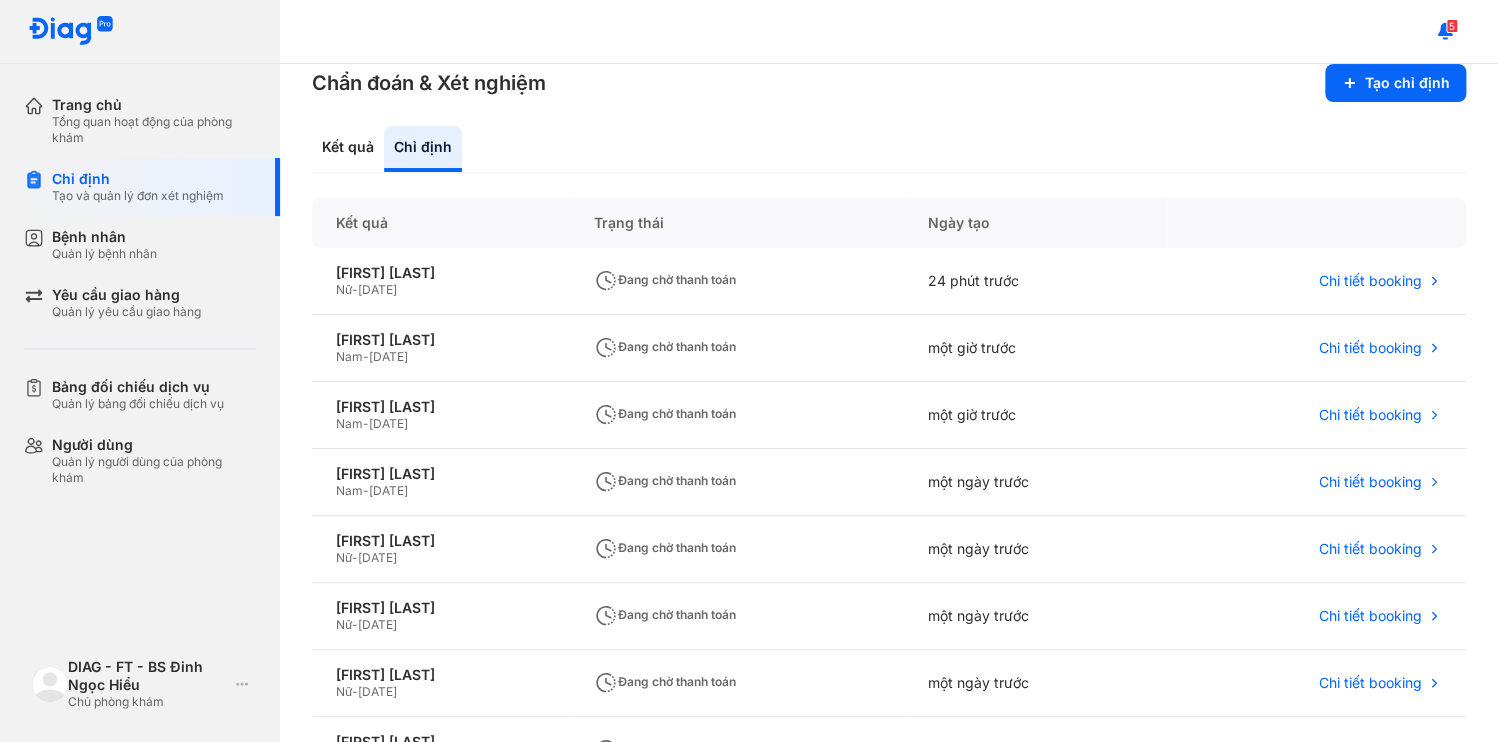 scroll, scrollTop: 0, scrollLeft: 0, axis: both 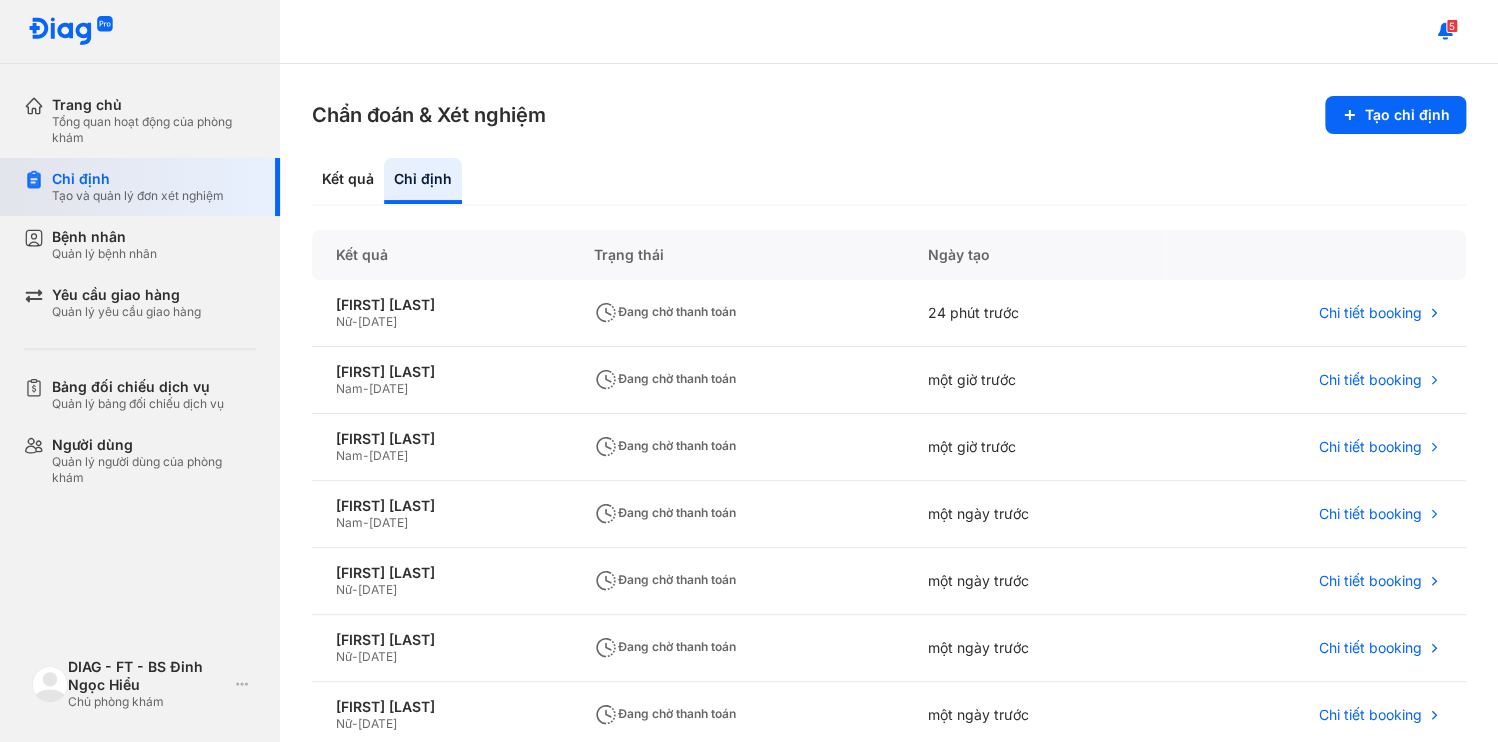 drag, startPoint x: 113, startPoint y: 100, endPoint x: 117, endPoint y: 136, distance: 36.221542 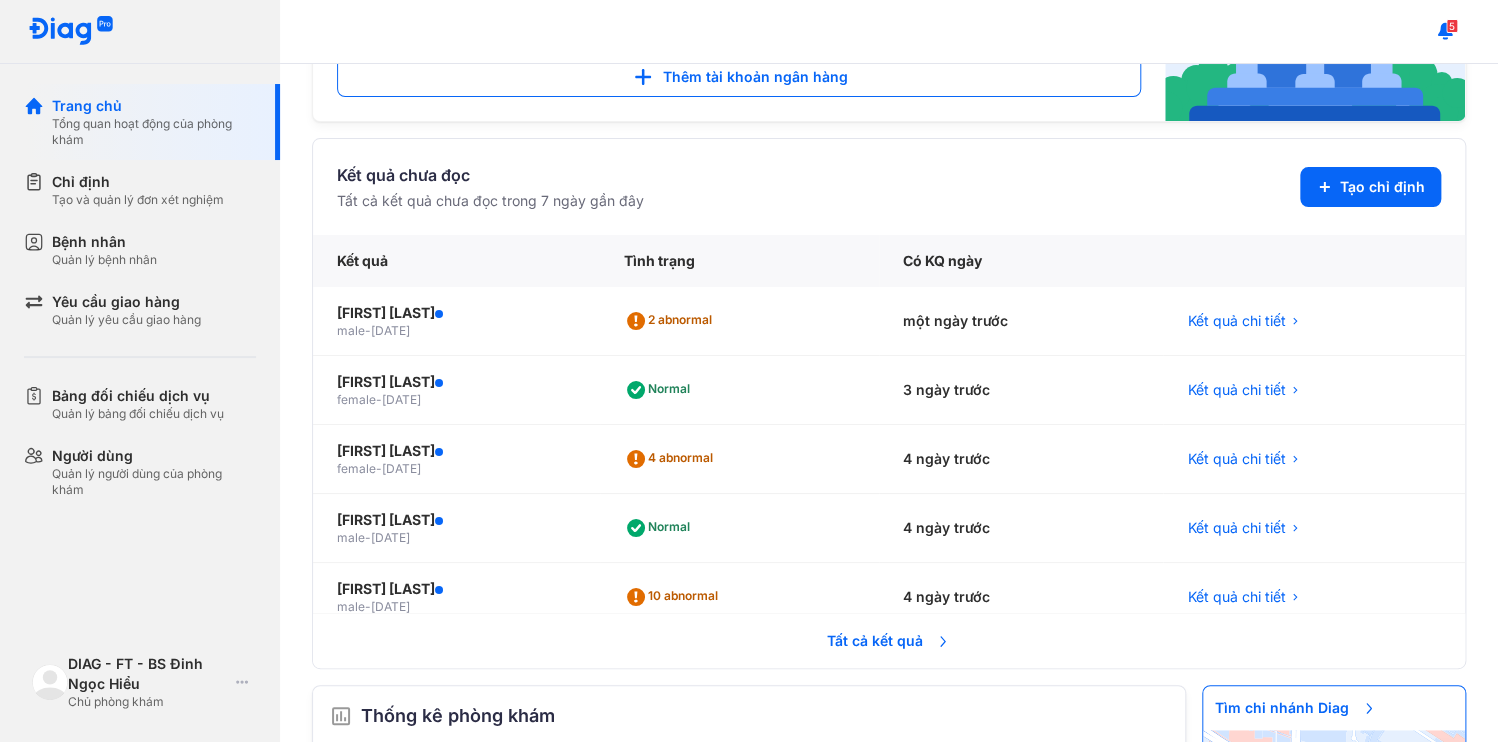 scroll, scrollTop: 196, scrollLeft: 0, axis: vertical 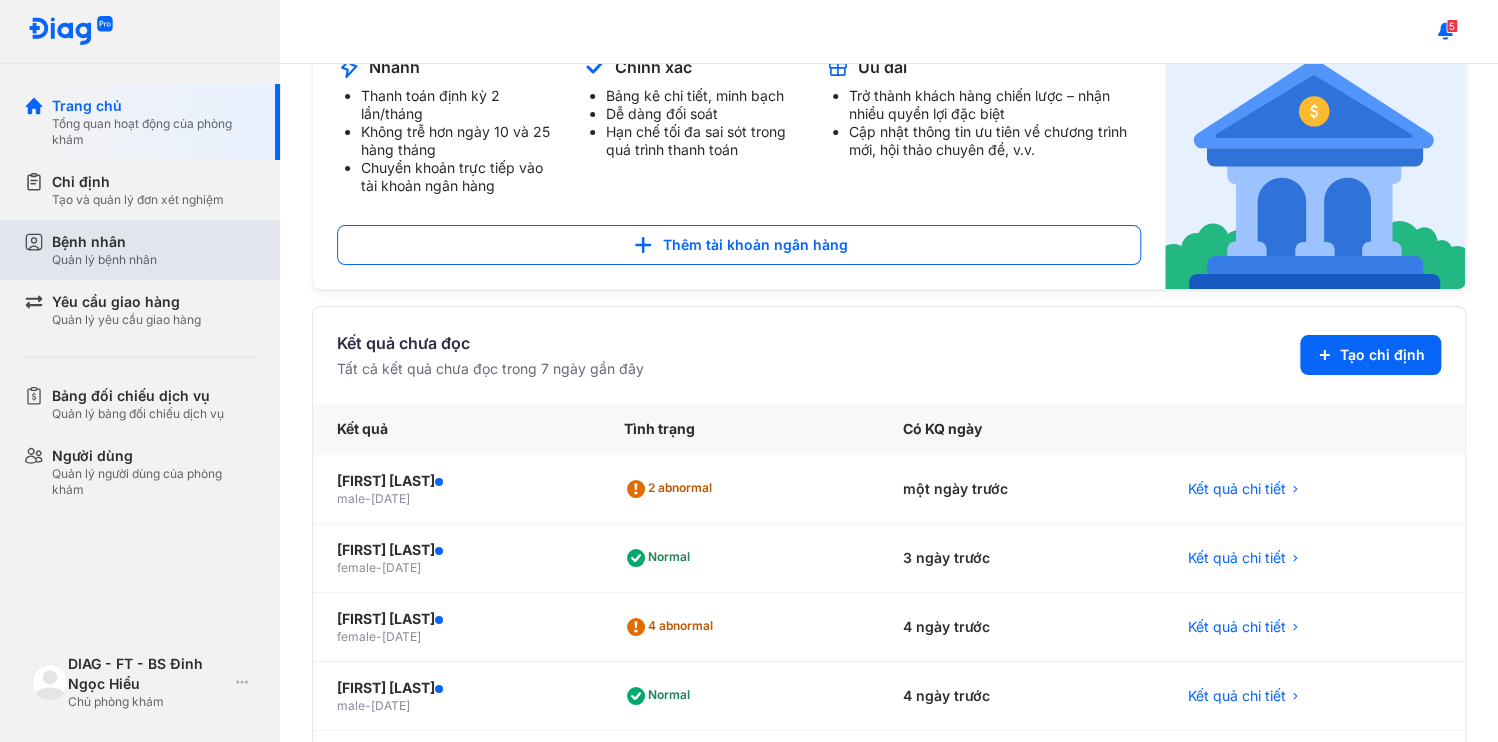 click on "Bệnh nhân Quản lý bệnh nhân" at bounding box center [152, 250] 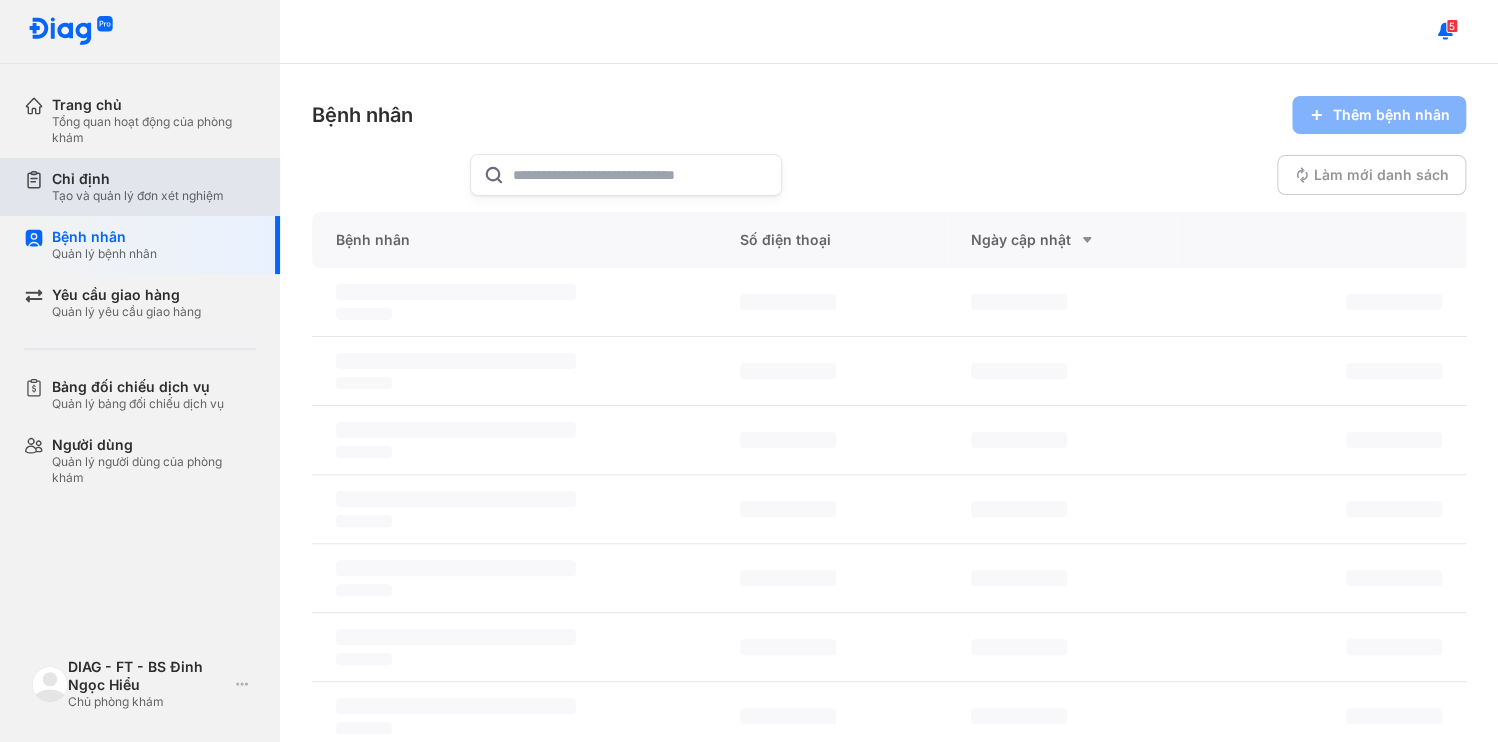 click on "Tạo và quản lý đơn xét nghiệm" at bounding box center (138, 196) 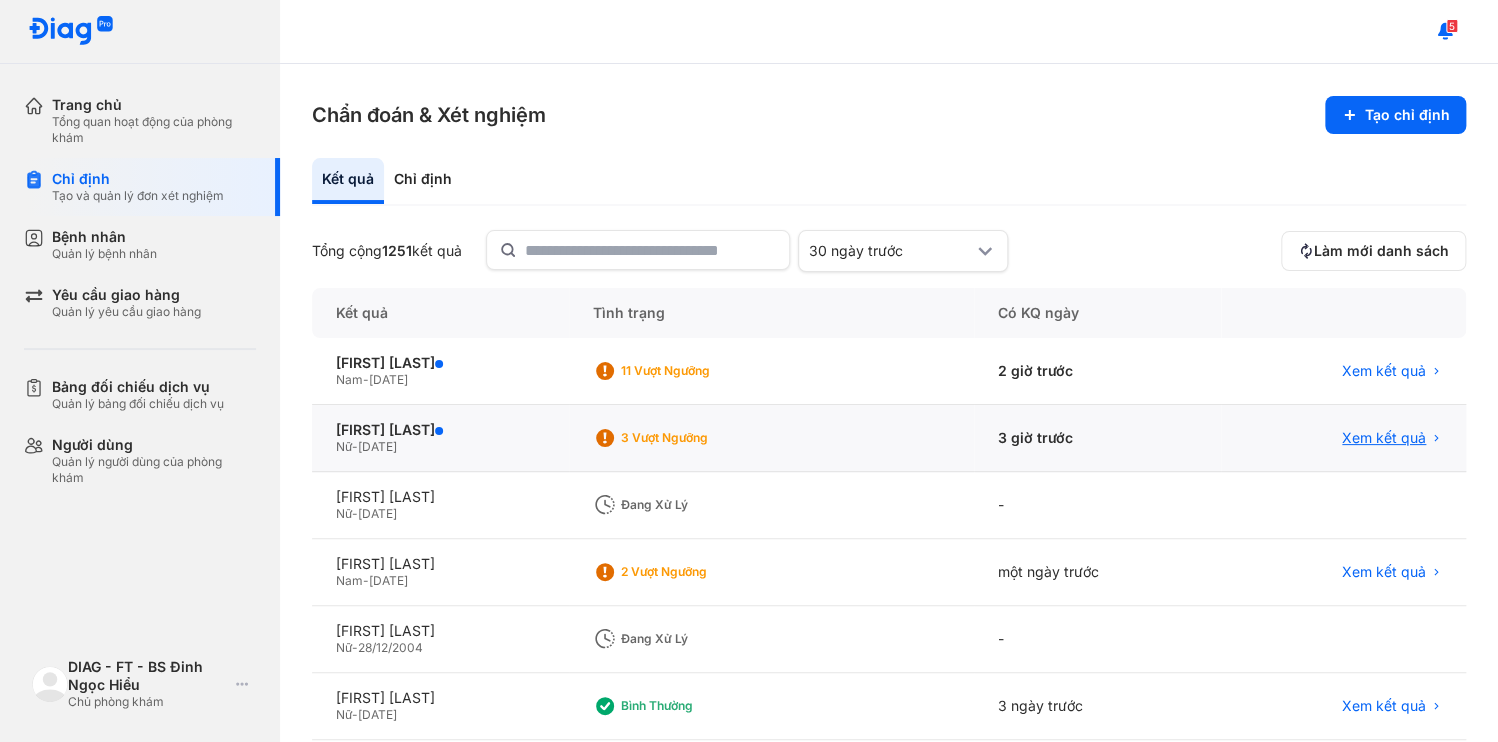 click on "Xem kết quả" at bounding box center (1384, 438) 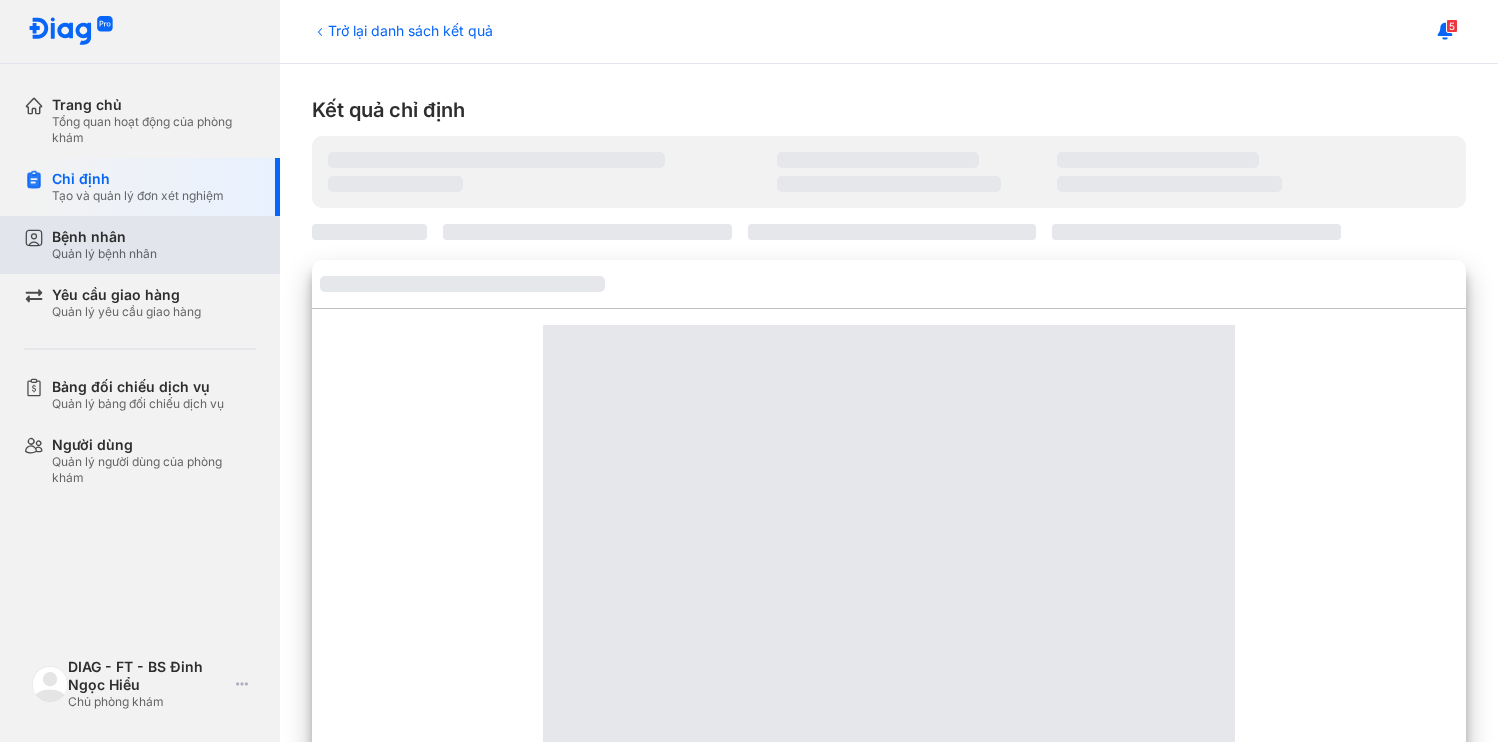 scroll, scrollTop: 0, scrollLeft: 0, axis: both 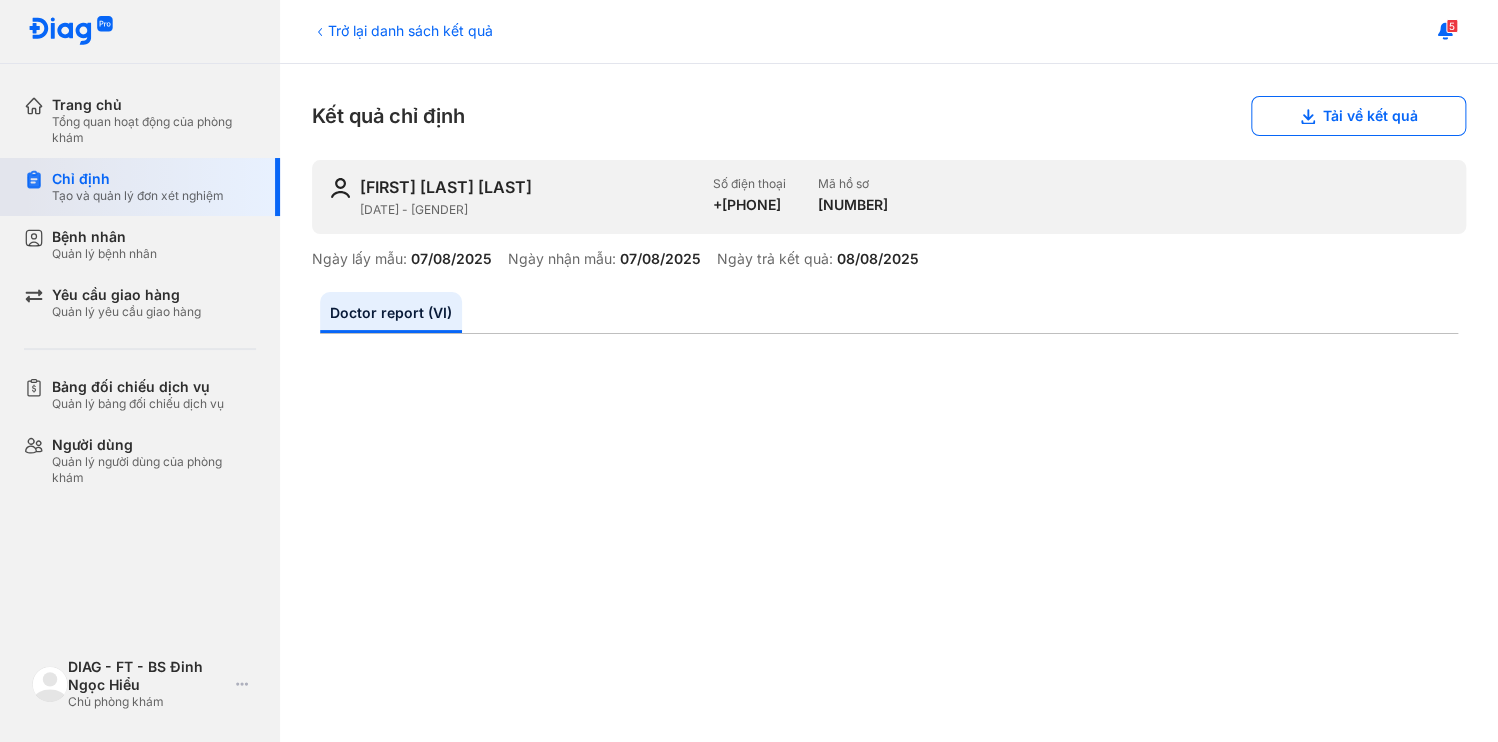 click on "Tạo và quản lý đơn xét nghiệm" at bounding box center [138, 196] 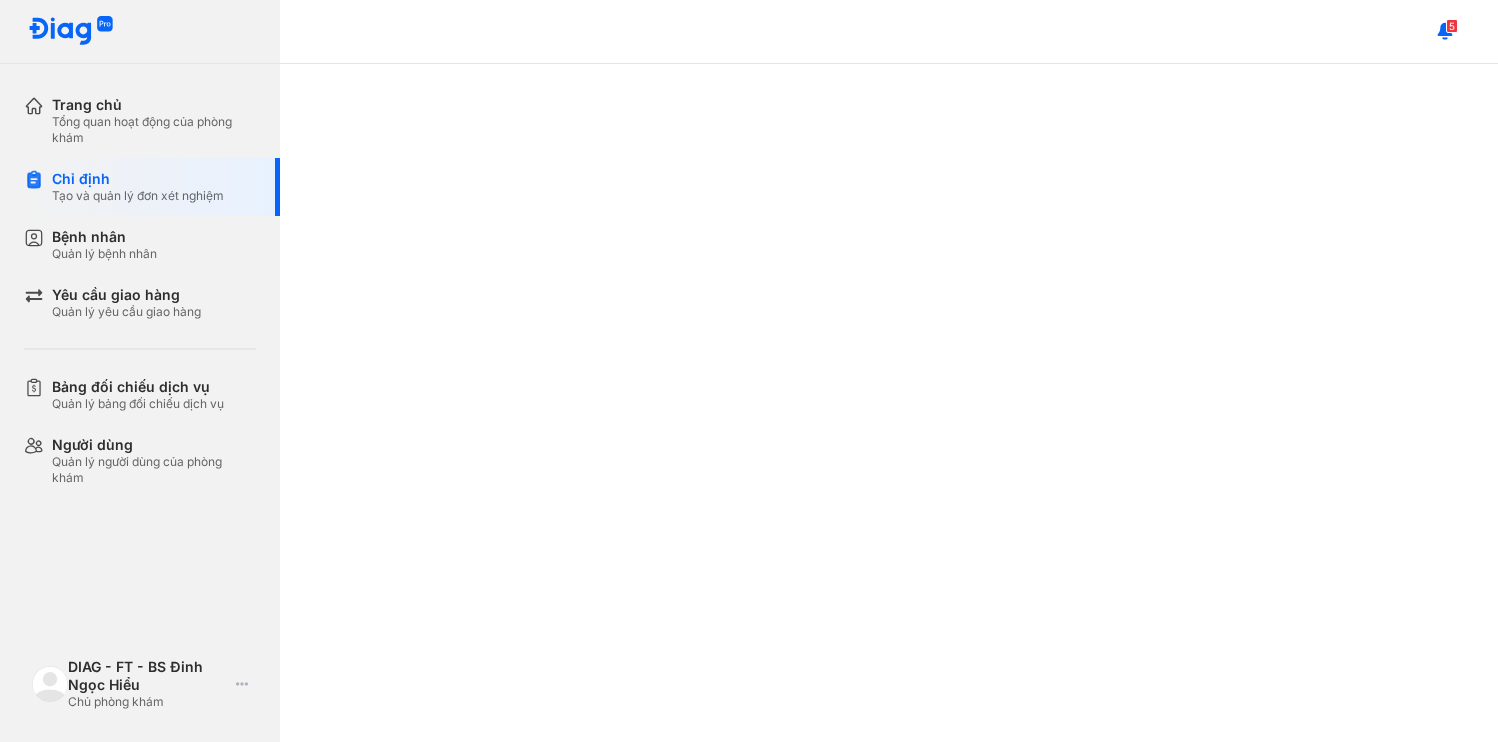 scroll, scrollTop: 0, scrollLeft: 0, axis: both 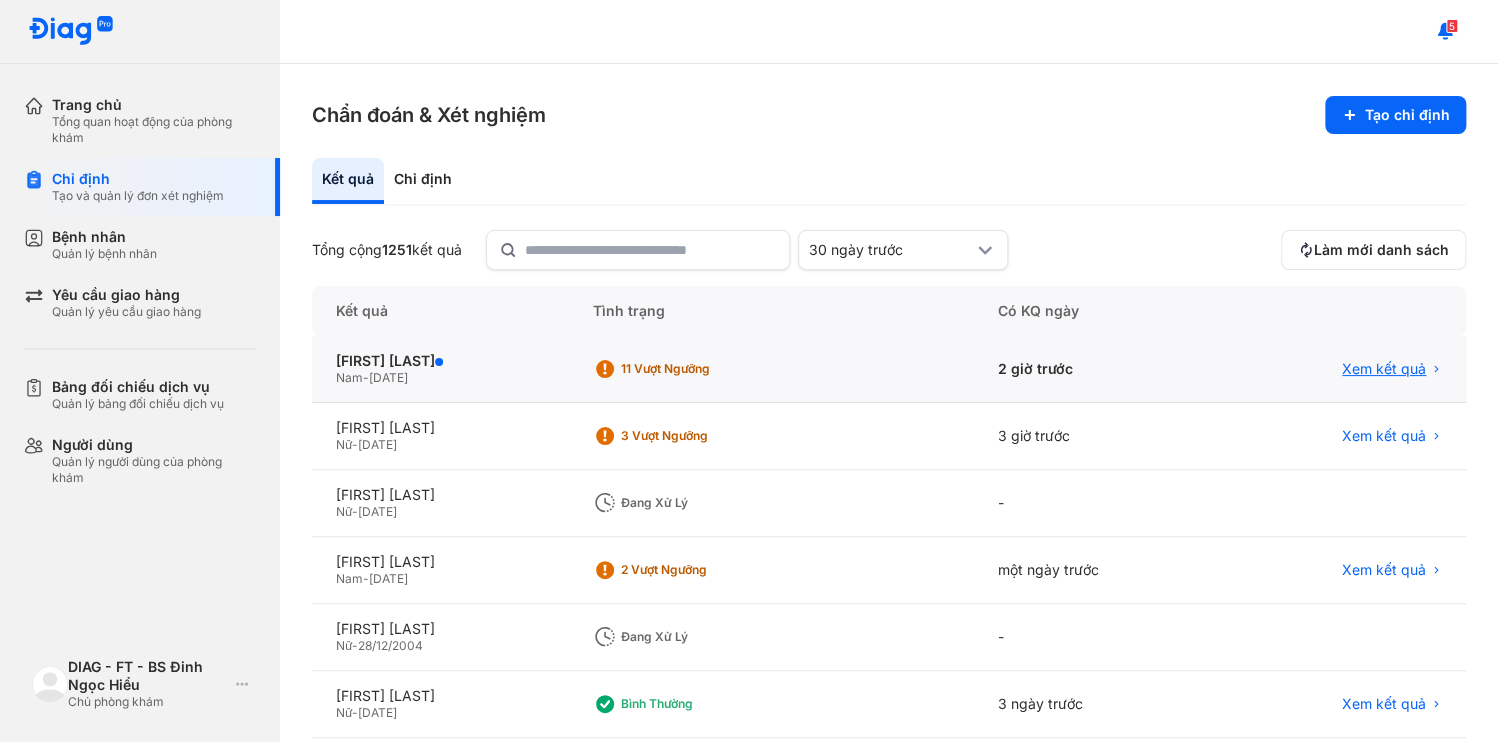 click on "Xem kết quả" at bounding box center (1384, 369) 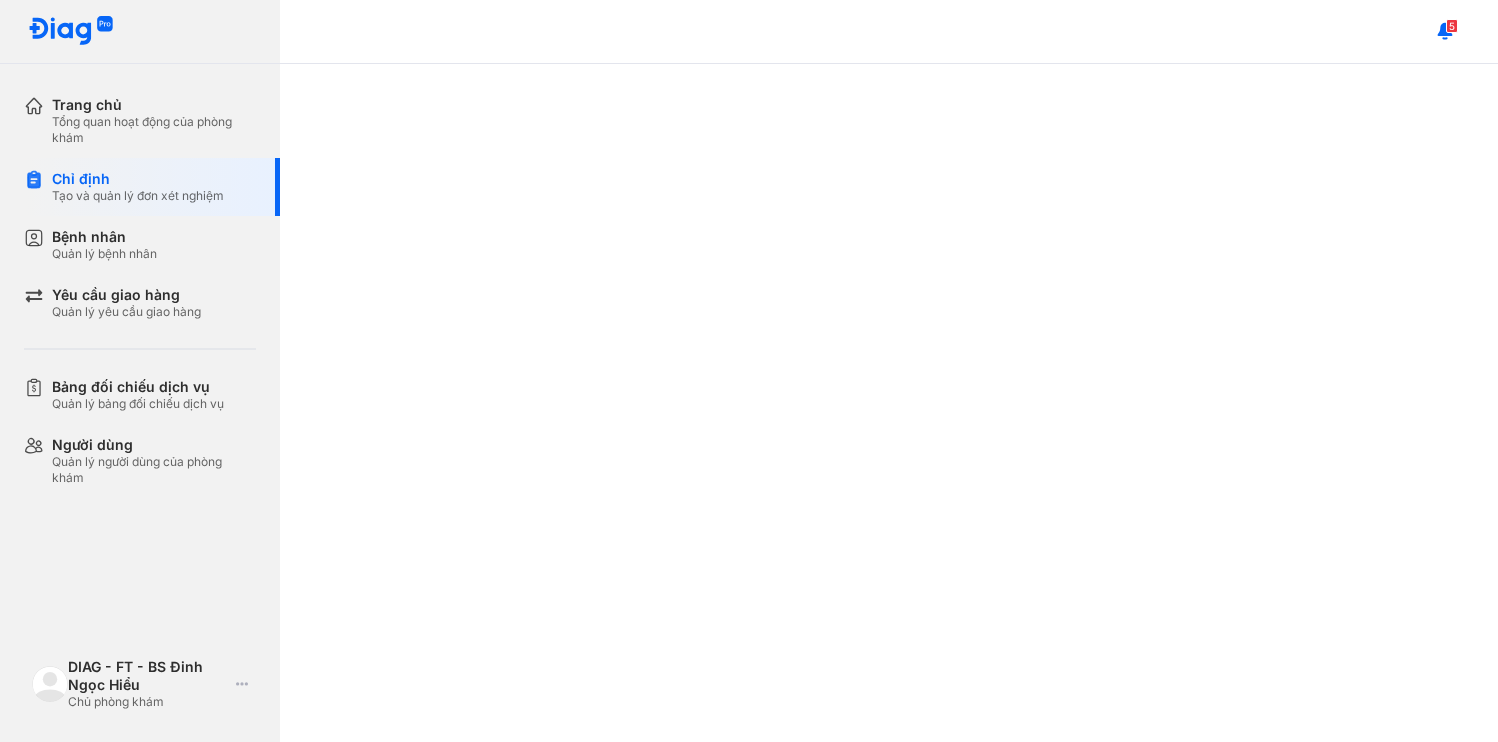 scroll, scrollTop: 0, scrollLeft: 0, axis: both 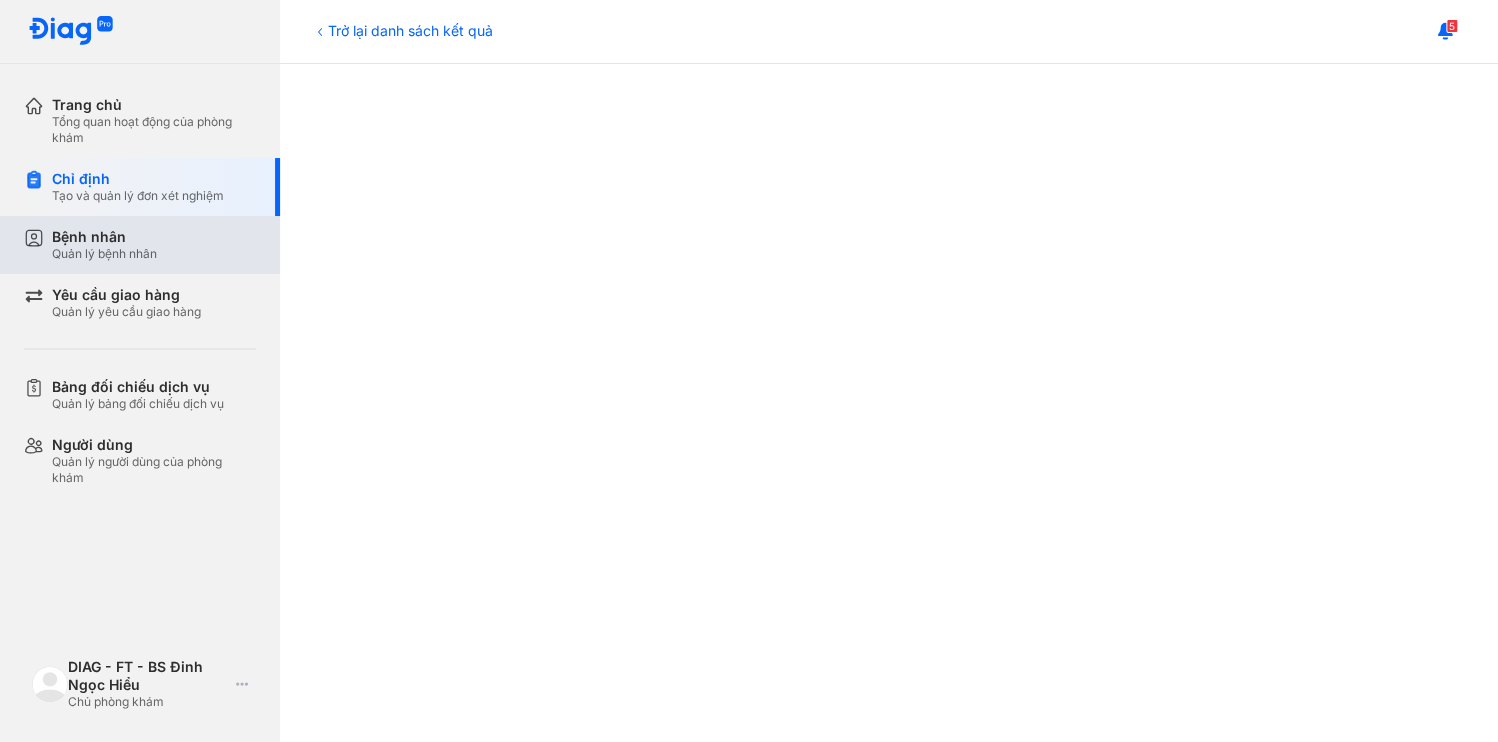 click on "Bệnh nhân" at bounding box center [104, 237] 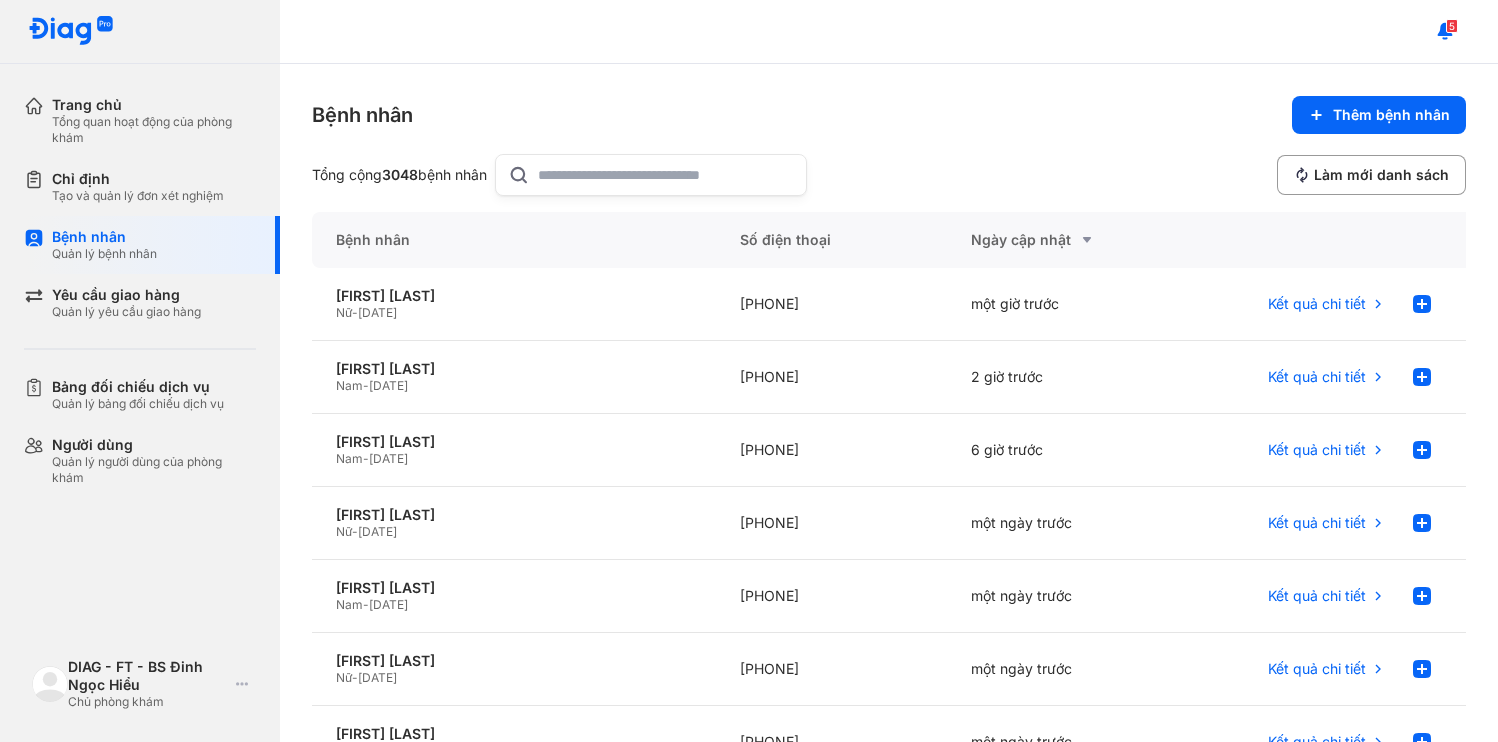 scroll, scrollTop: 0, scrollLeft: 0, axis: both 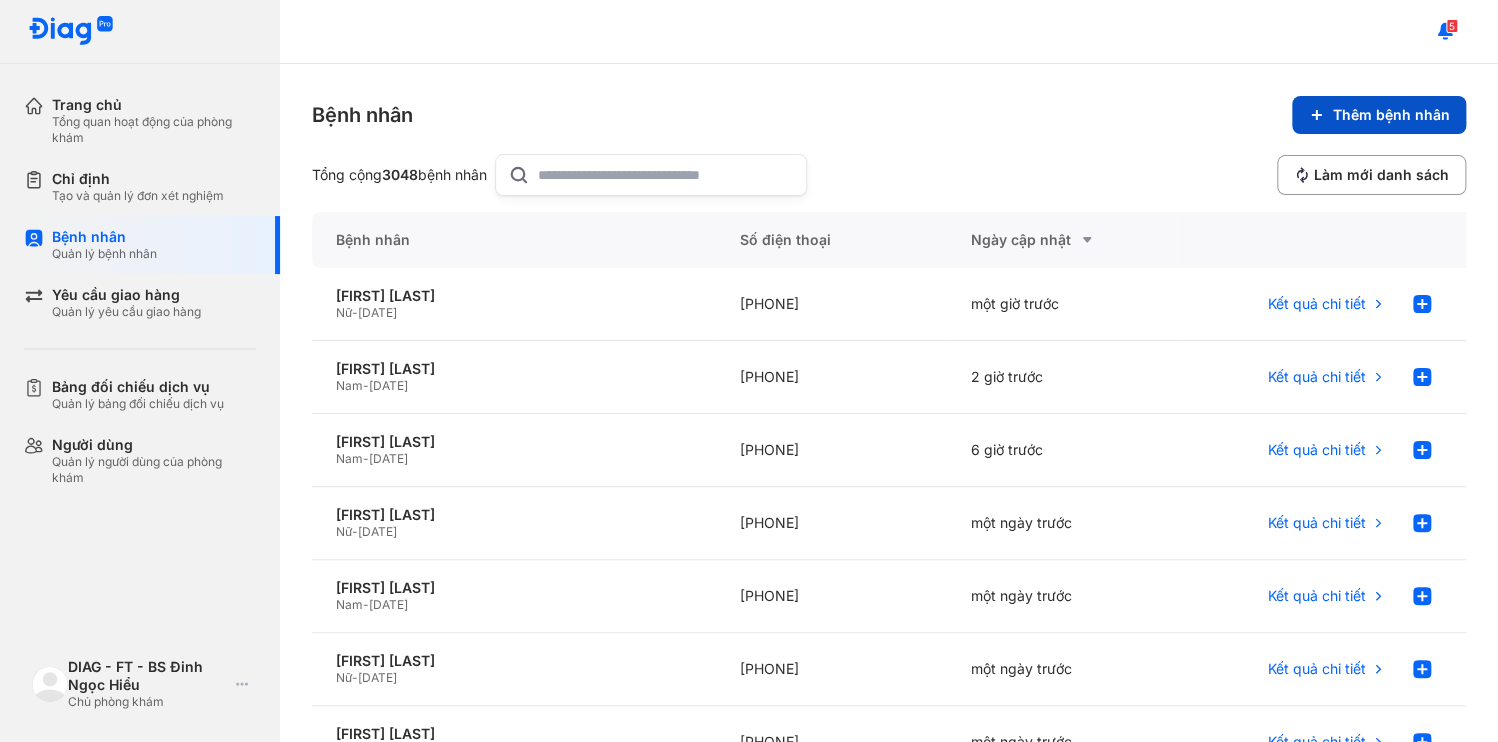 click 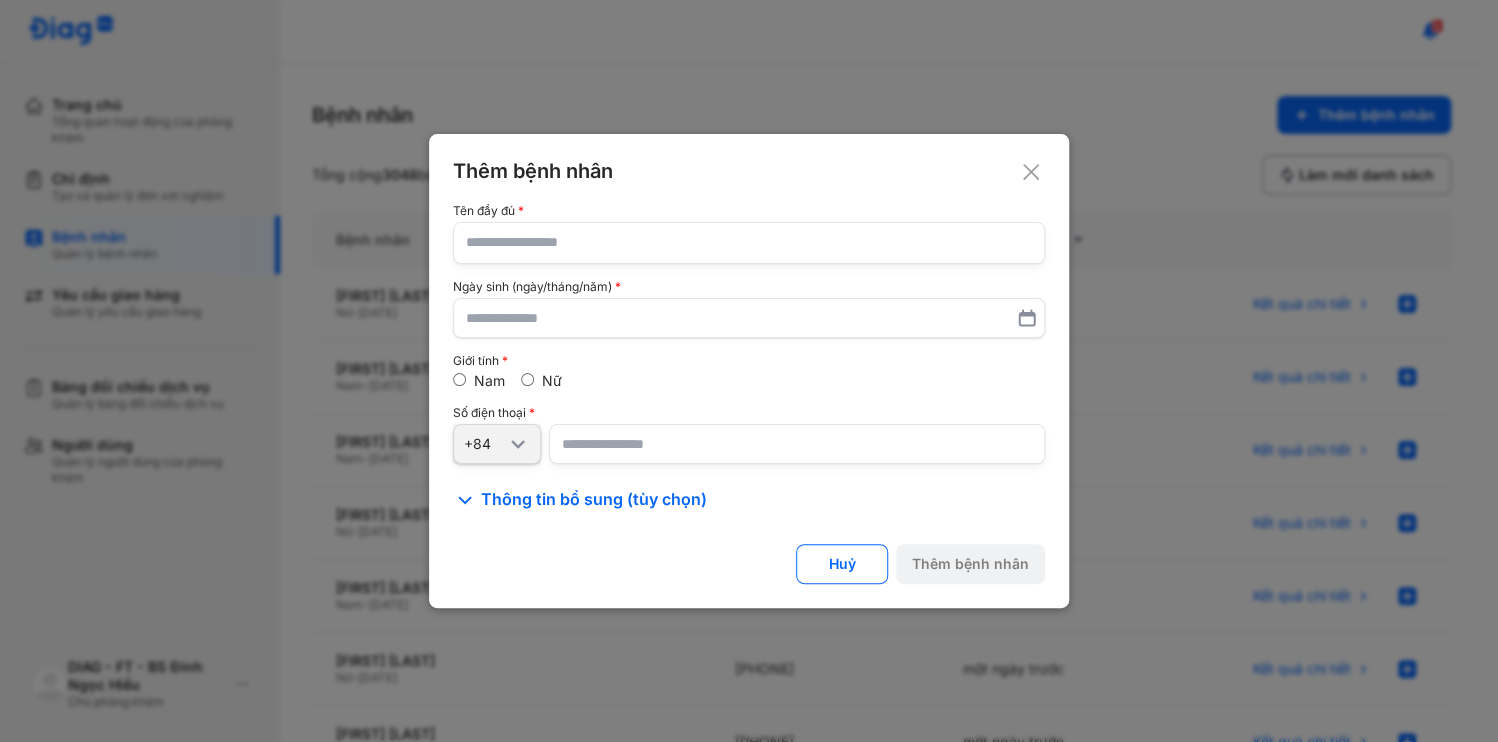 click 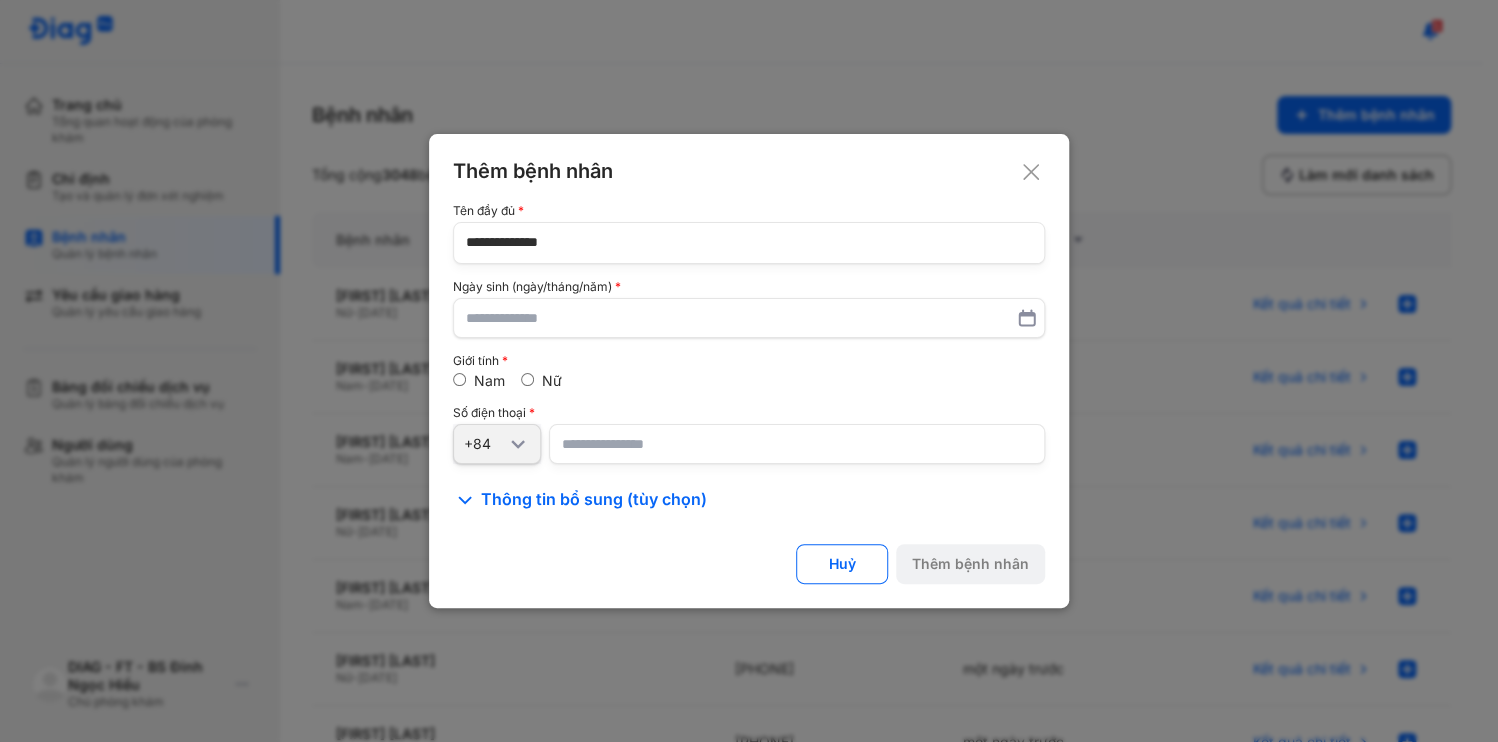 type on "**********" 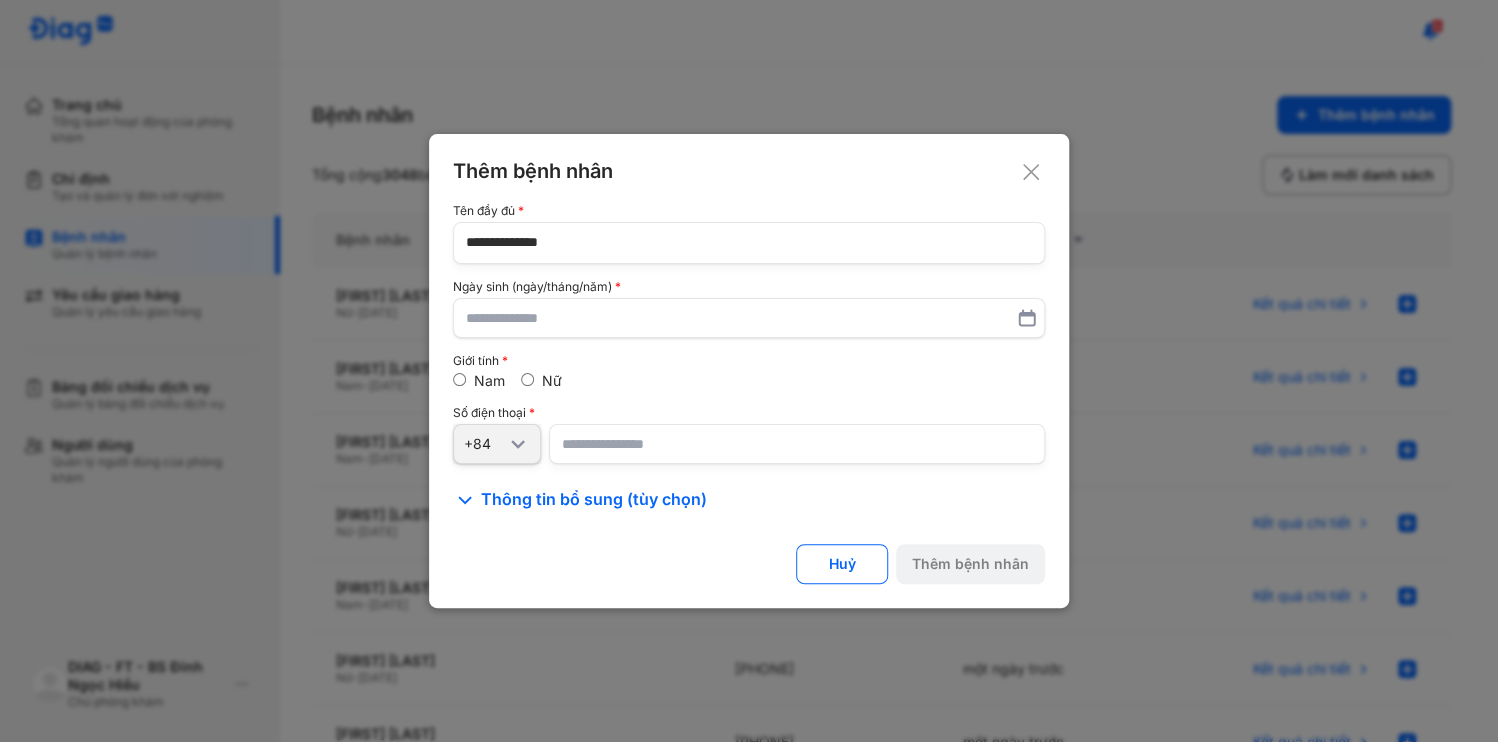 click at bounding box center (797, 444) 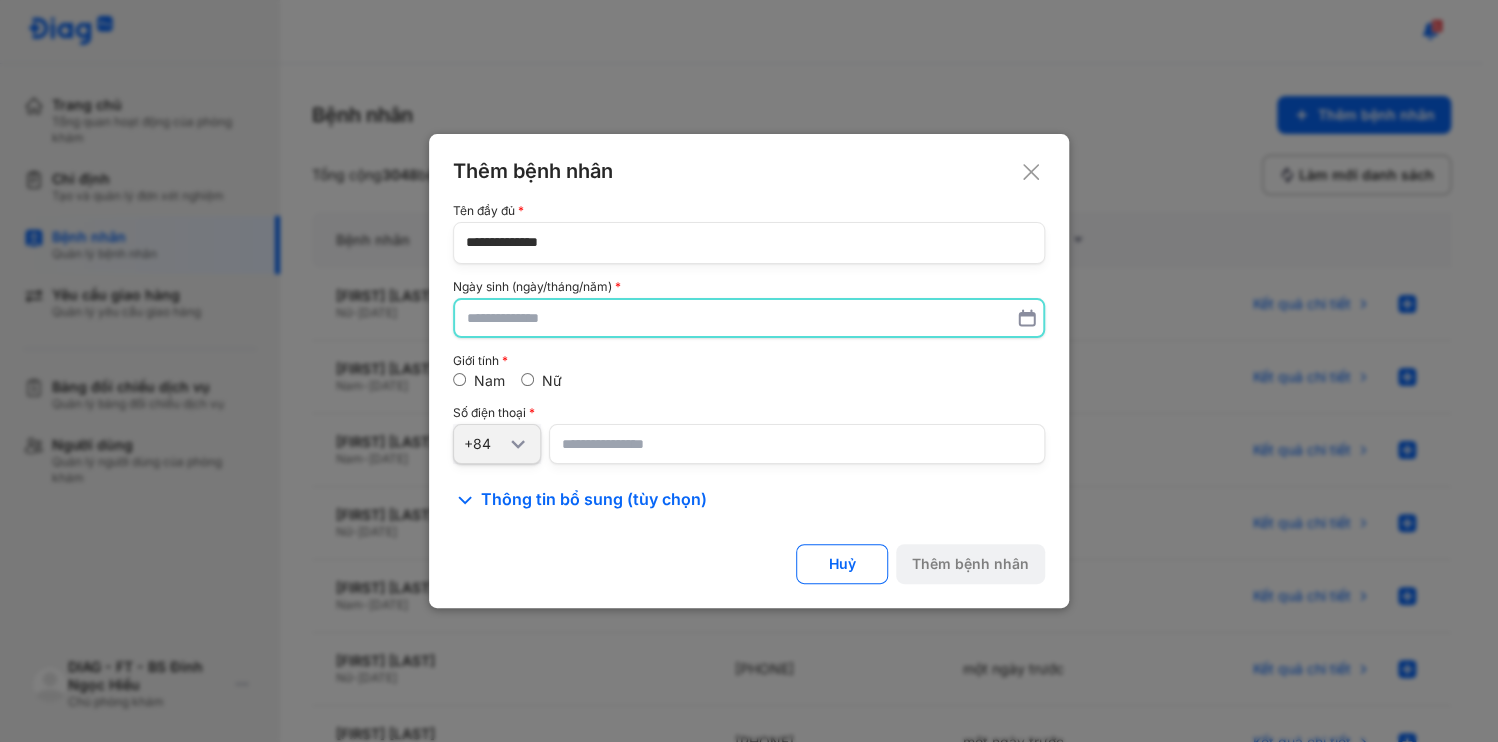 click at bounding box center (749, 318) 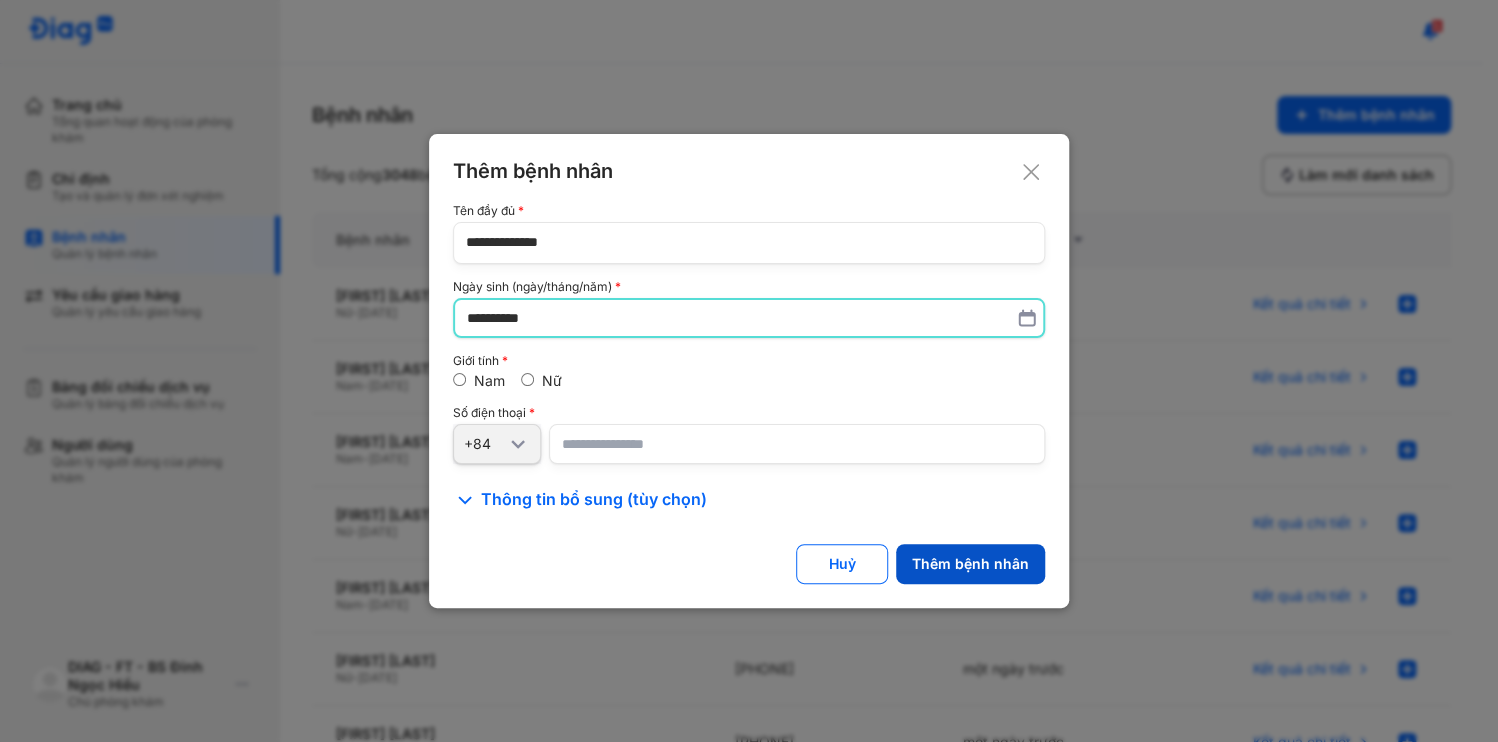 type on "**********" 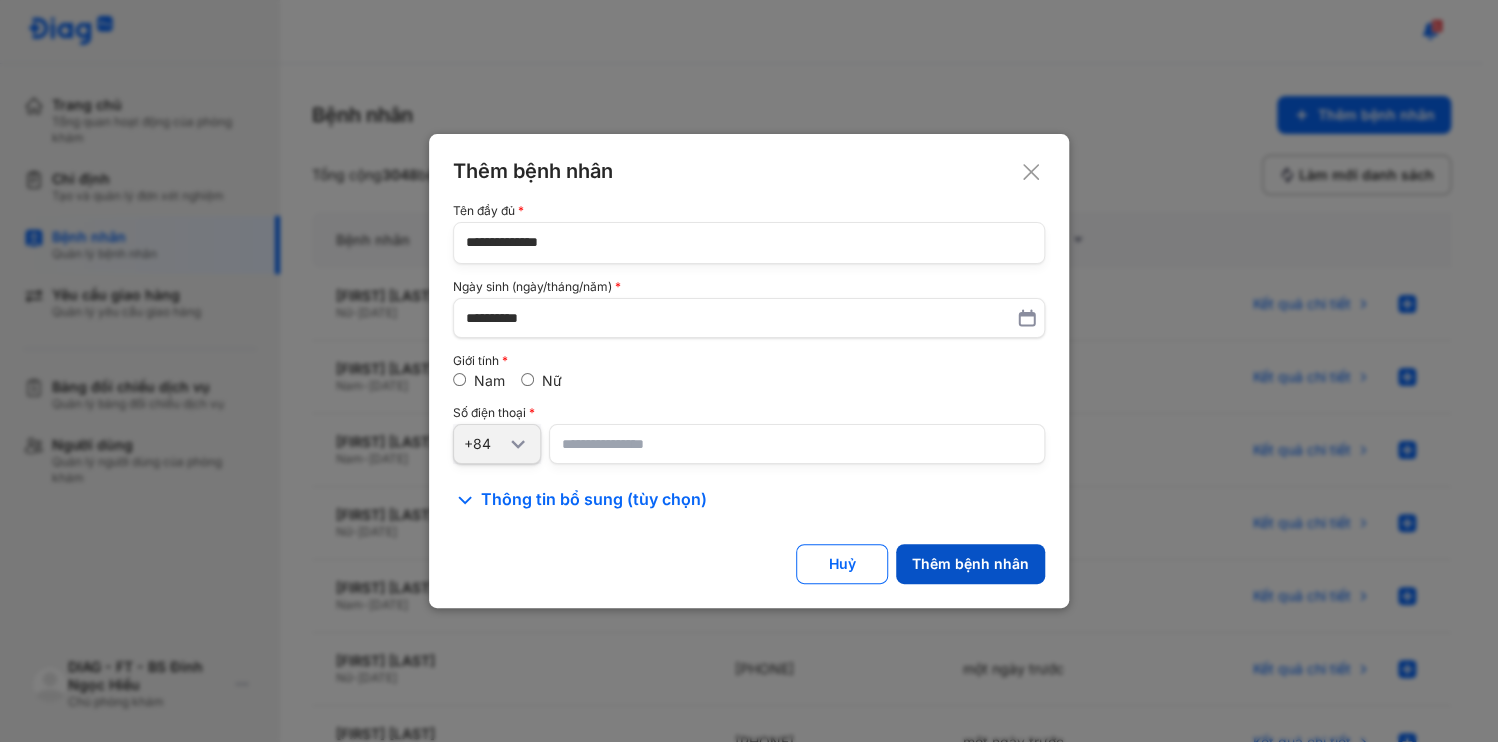 click on "Thêm bệnh nhân" 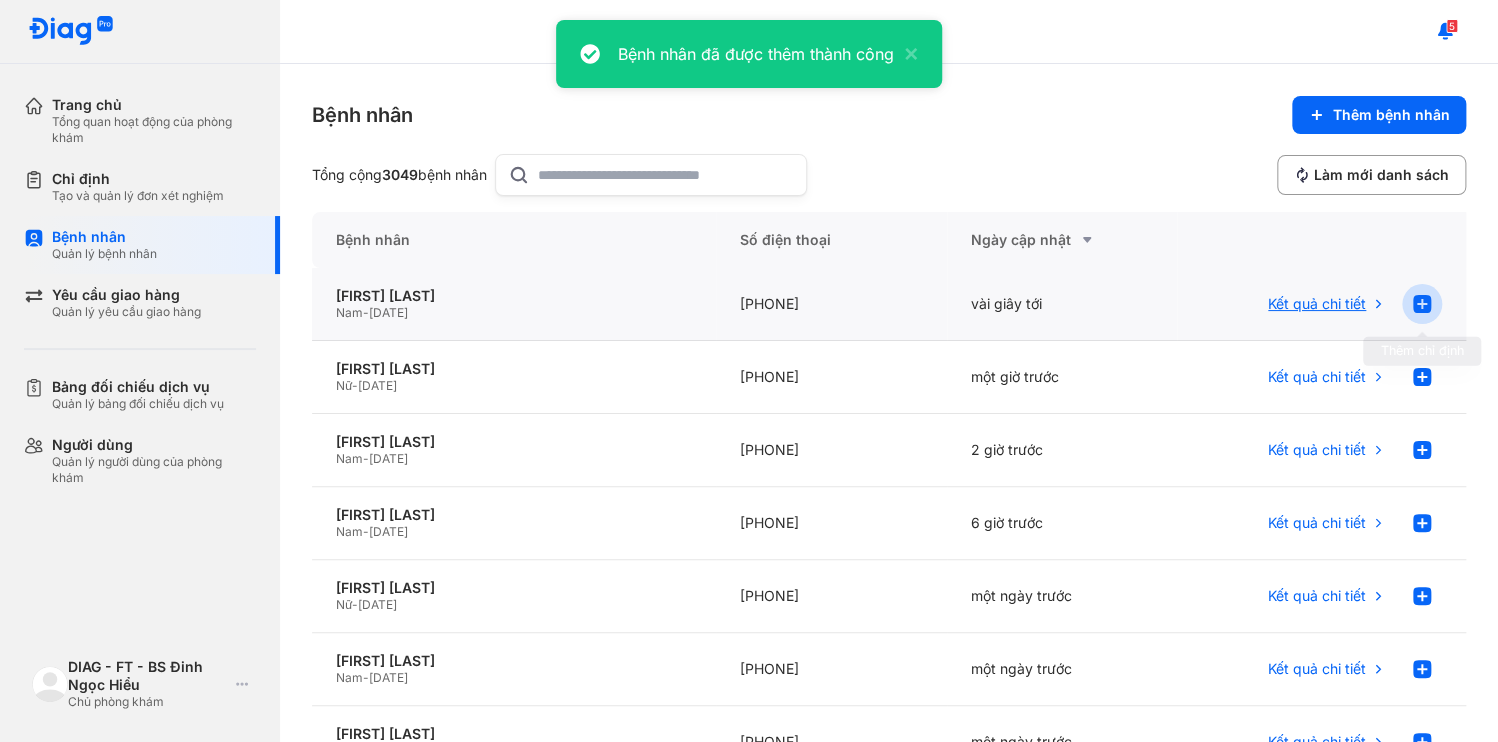click 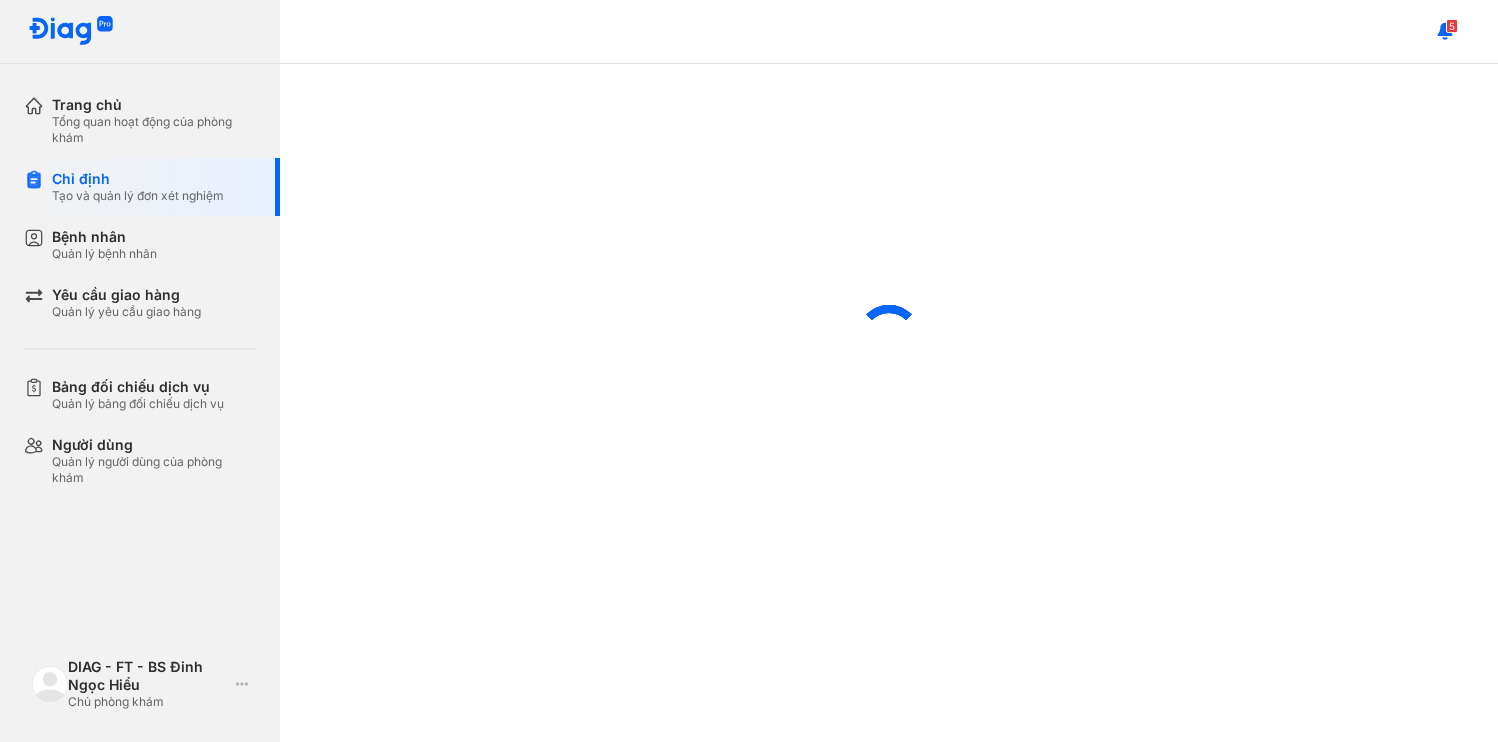 scroll, scrollTop: 0, scrollLeft: 0, axis: both 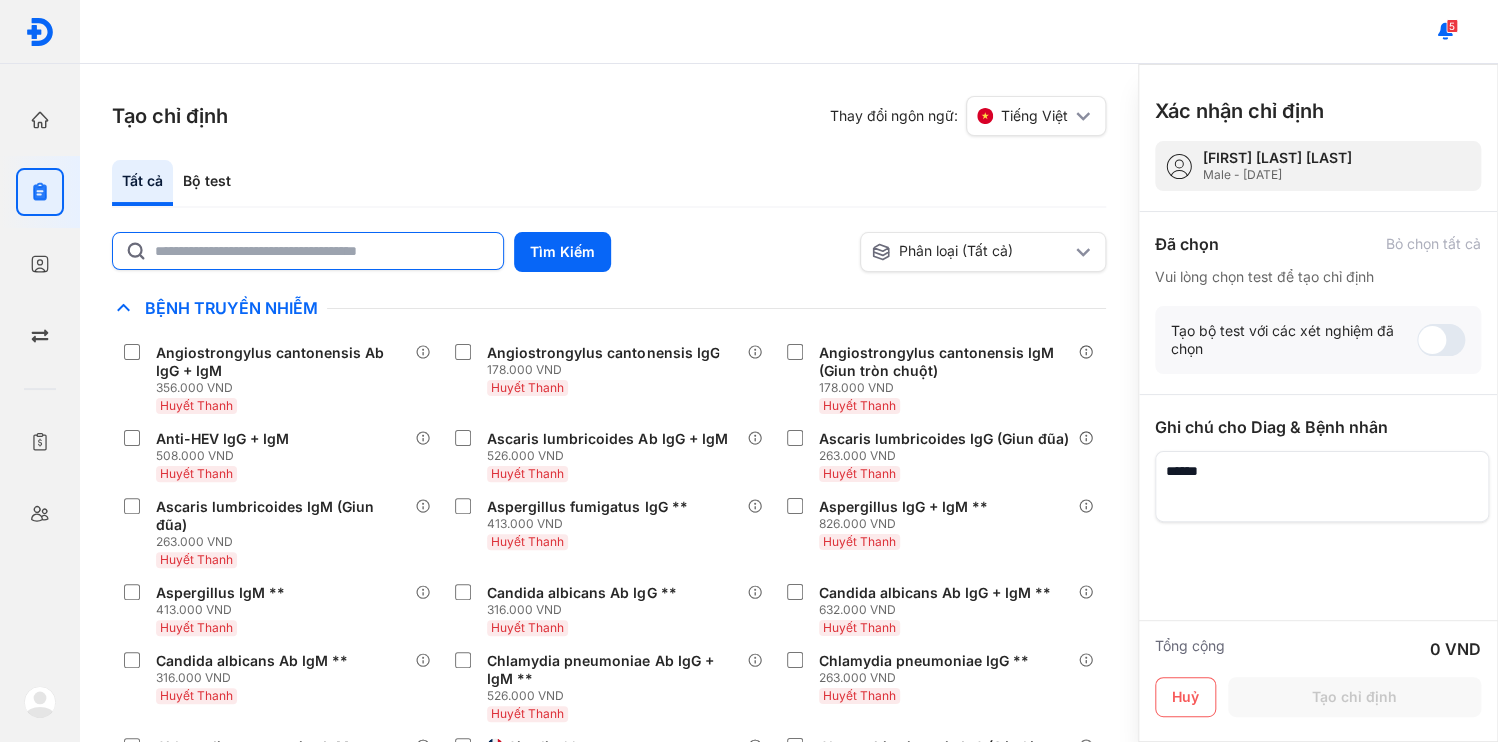 click 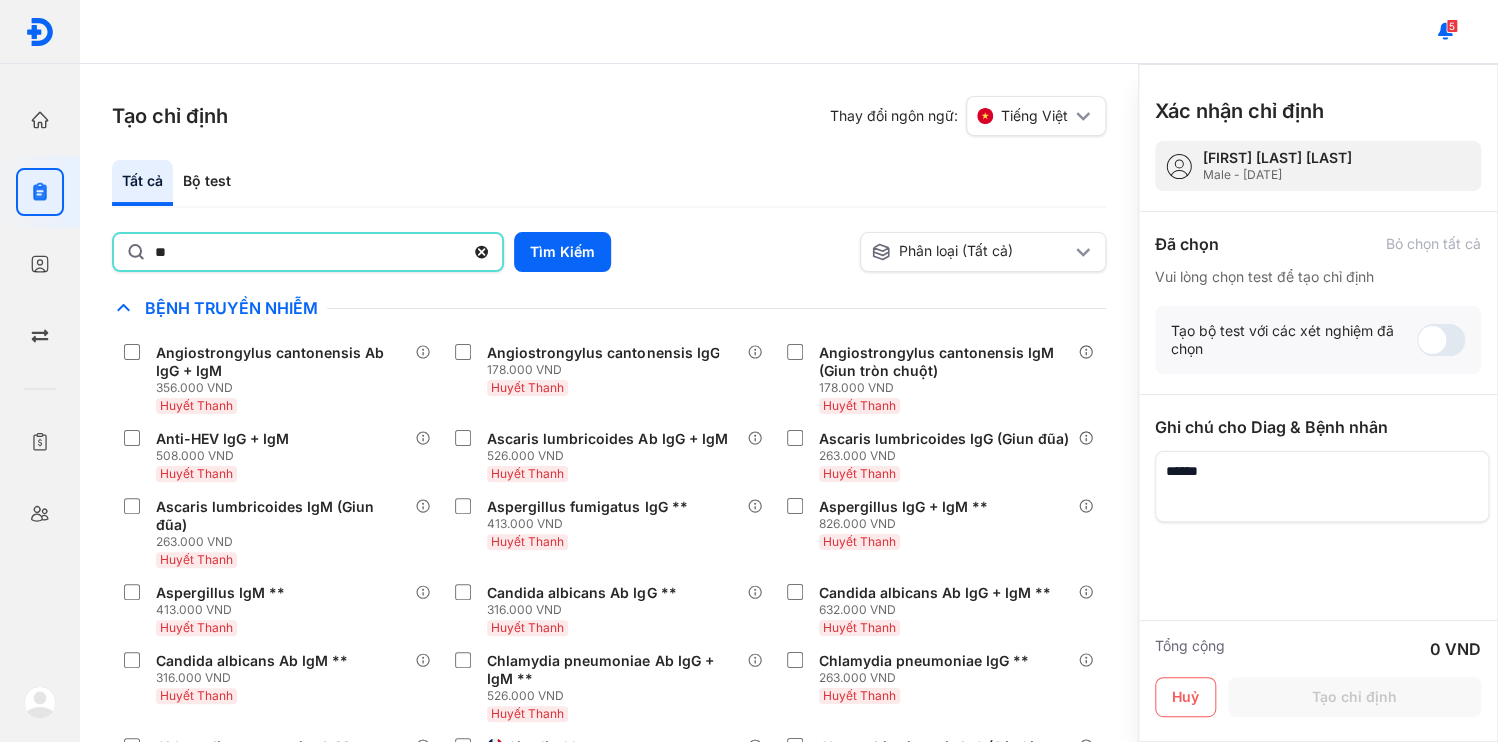type on "*" 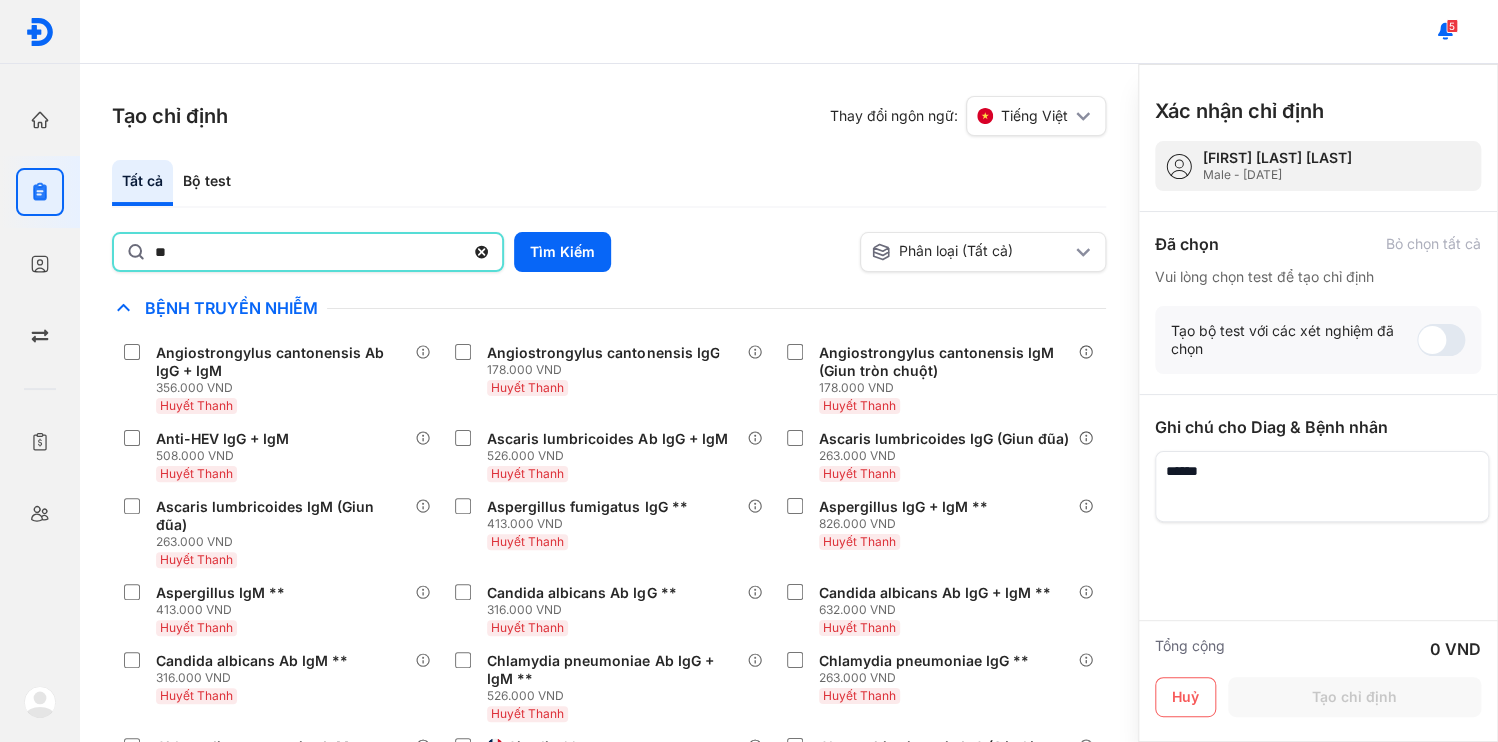type on "*" 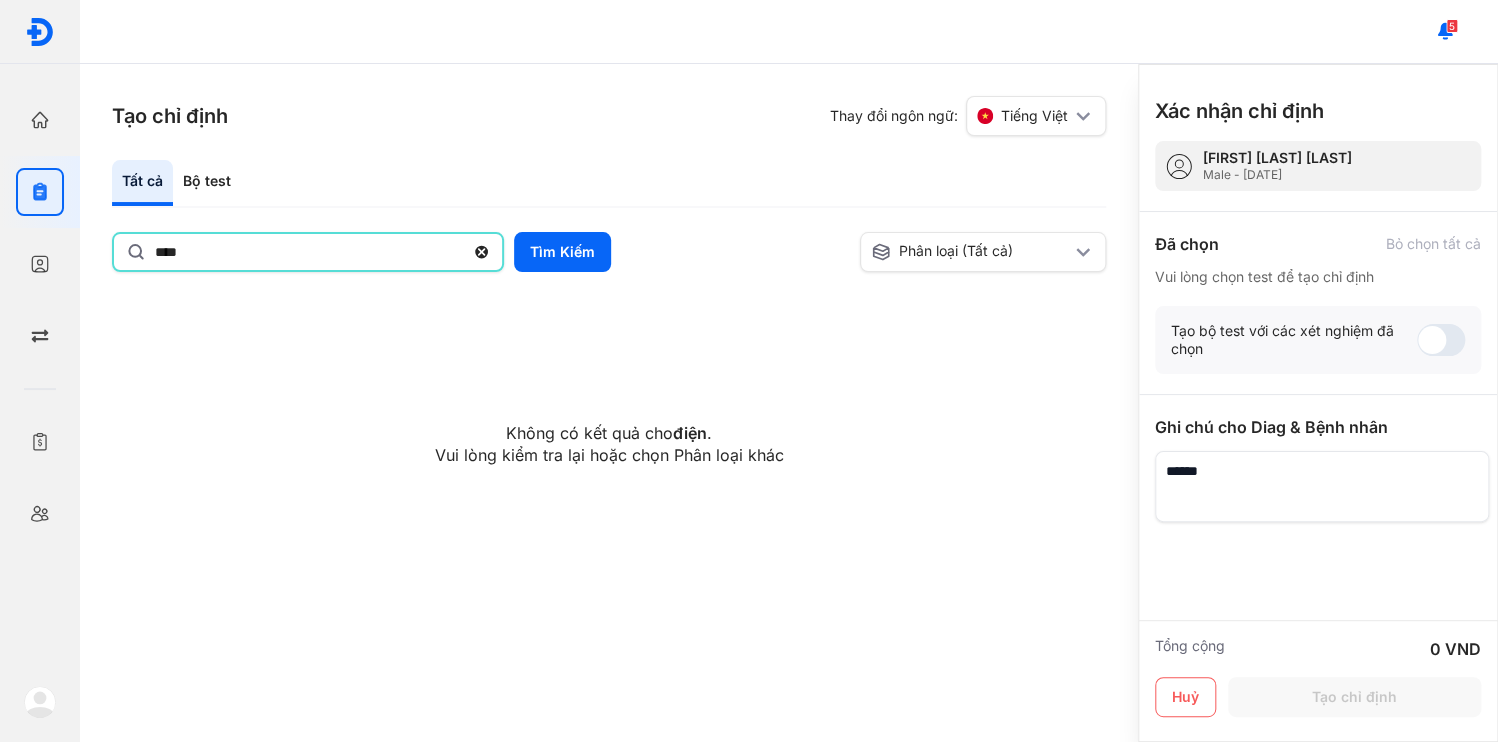 type on "*******" 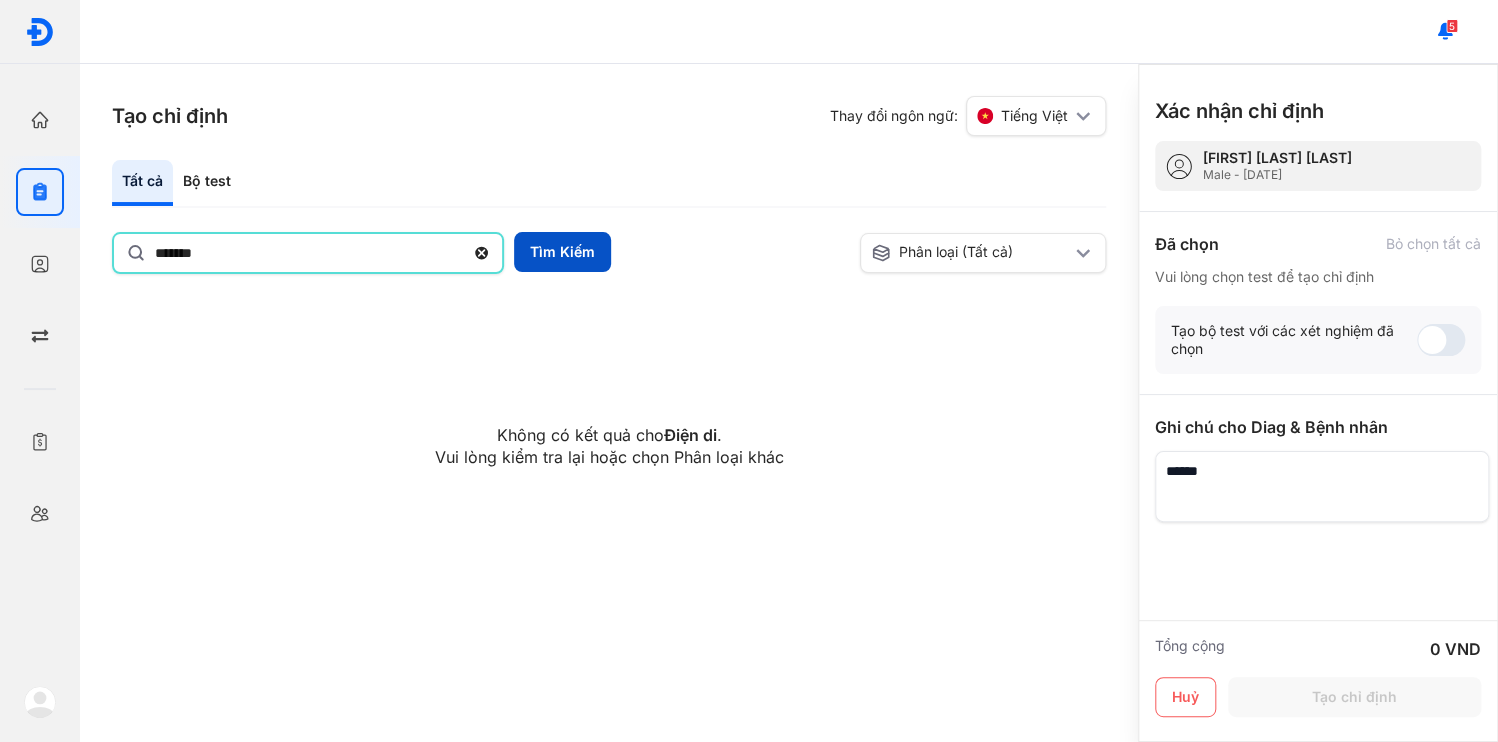 click on "Tìm Kiếm" at bounding box center (562, 252) 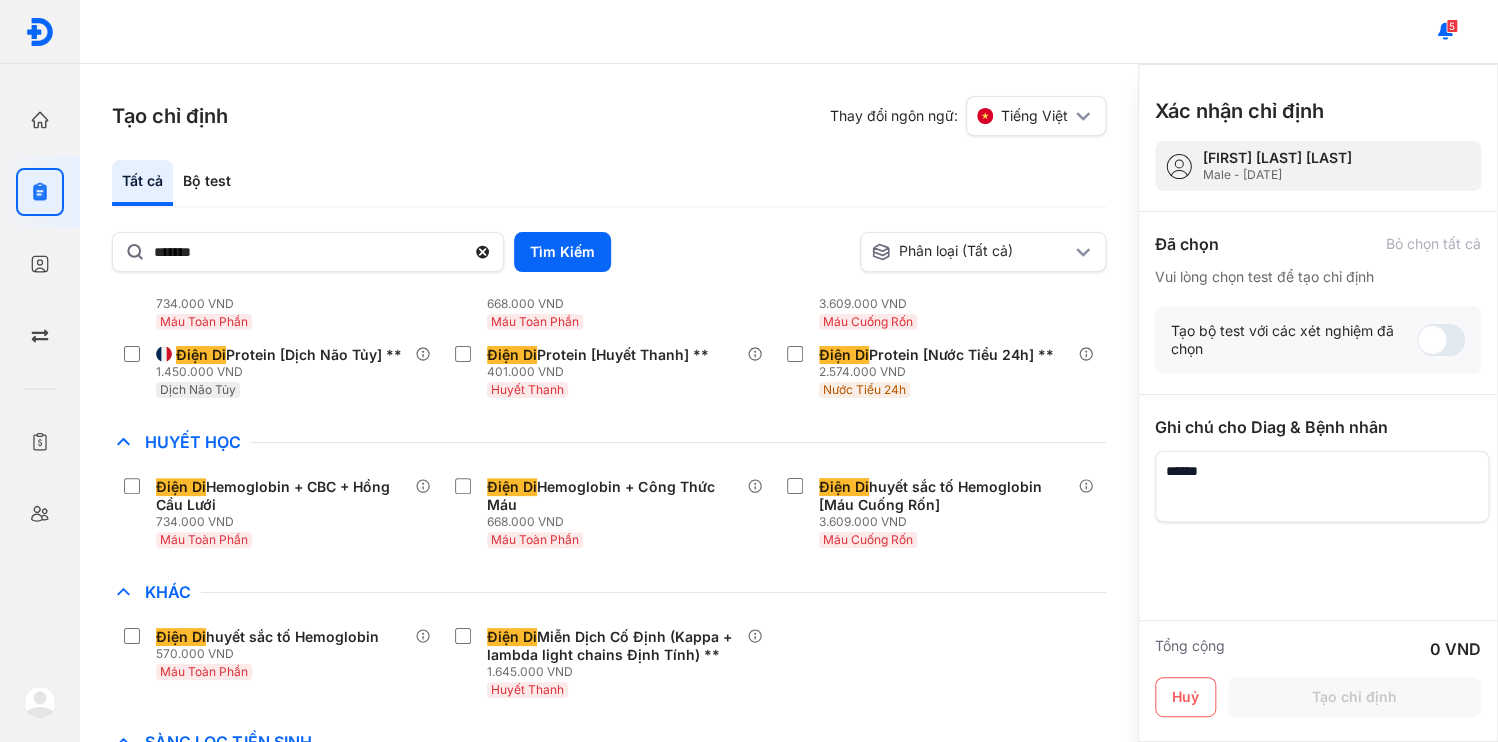 scroll, scrollTop: 114, scrollLeft: 0, axis: vertical 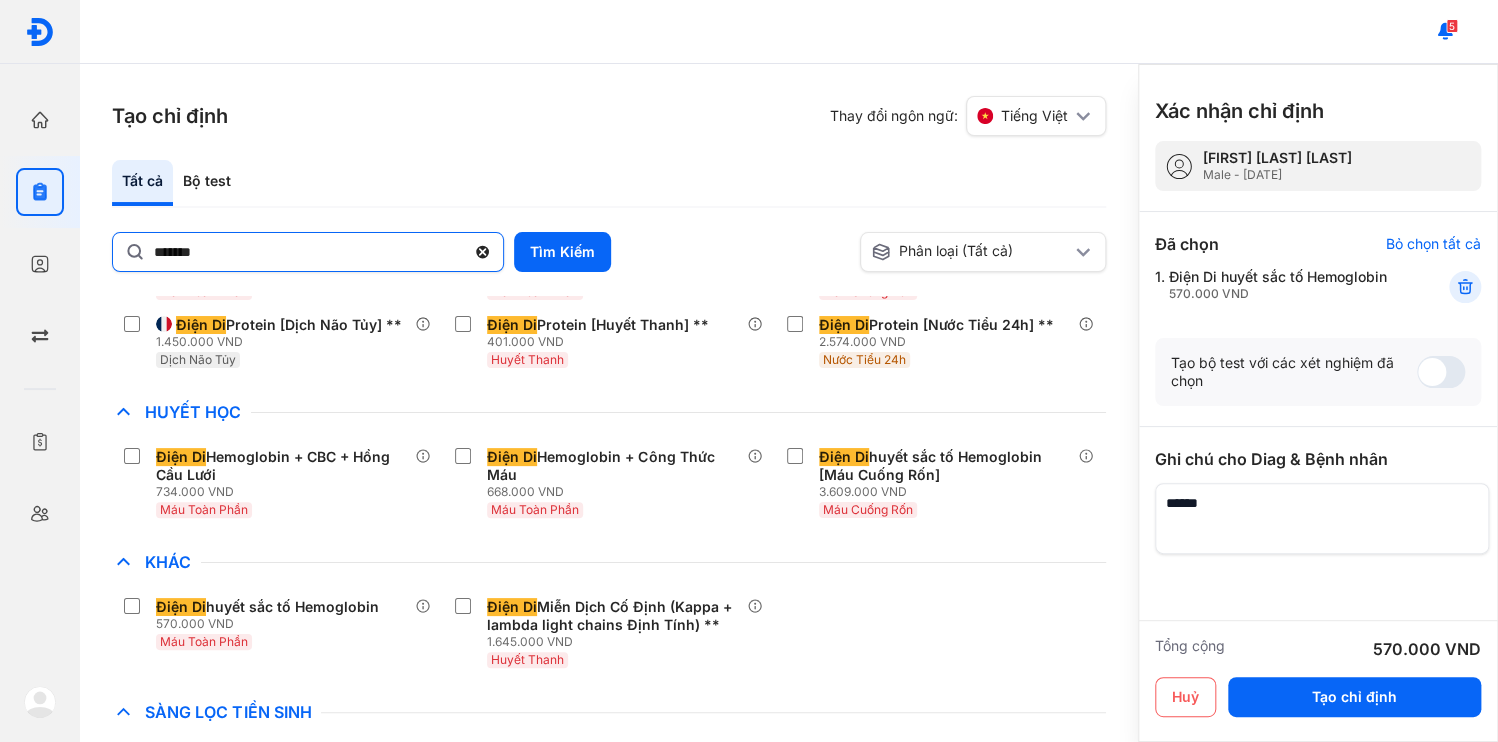 click 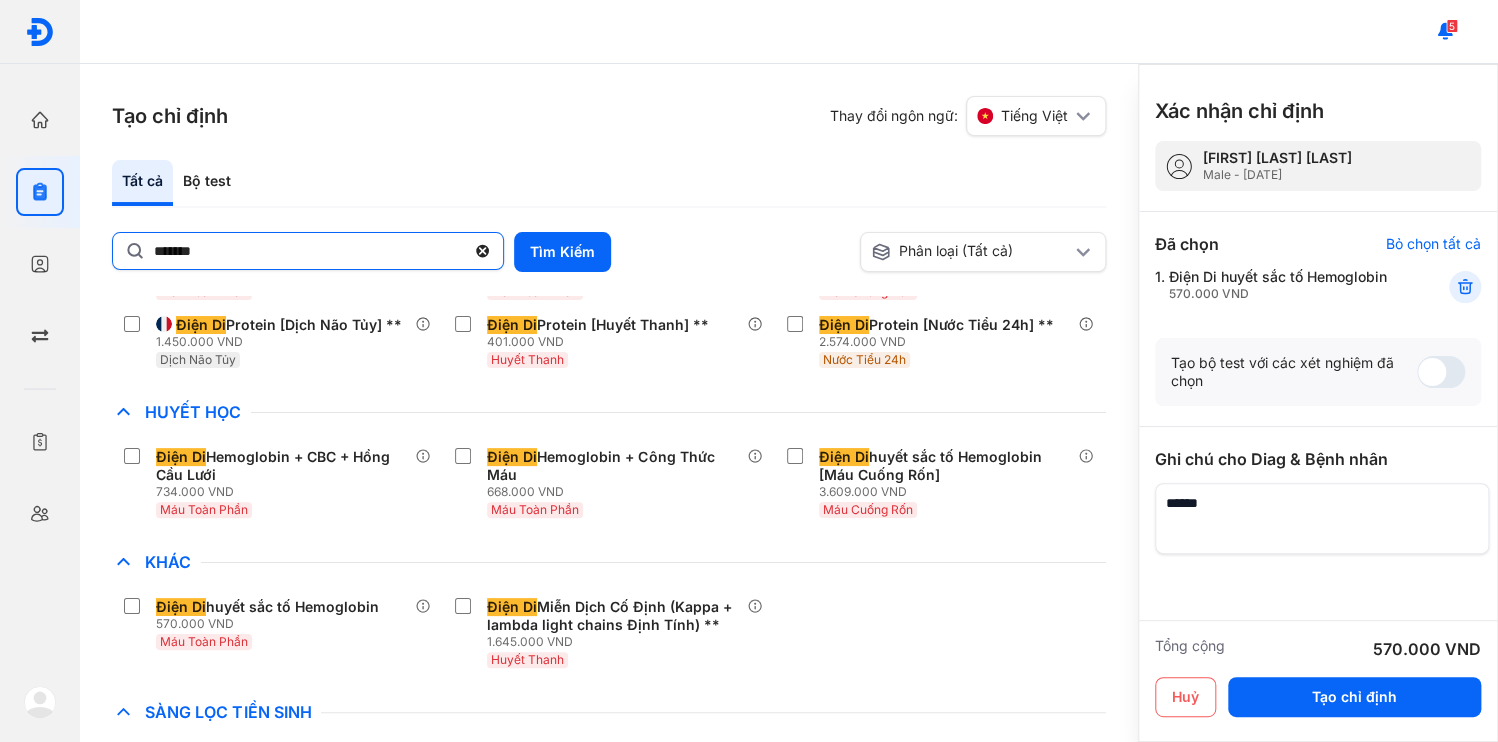 click on "*******" 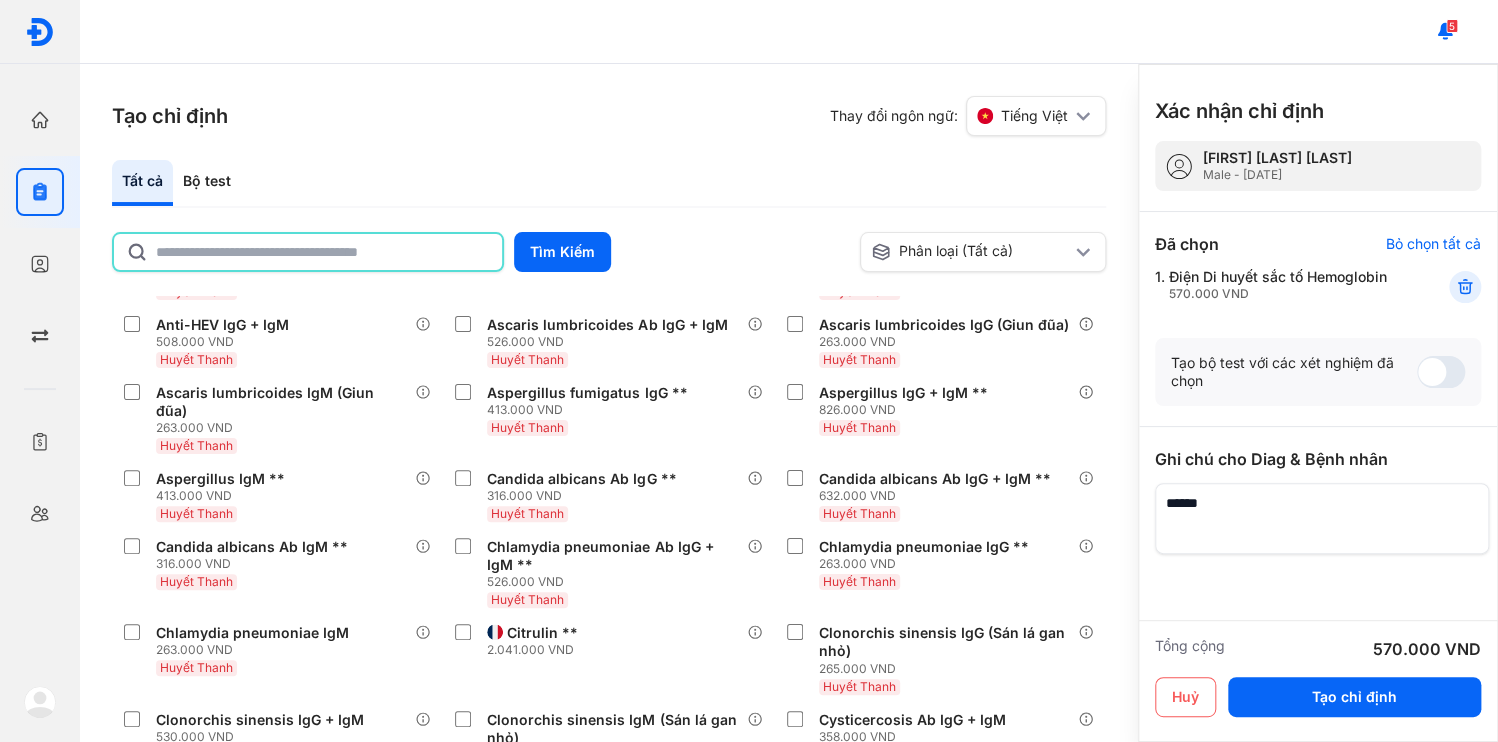 scroll, scrollTop: 5511, scrollLeft: 0, axis: vertical 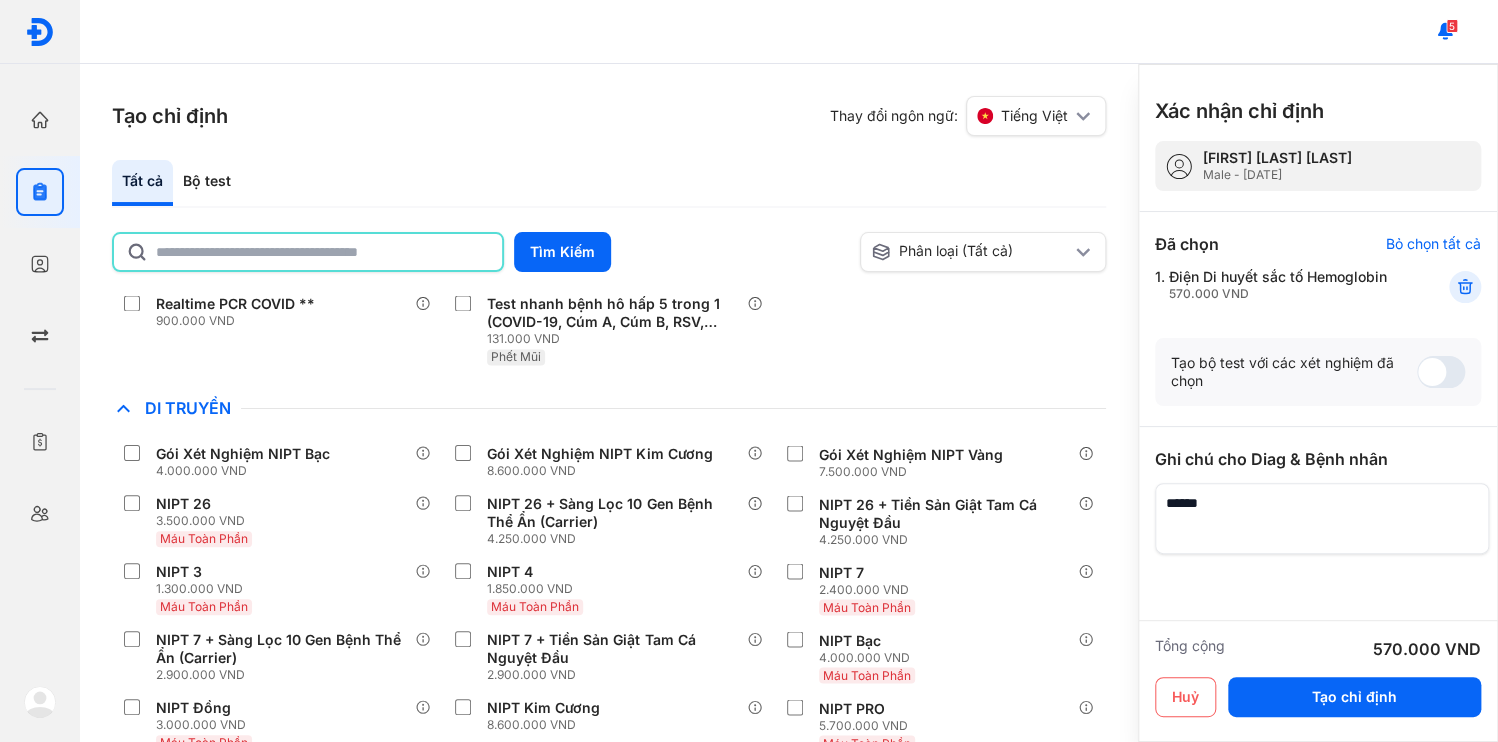 click 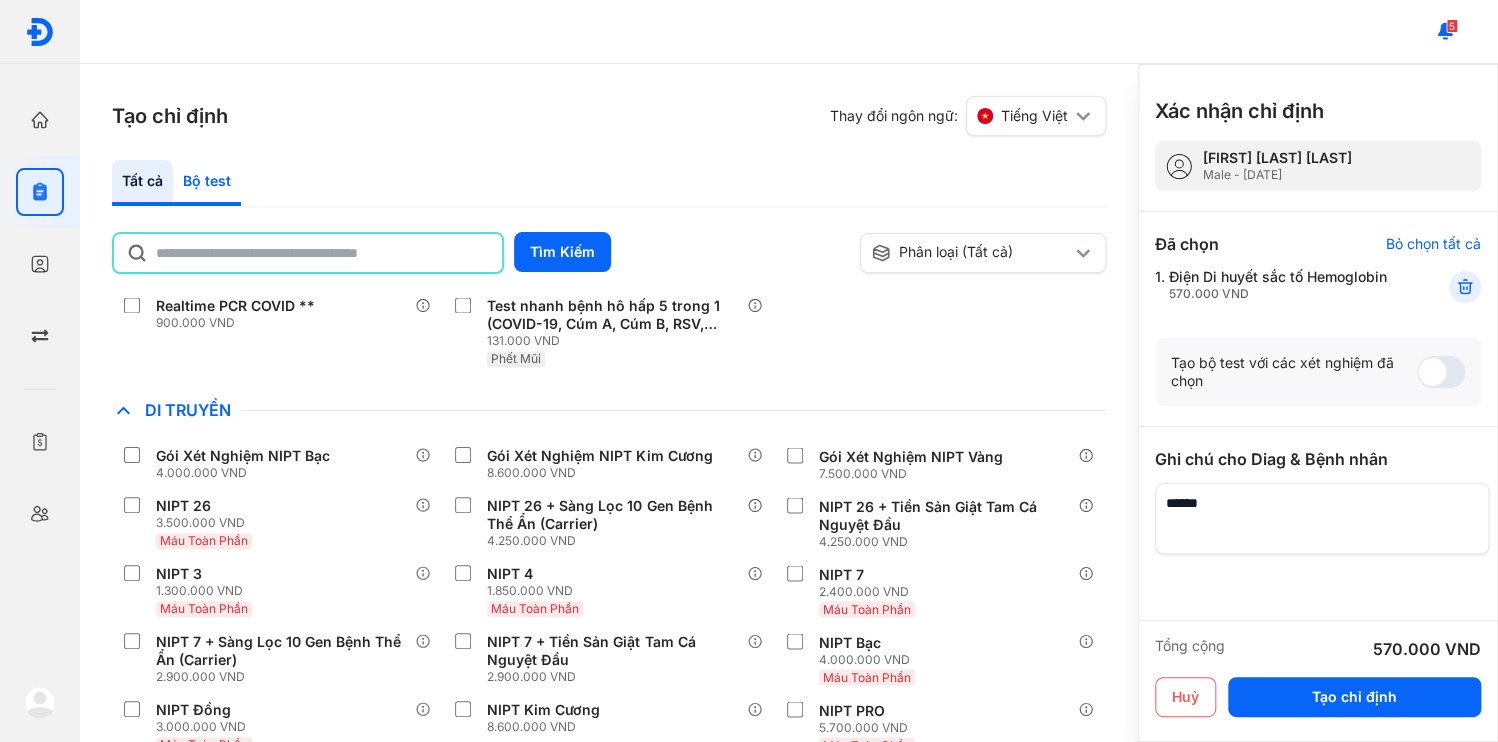 click on "Bộ test" 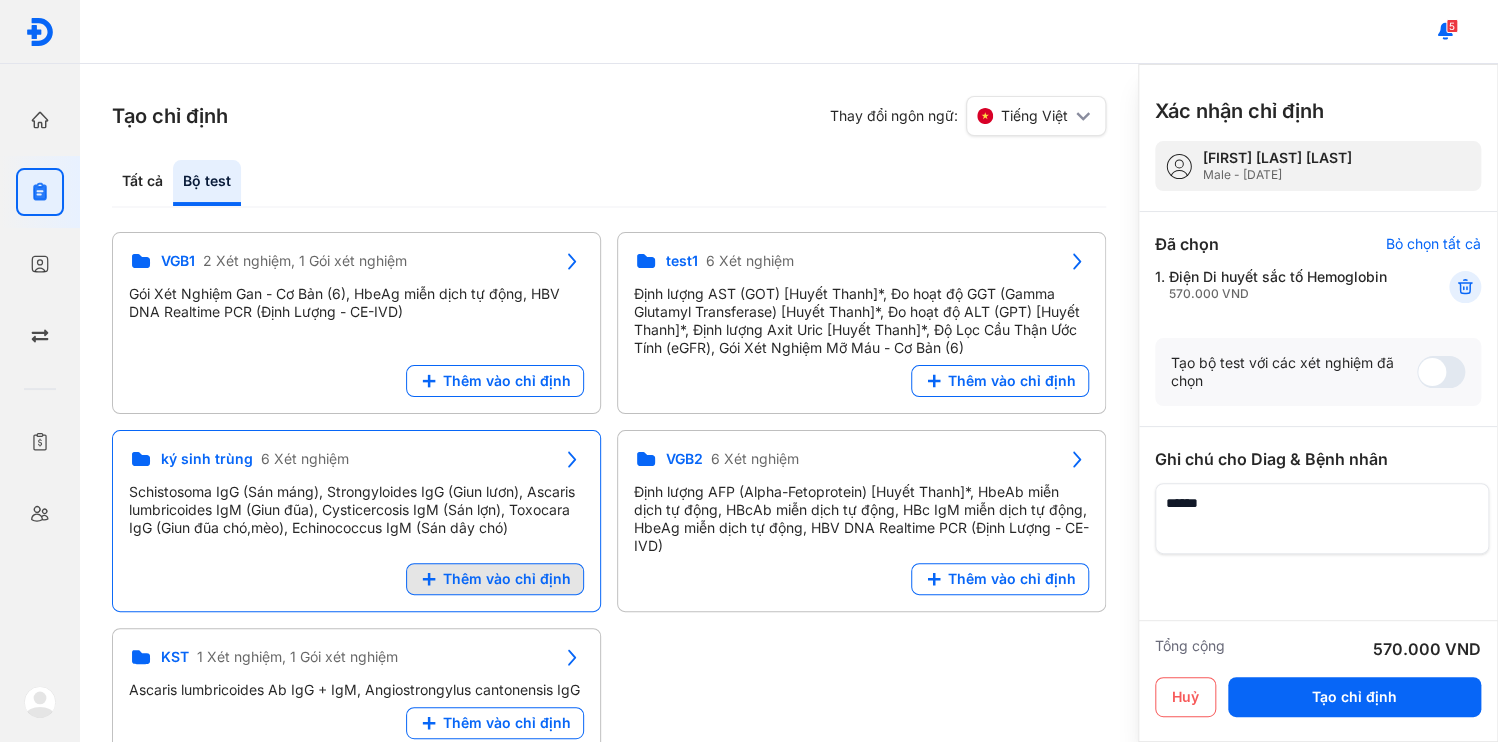 click on "Thêm vào chỉ định" 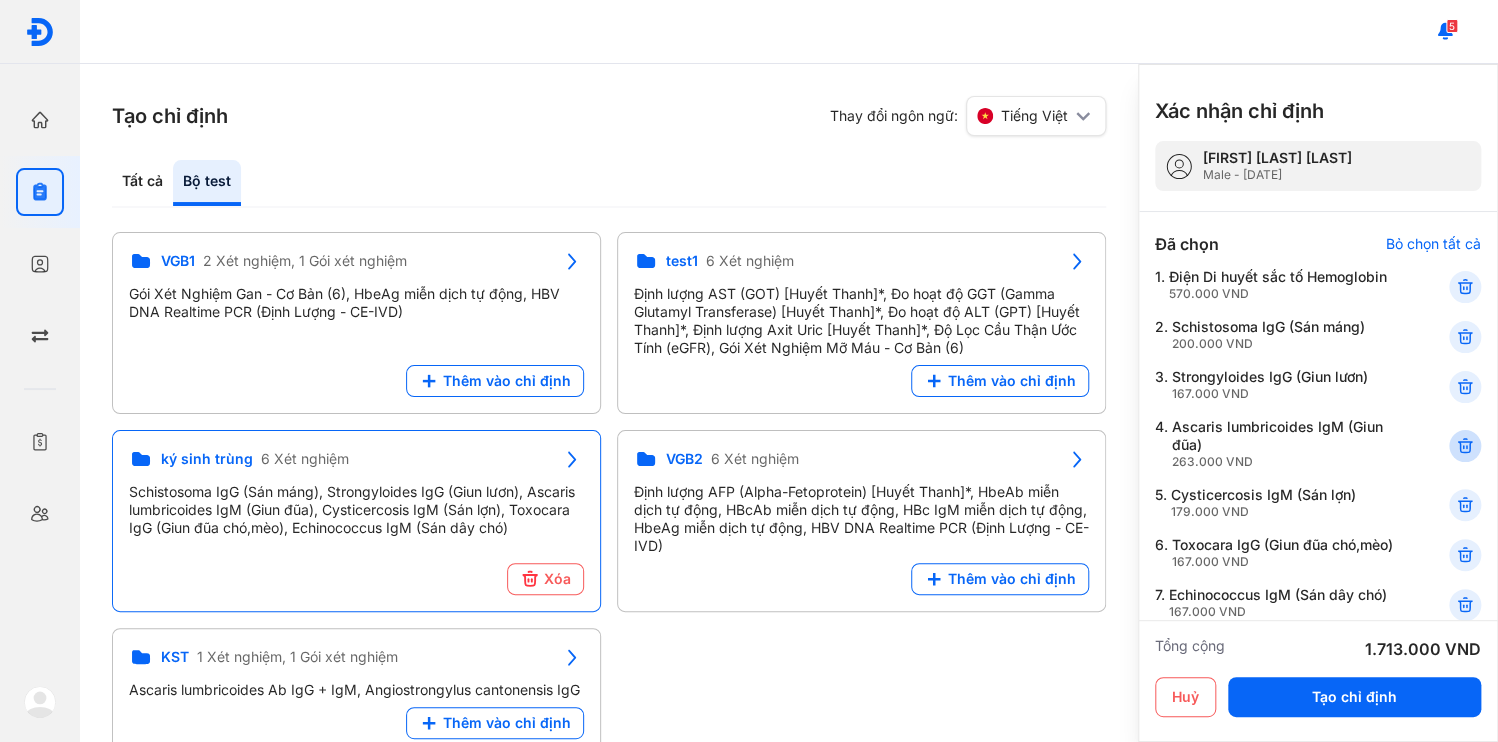 click 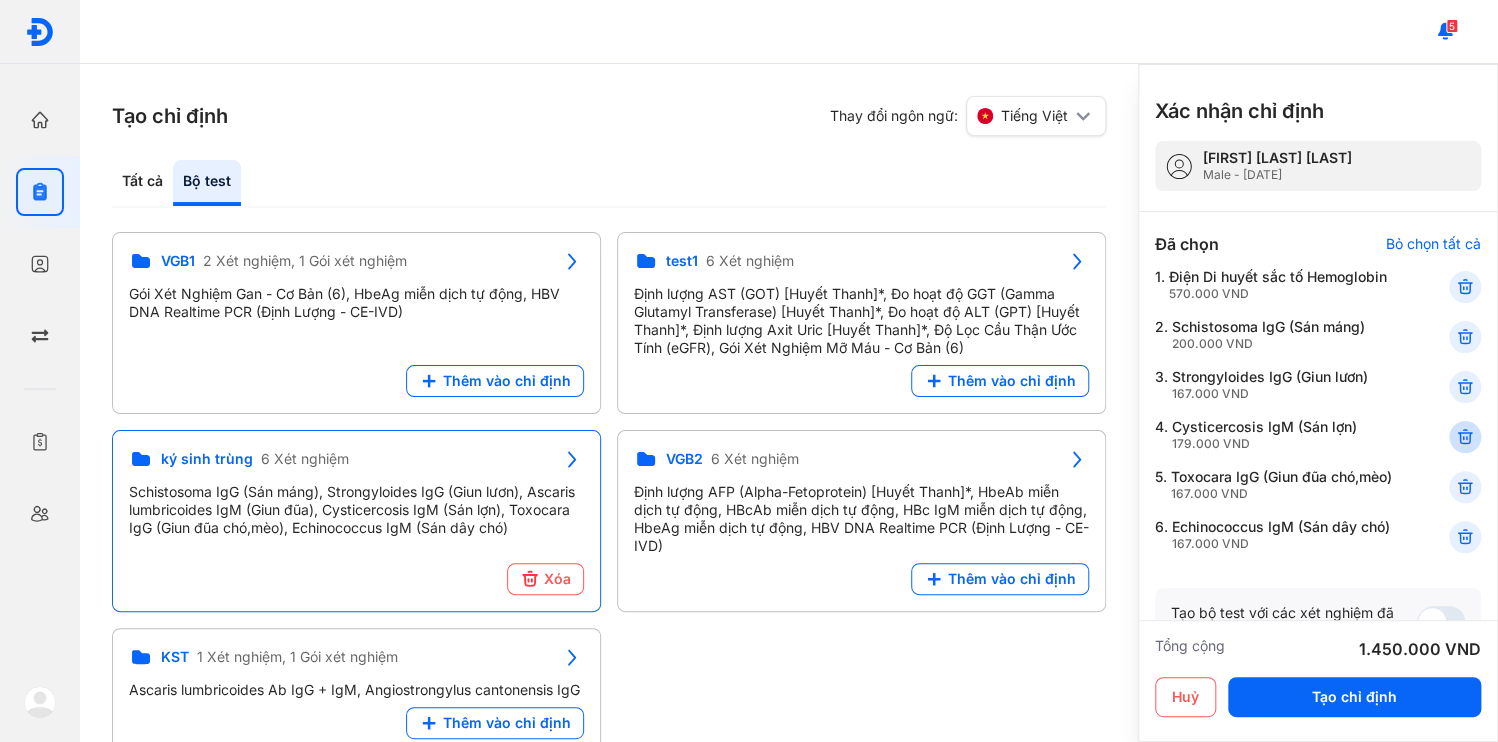 click 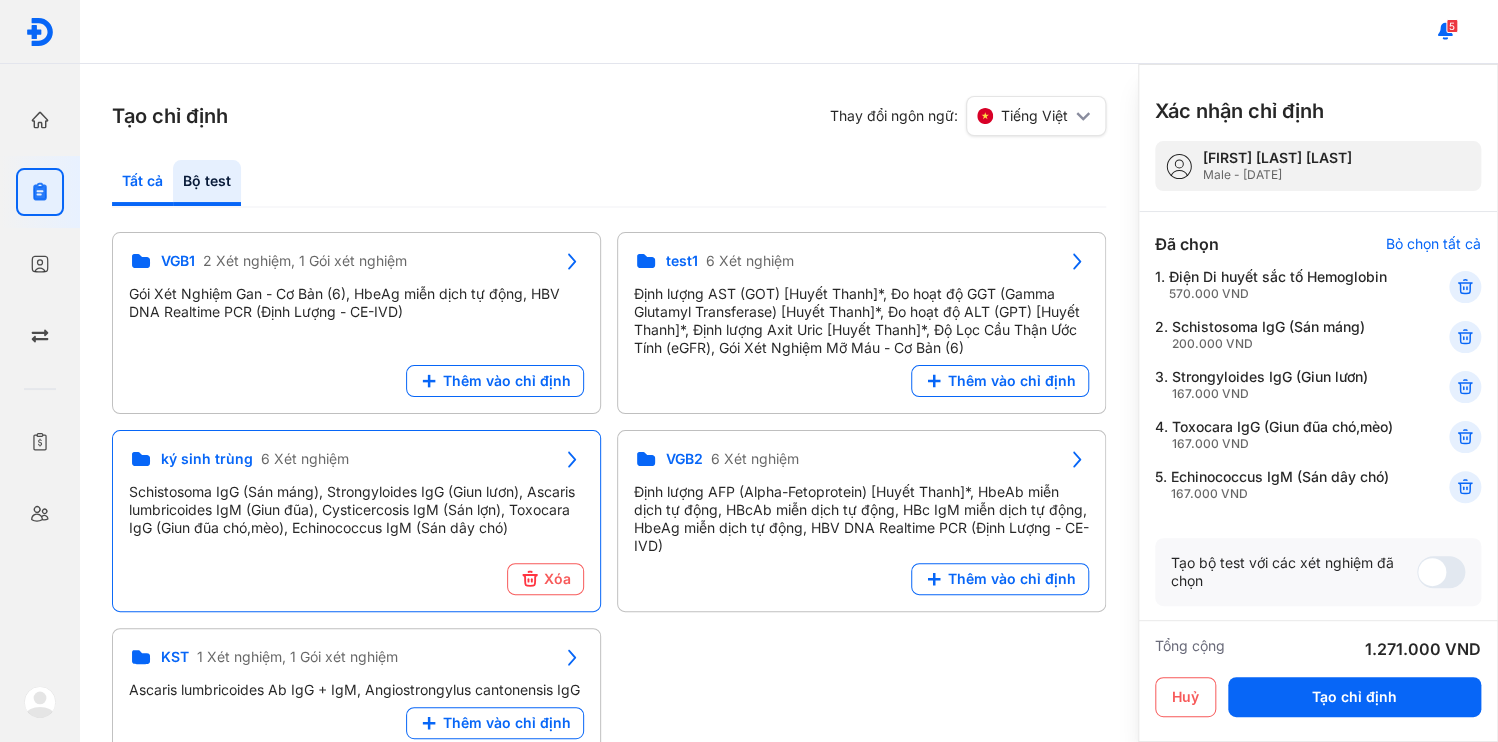 click on "Tất cả" 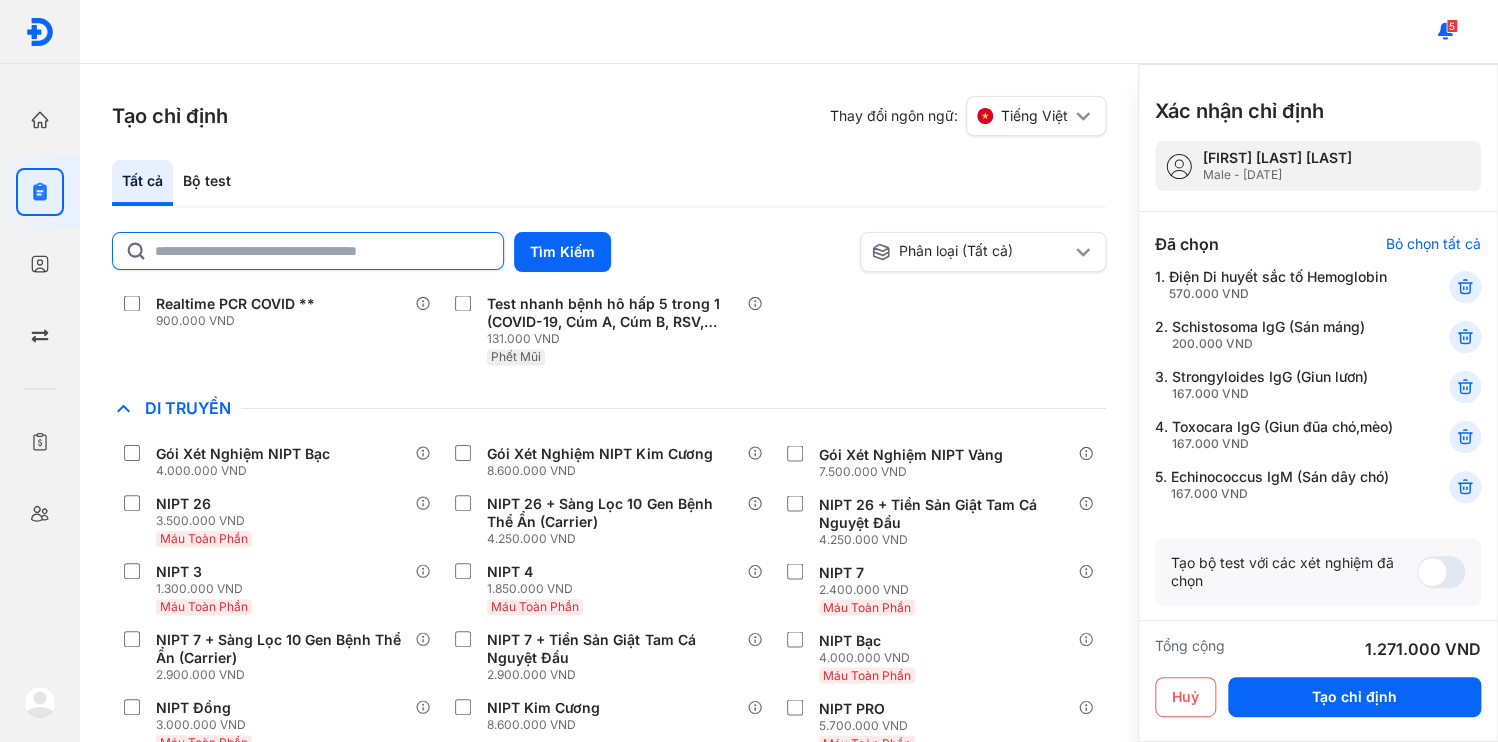 click 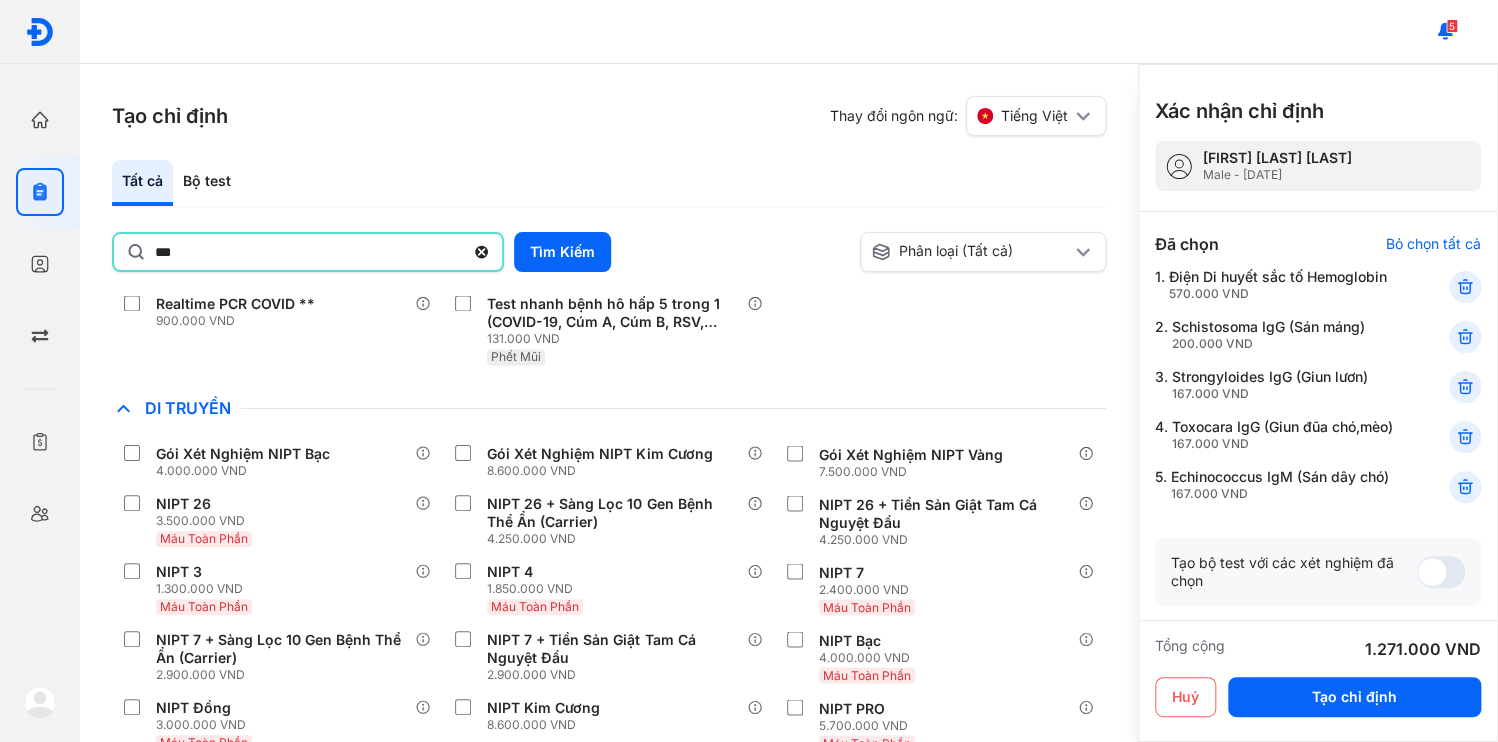 type on "***" 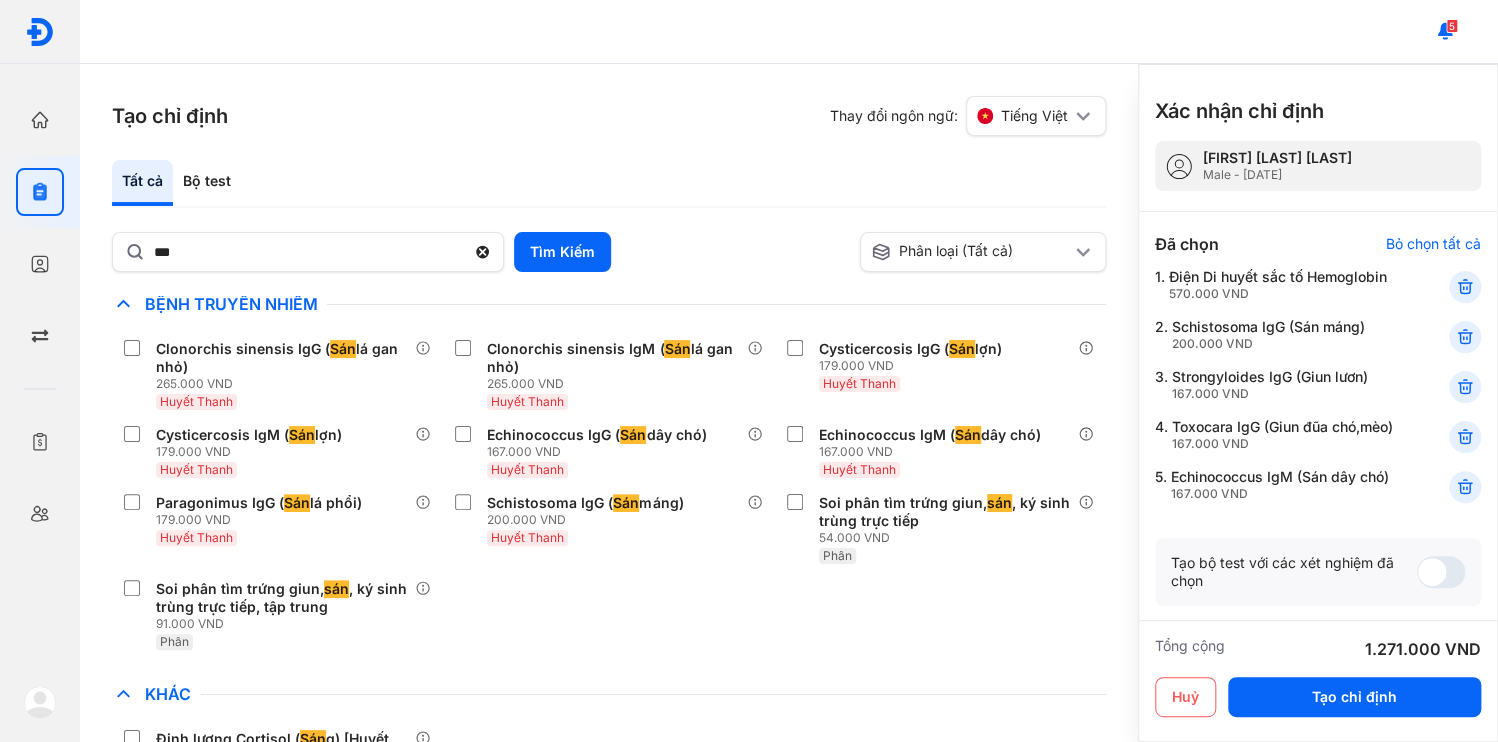 scroll, scrollTop: 0, scrollLeft: 0, axis: both 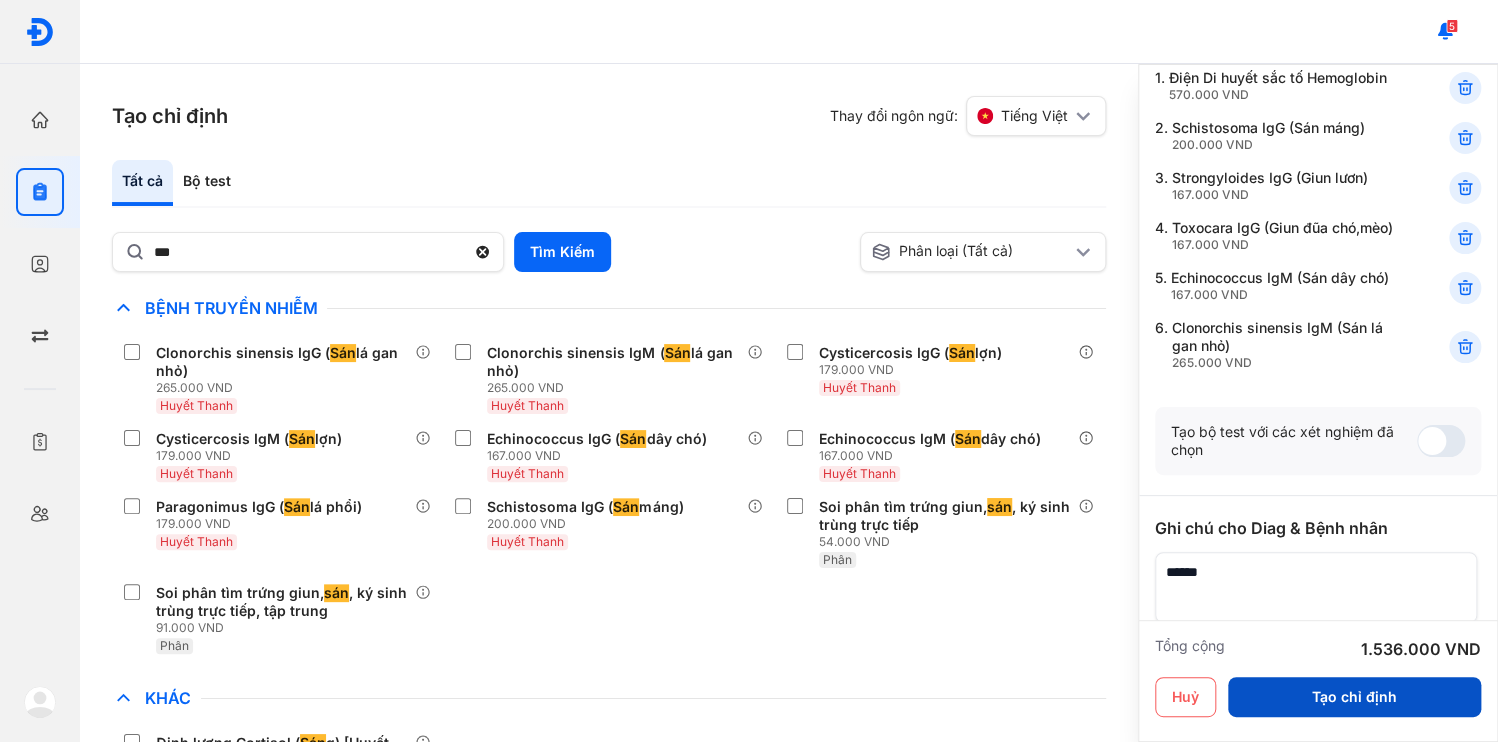 click on "Tạo chỉ định" at bounding box center (1354, 697) 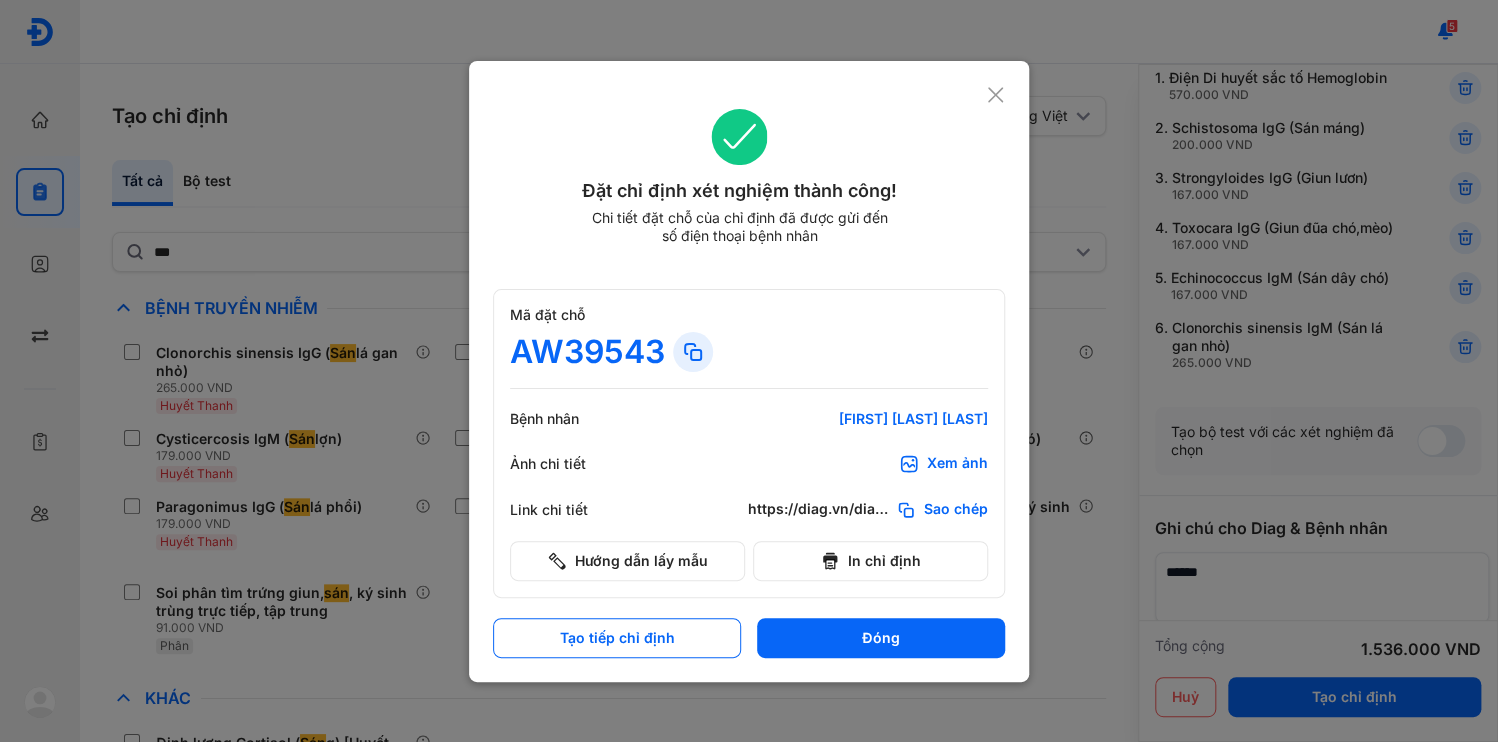 click 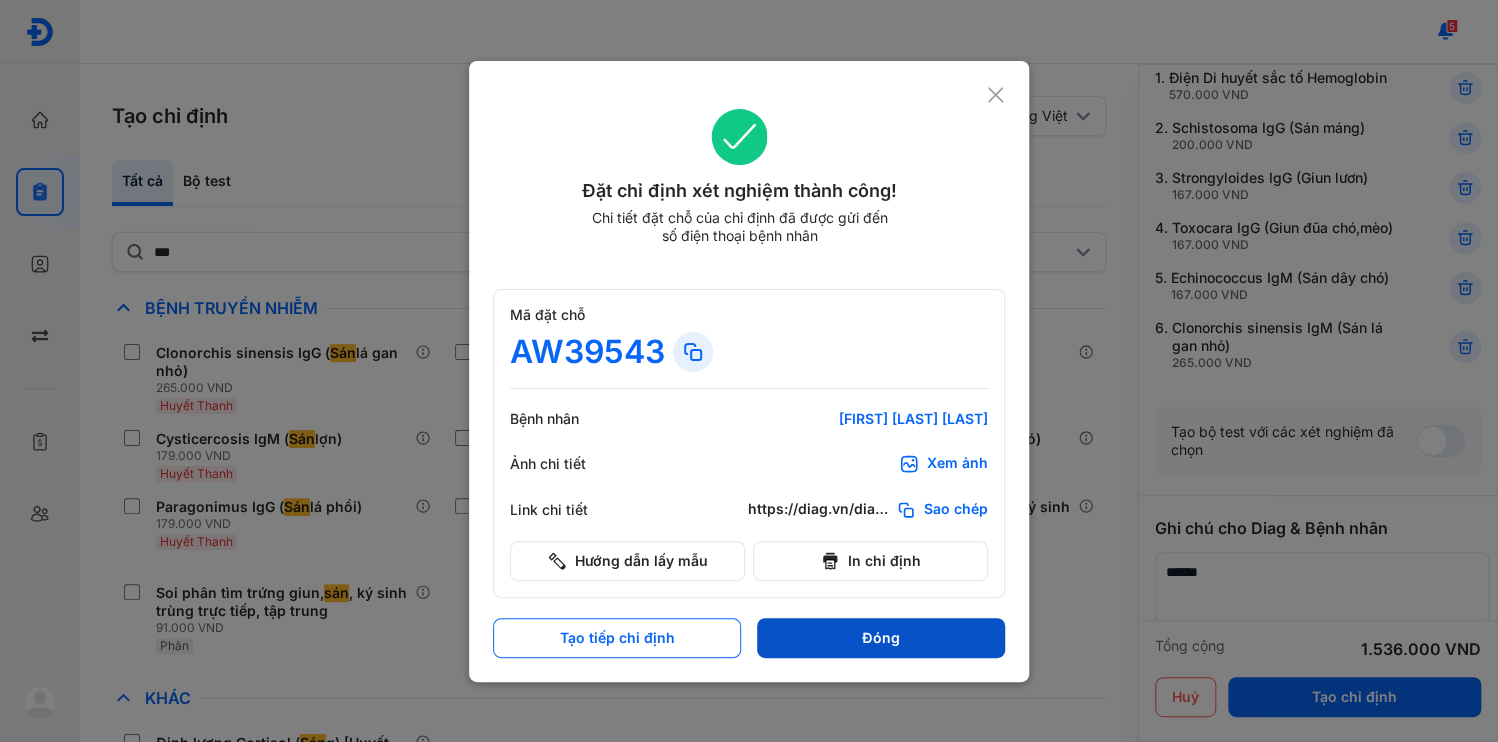 click on "Đóng" at bounding box center (881, 638) 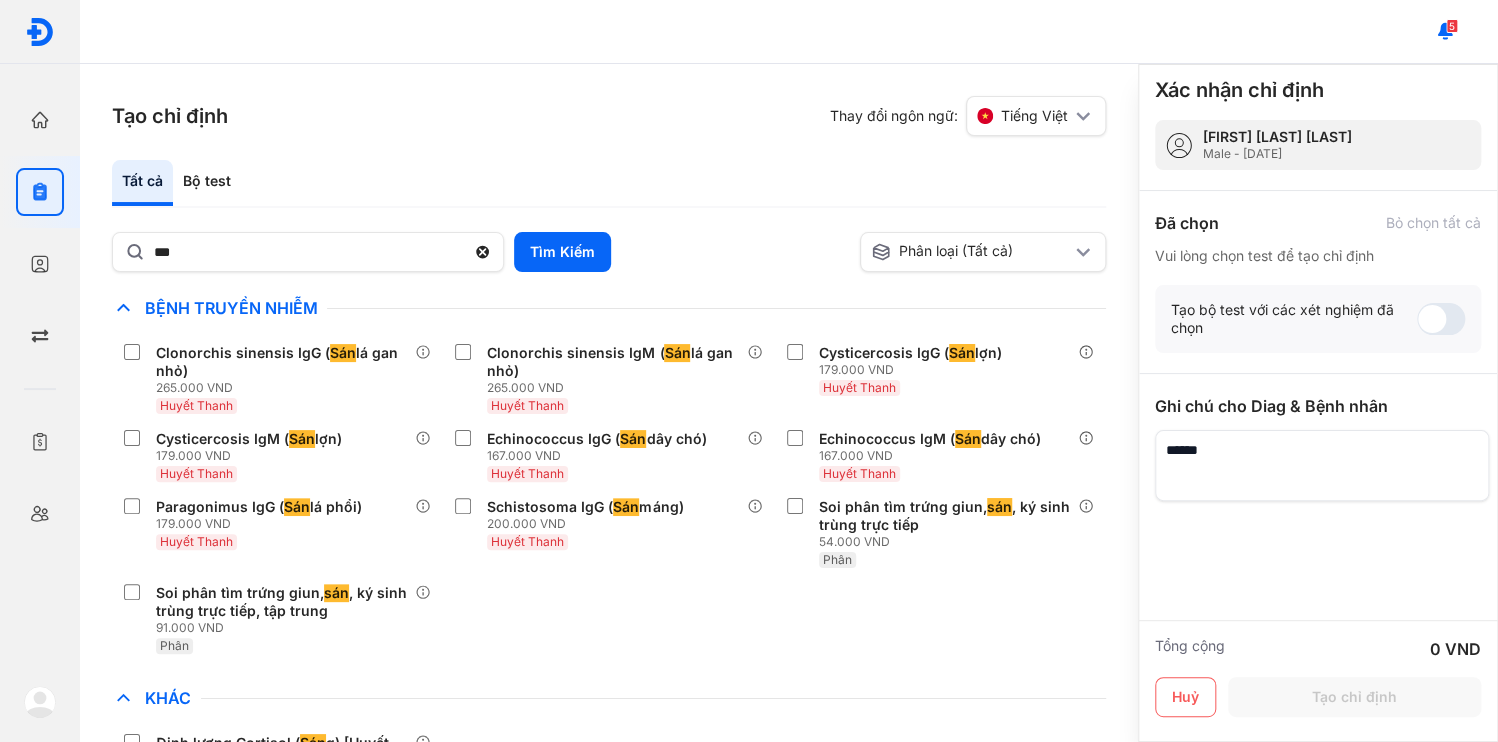 scroll, scrollTop: 0, scrollLeft: 0, axis: both 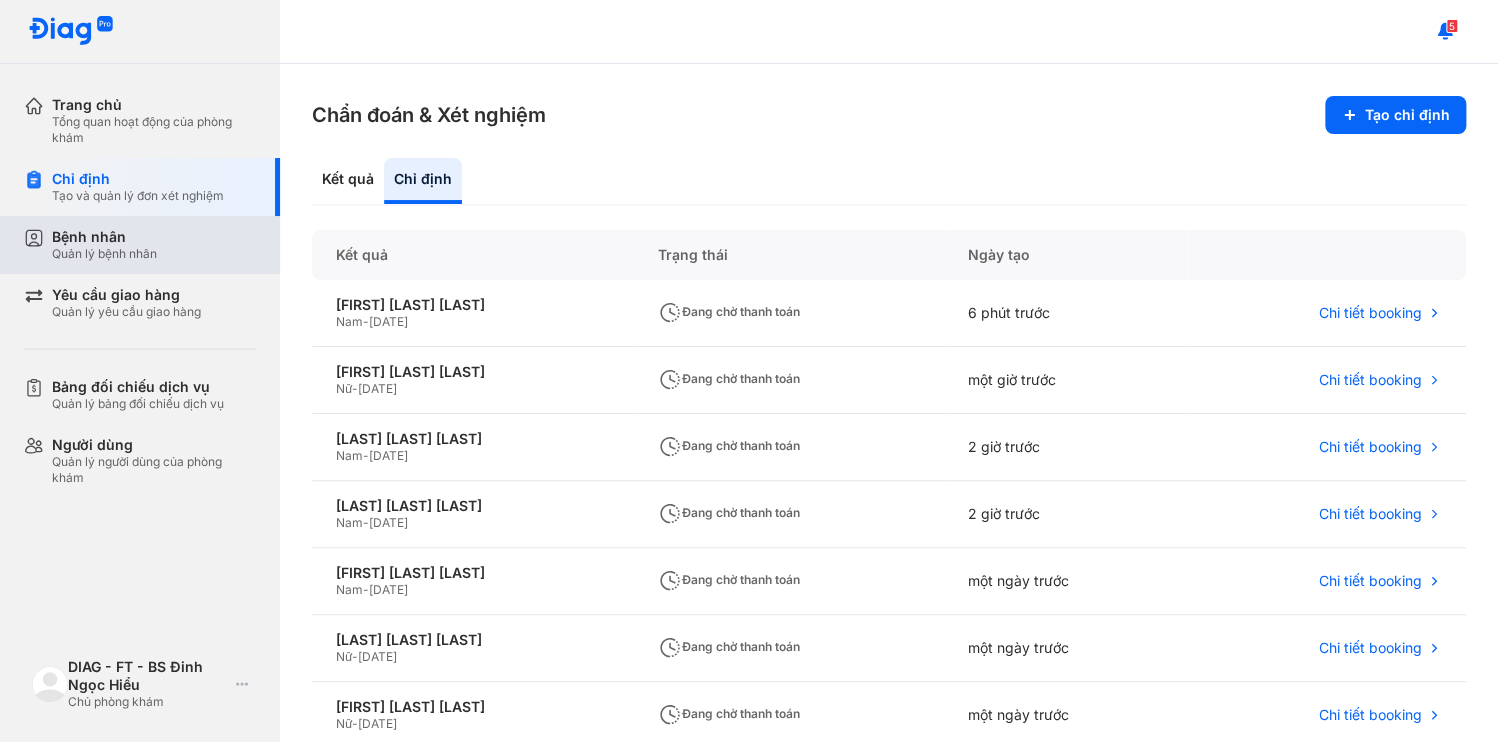 click on "Quản lý bệnh nhân" at bounding box center [104, 254] 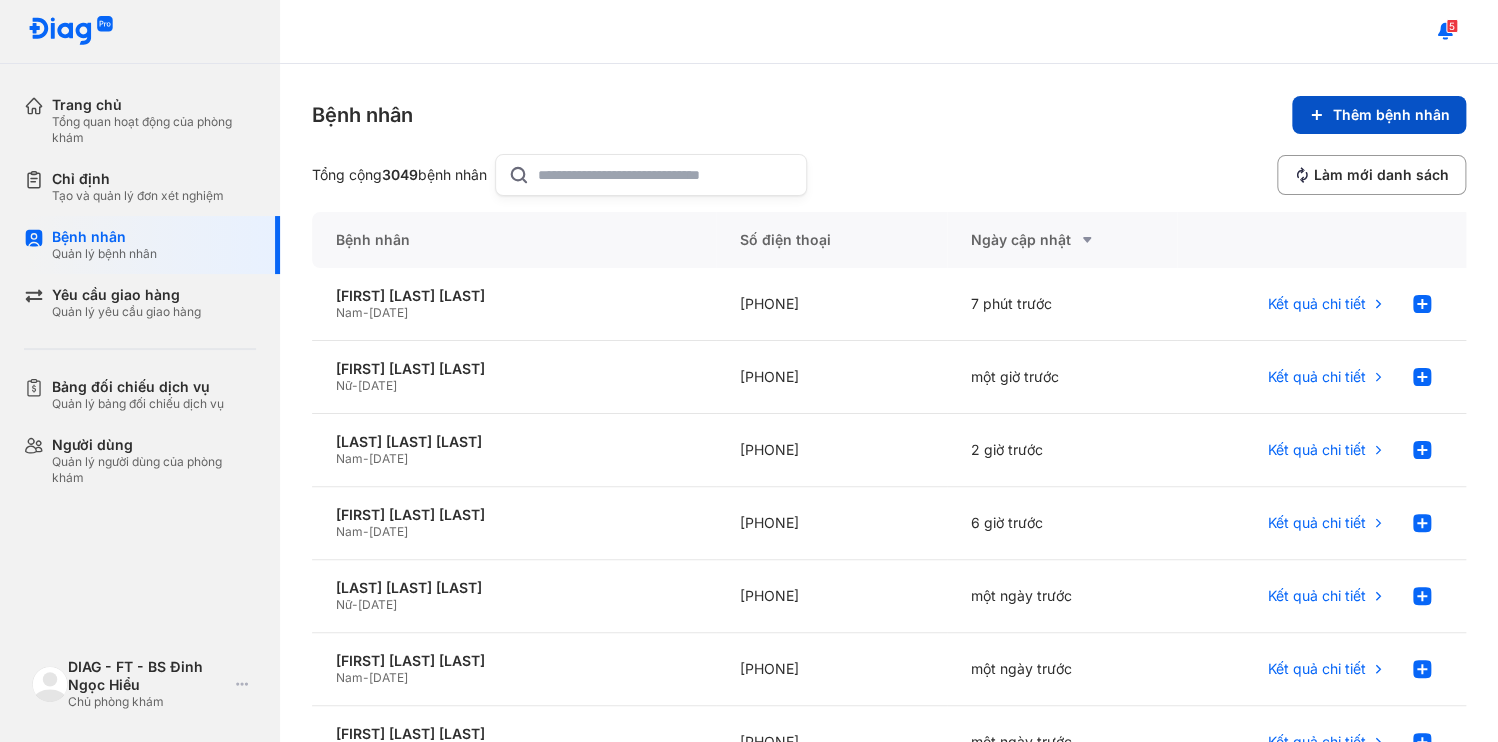 click 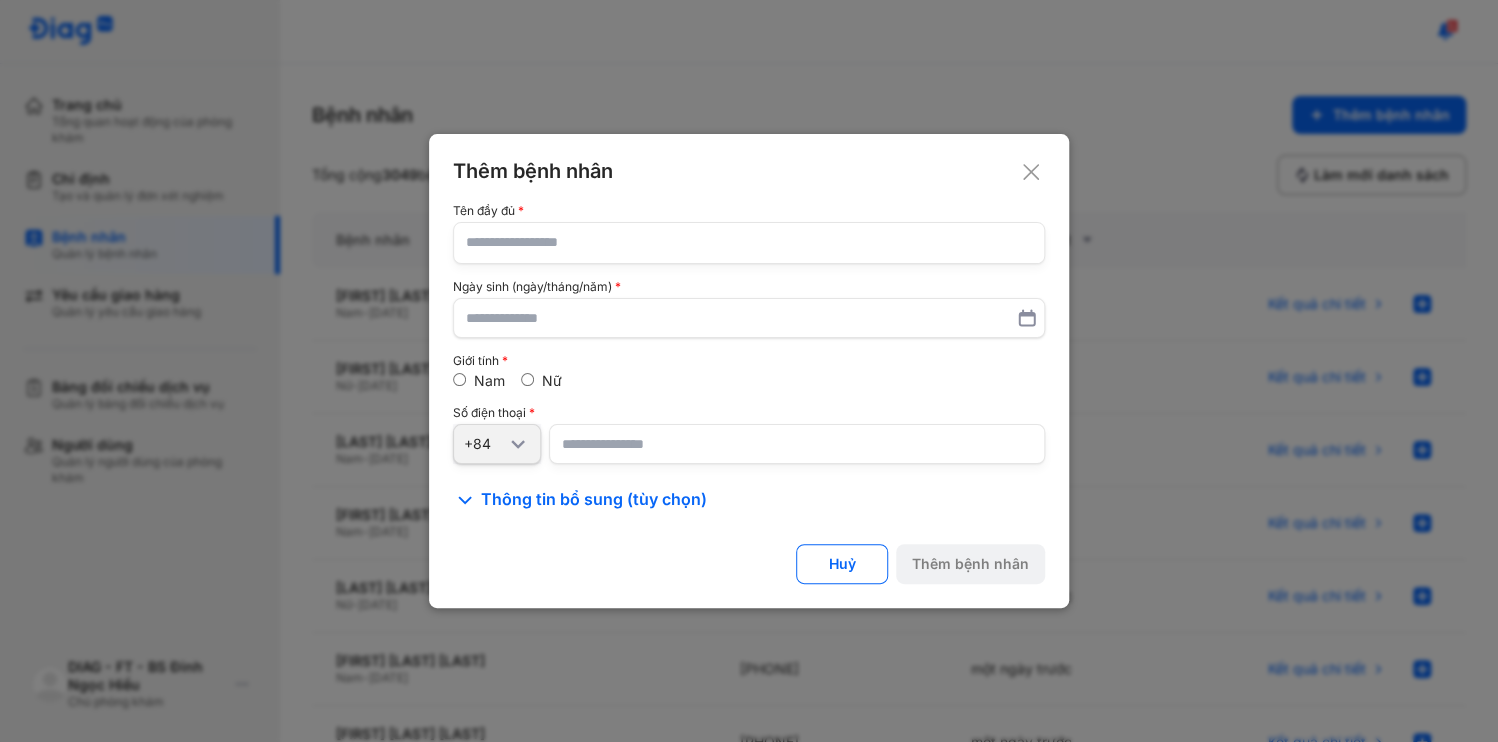 click 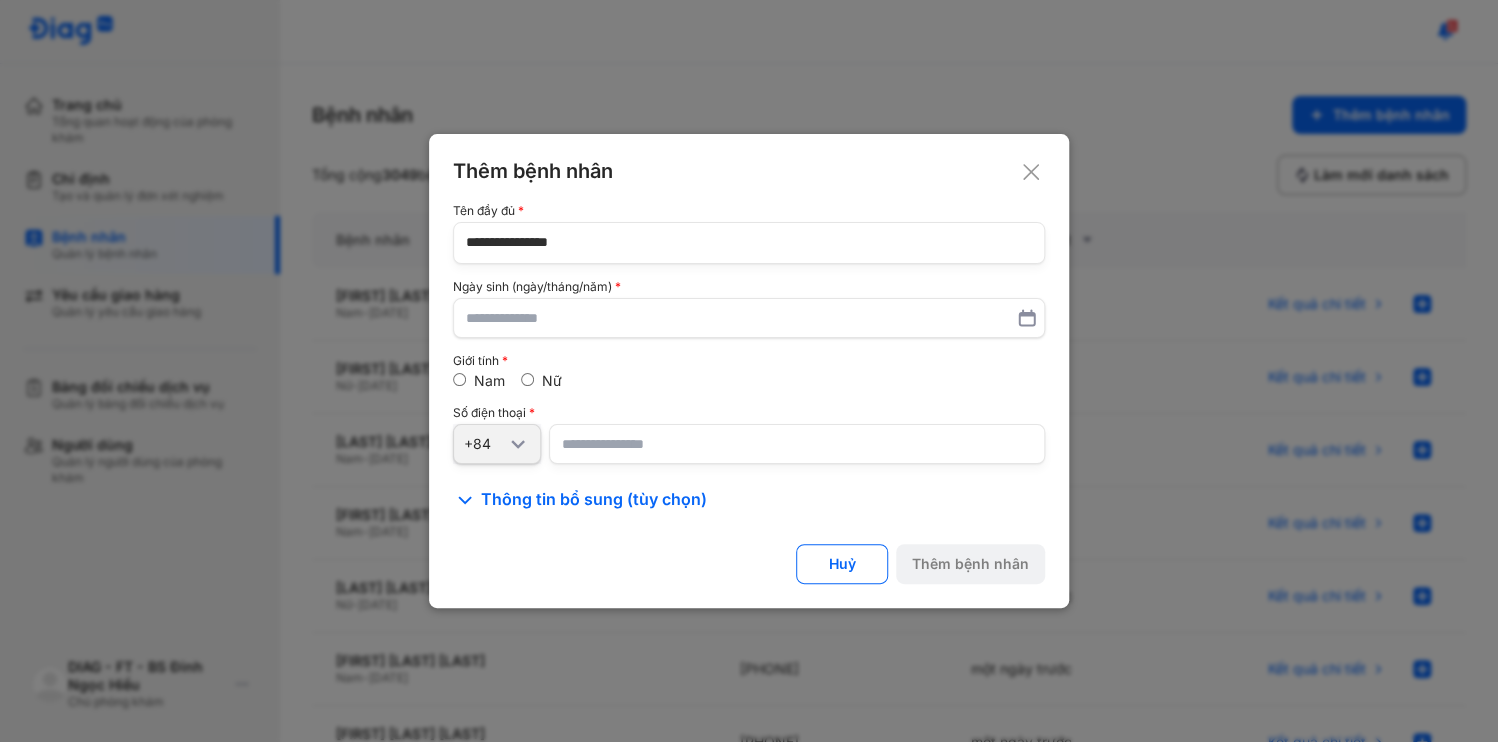 type on "**********" 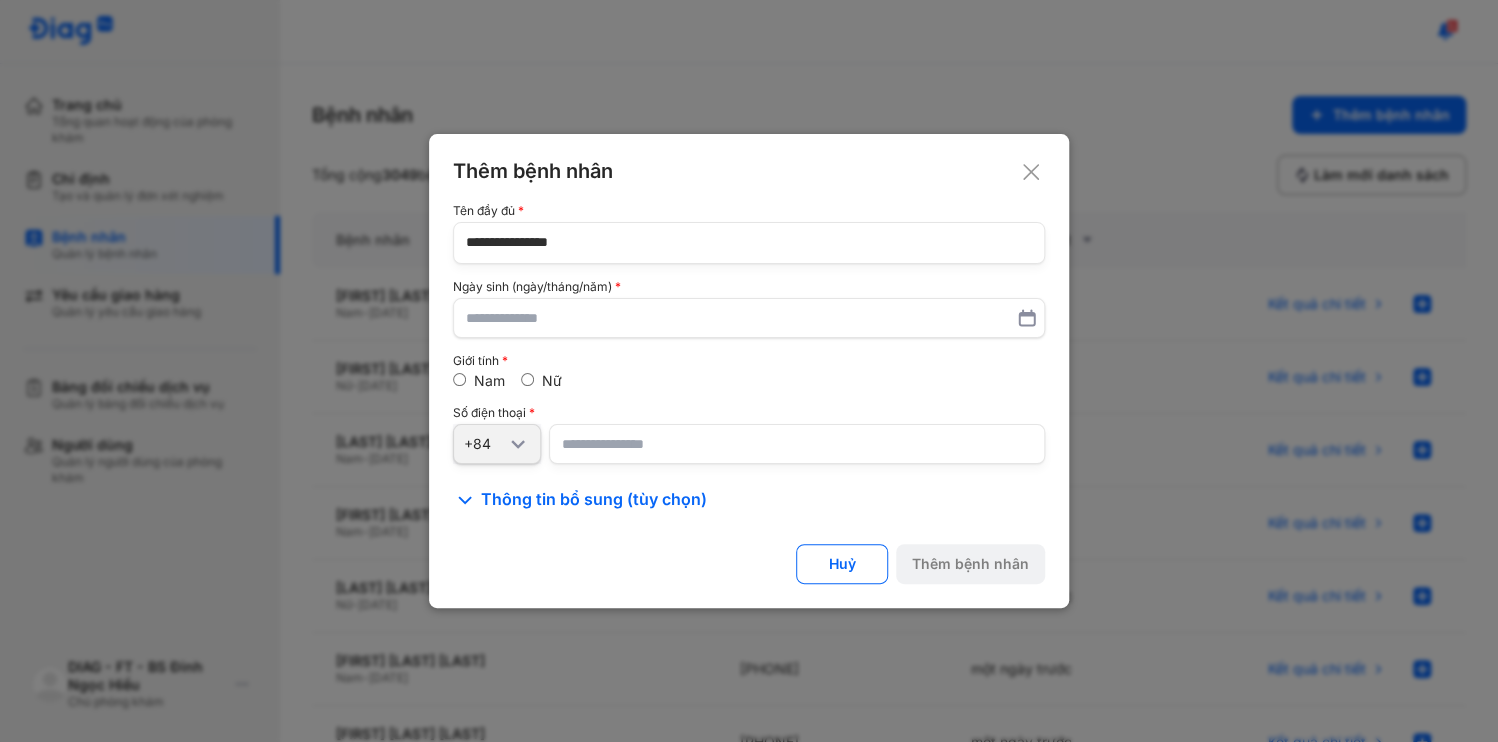 click at bounding box center [797, 444] 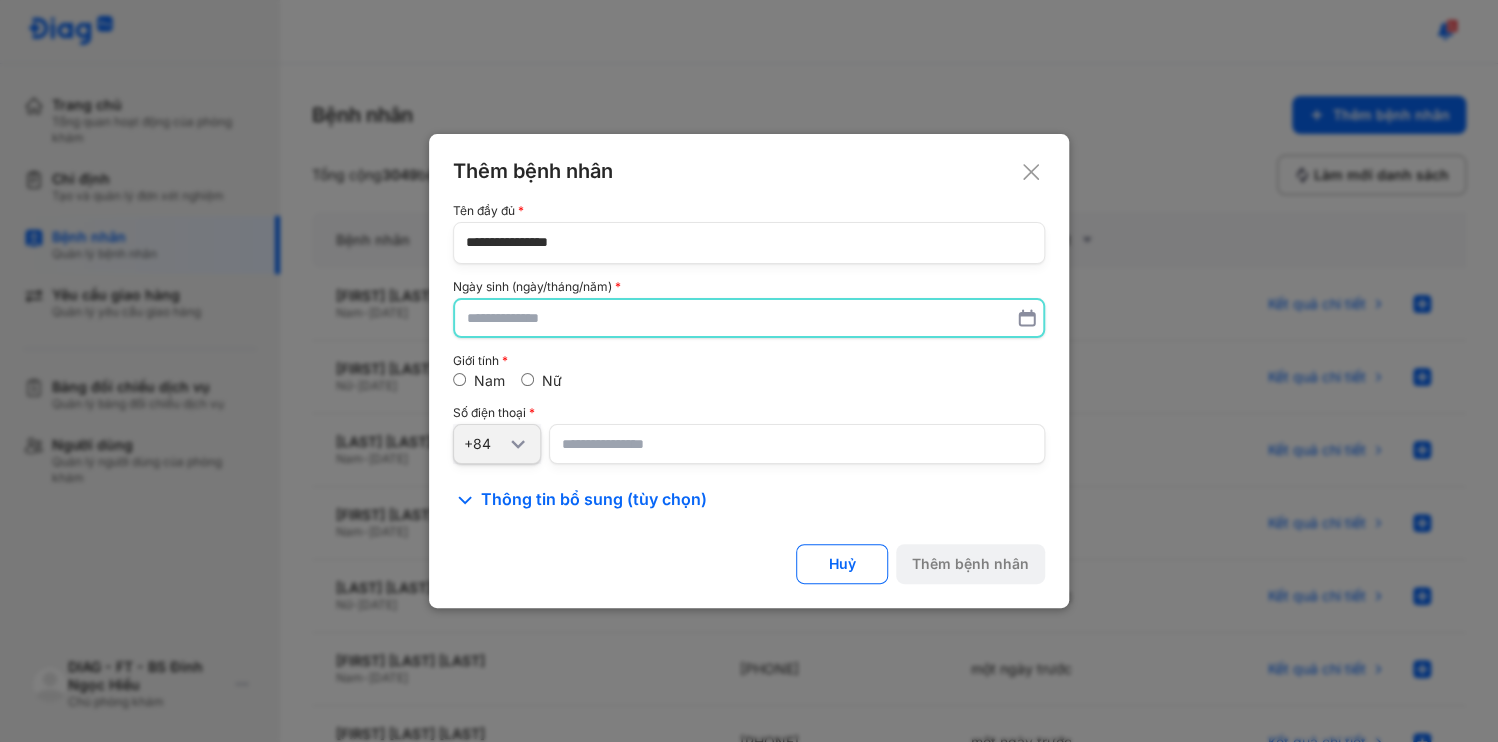 click at bounding box center [749, 318] 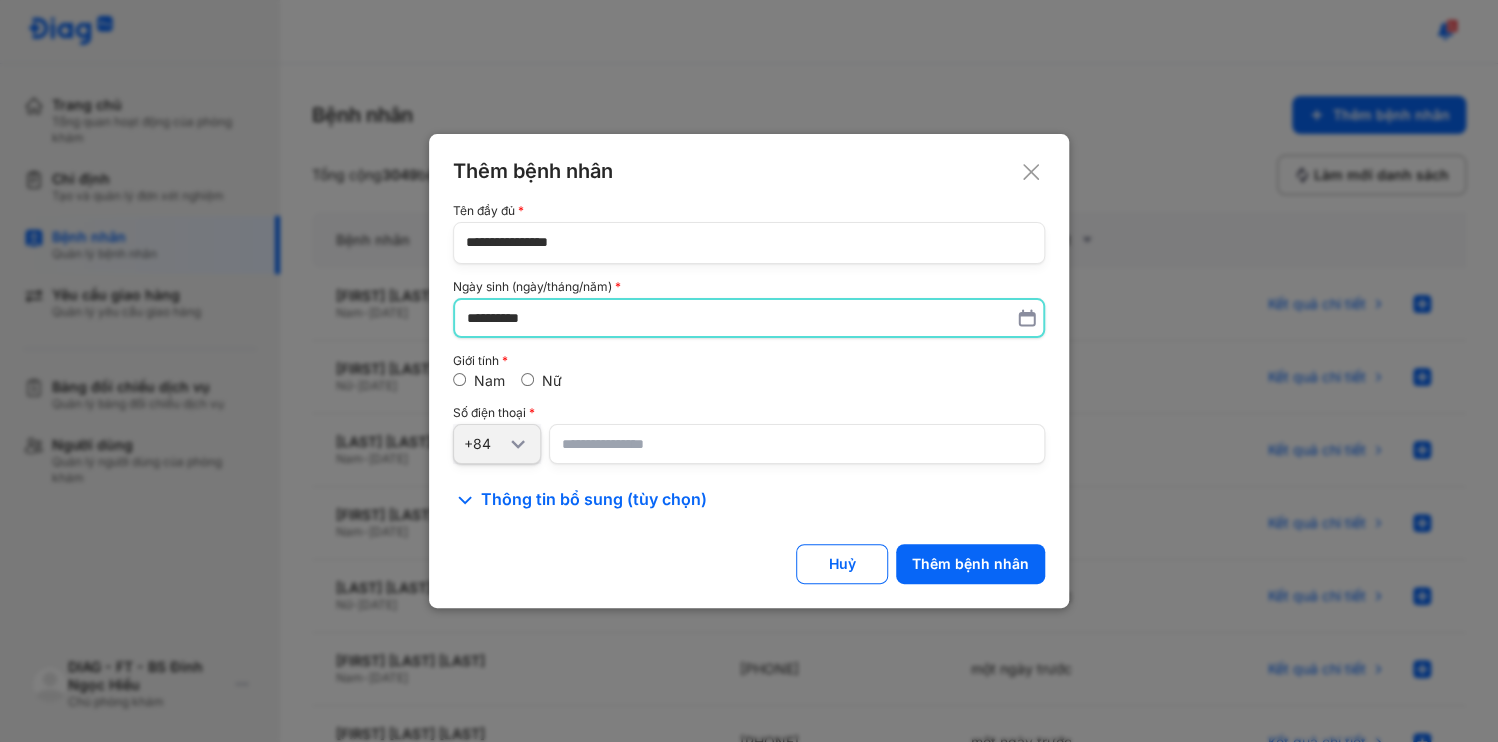 type on "**********" 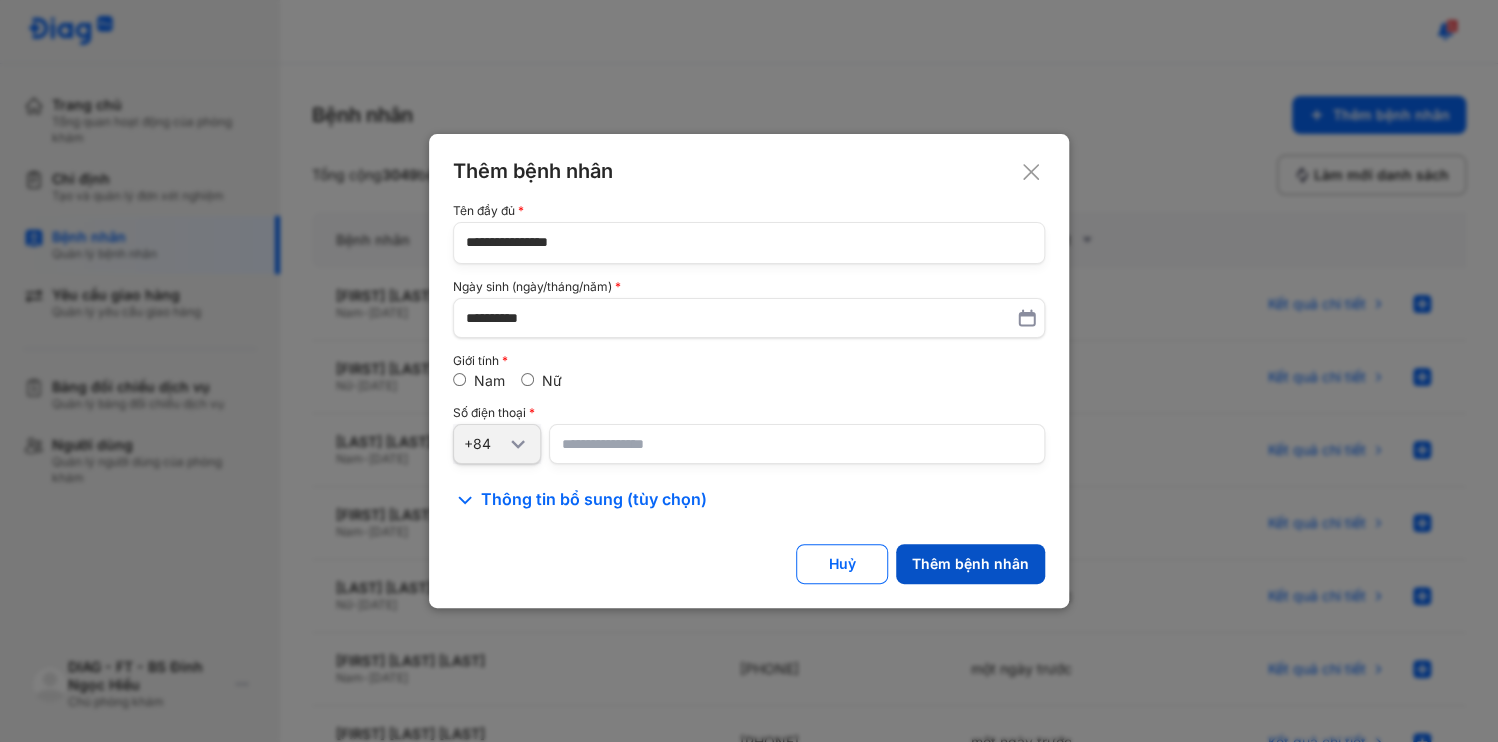 click on "Thêm bệnh nhân" 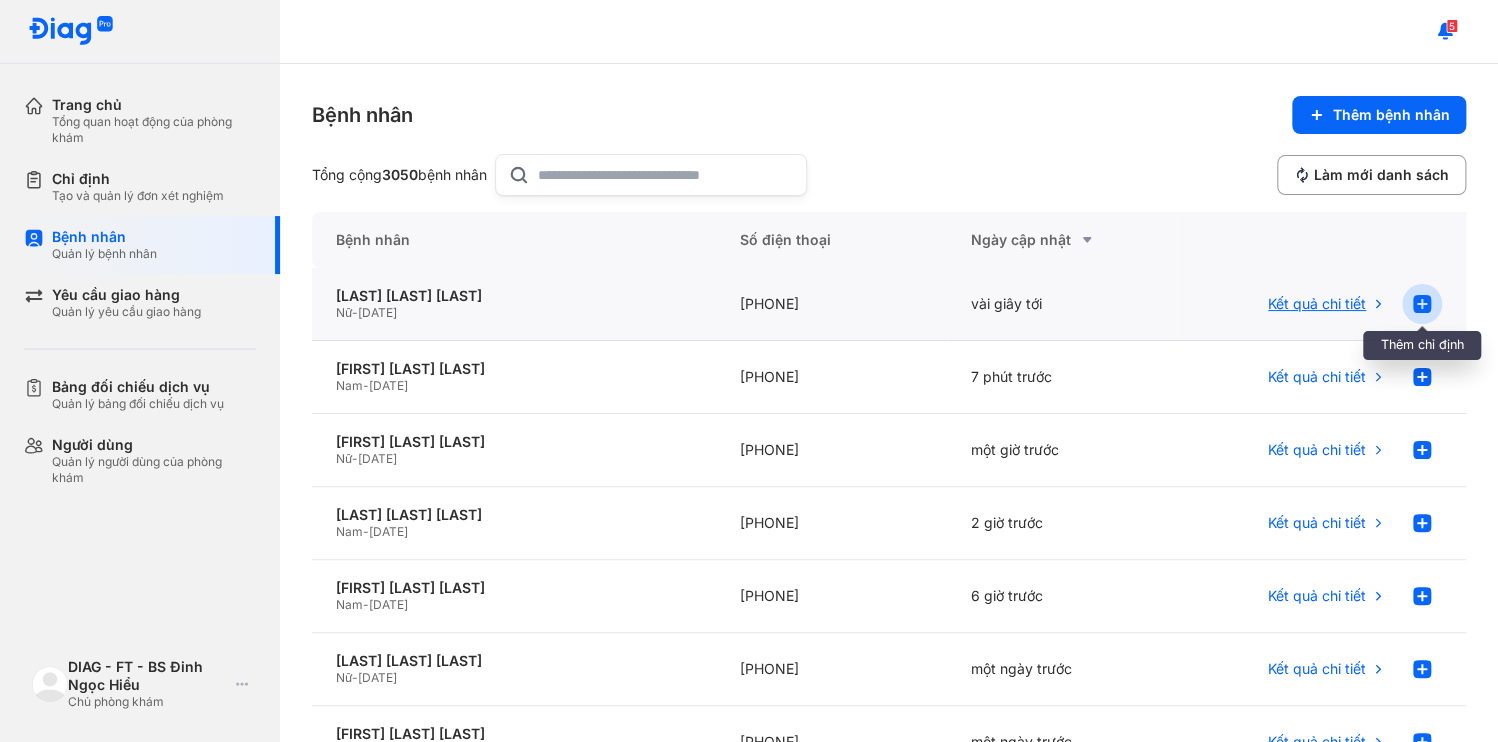 click 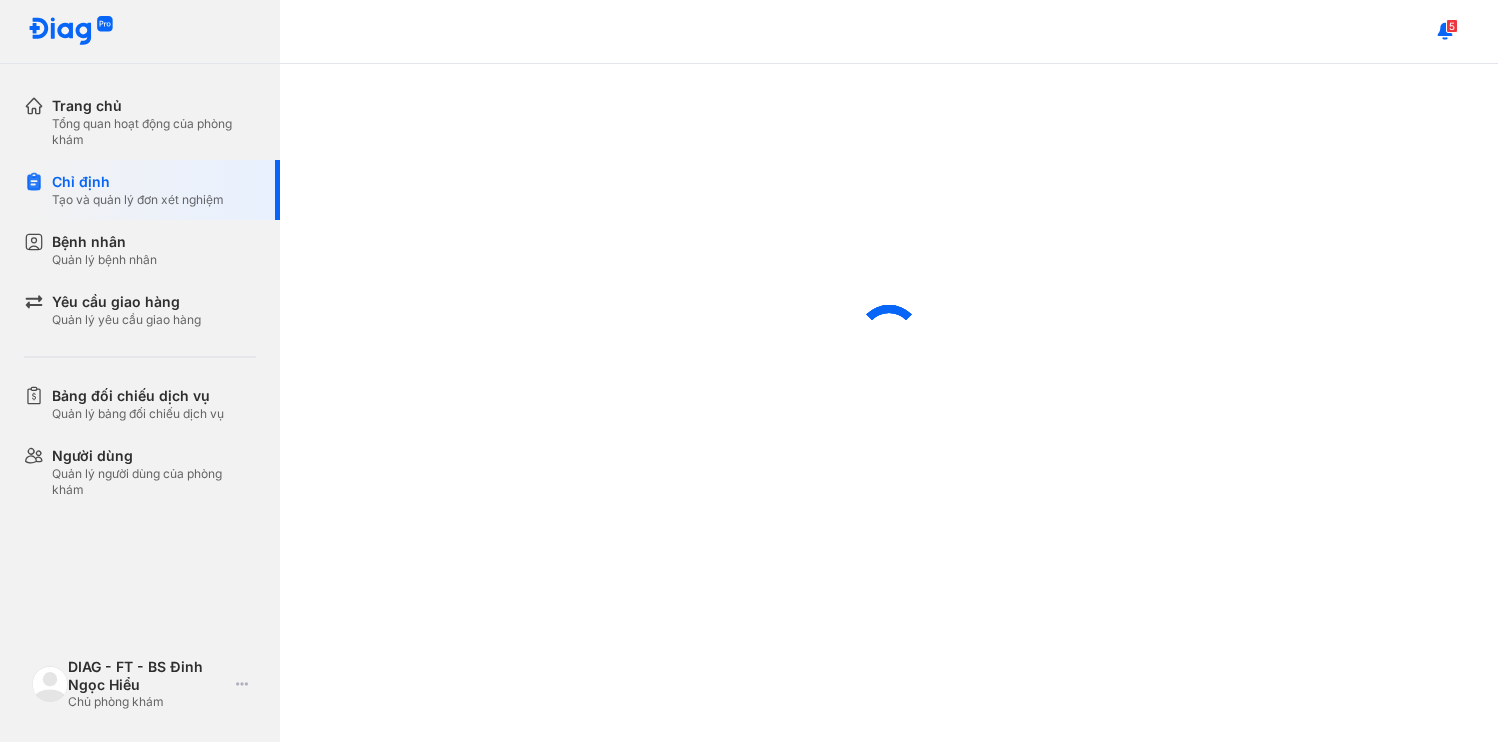 scroll, scrollTop: 0, scrollLeft: 0, axis: both 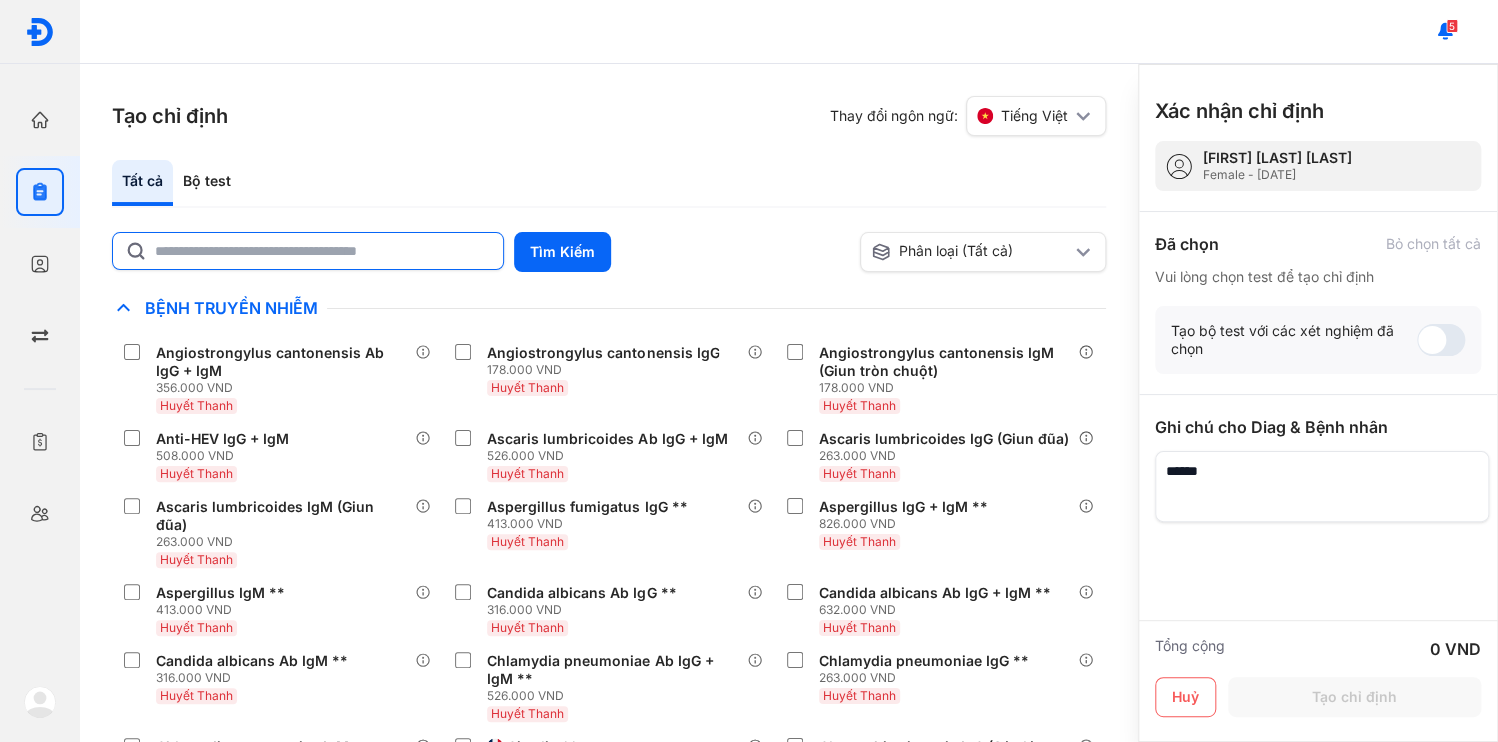 click 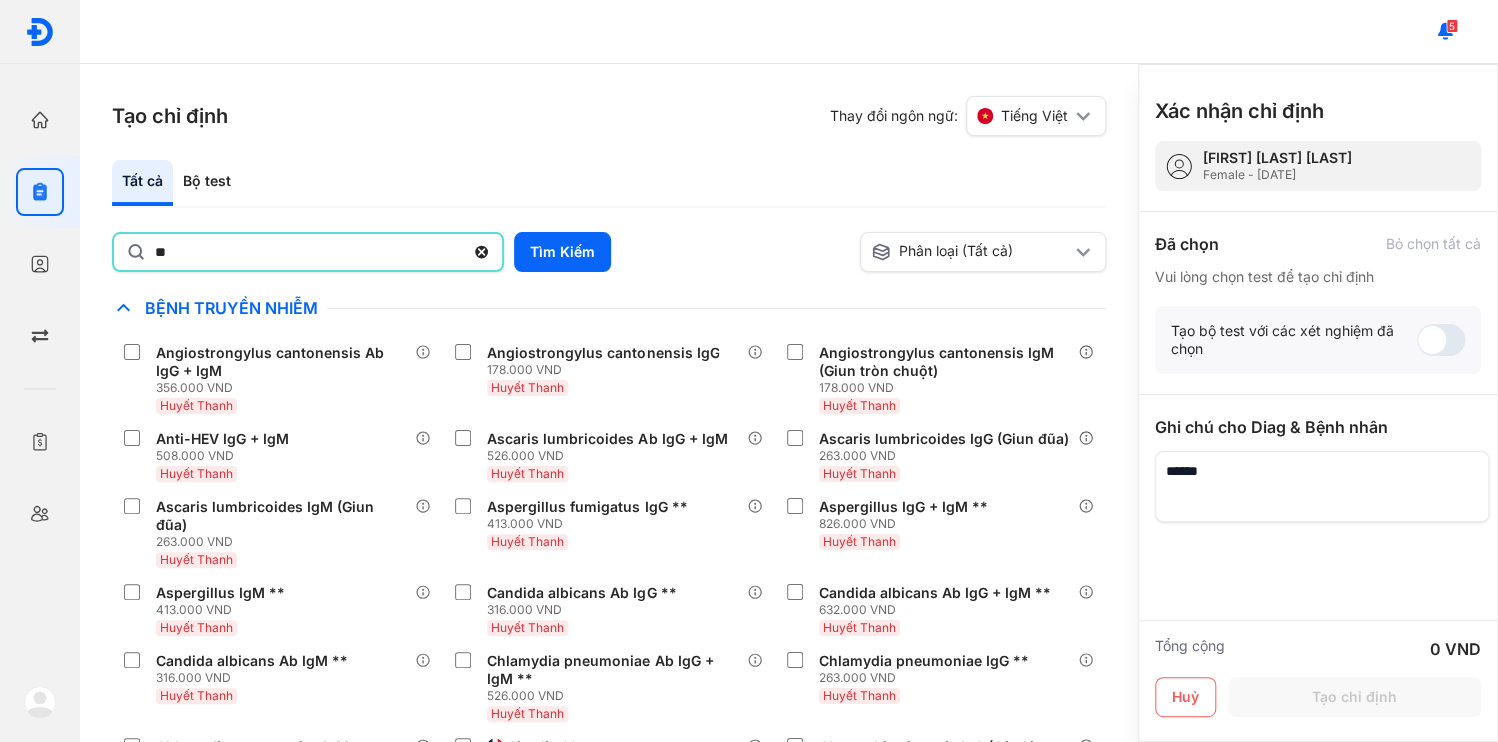 type on "*" 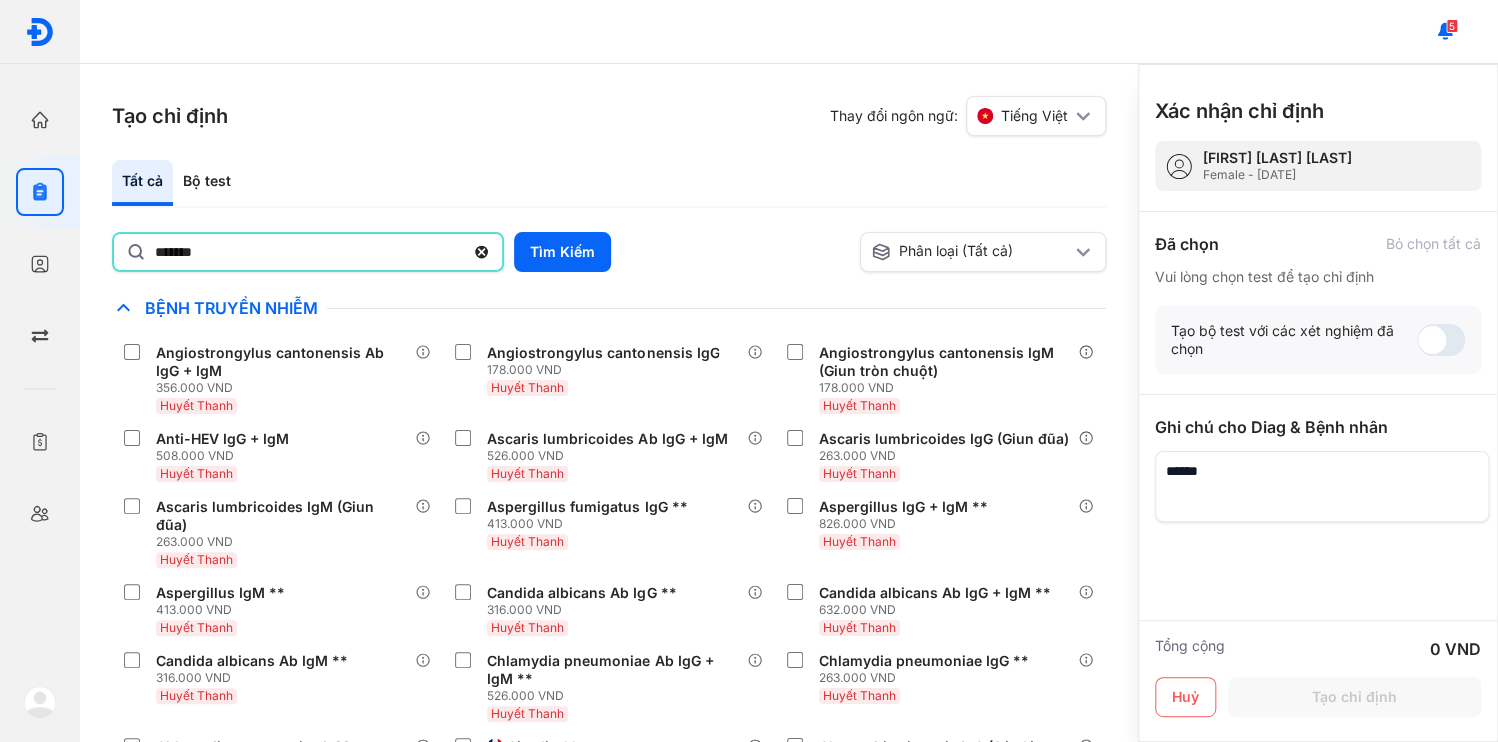 type on "*******" 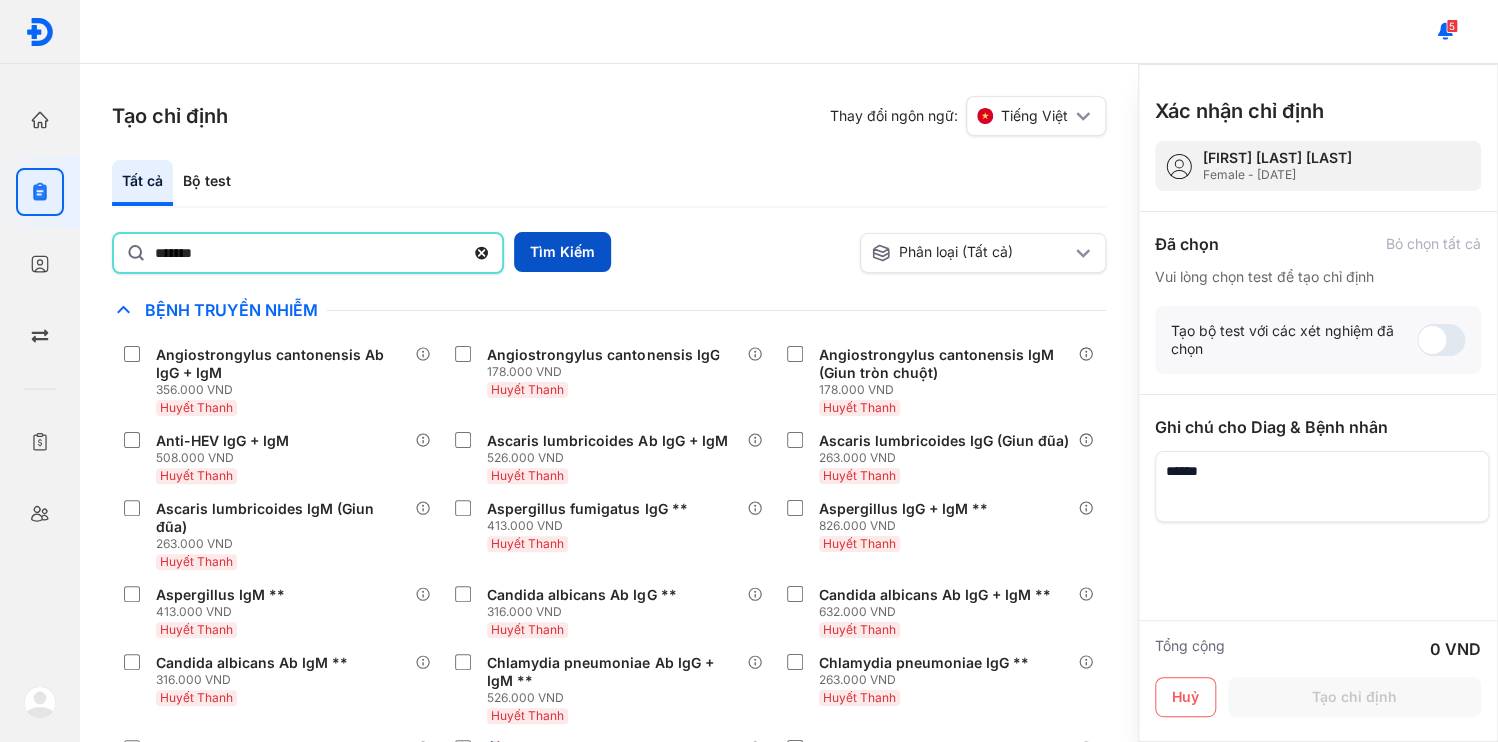 click on "Tìm Kiếm" at bounding box center [562, 252] 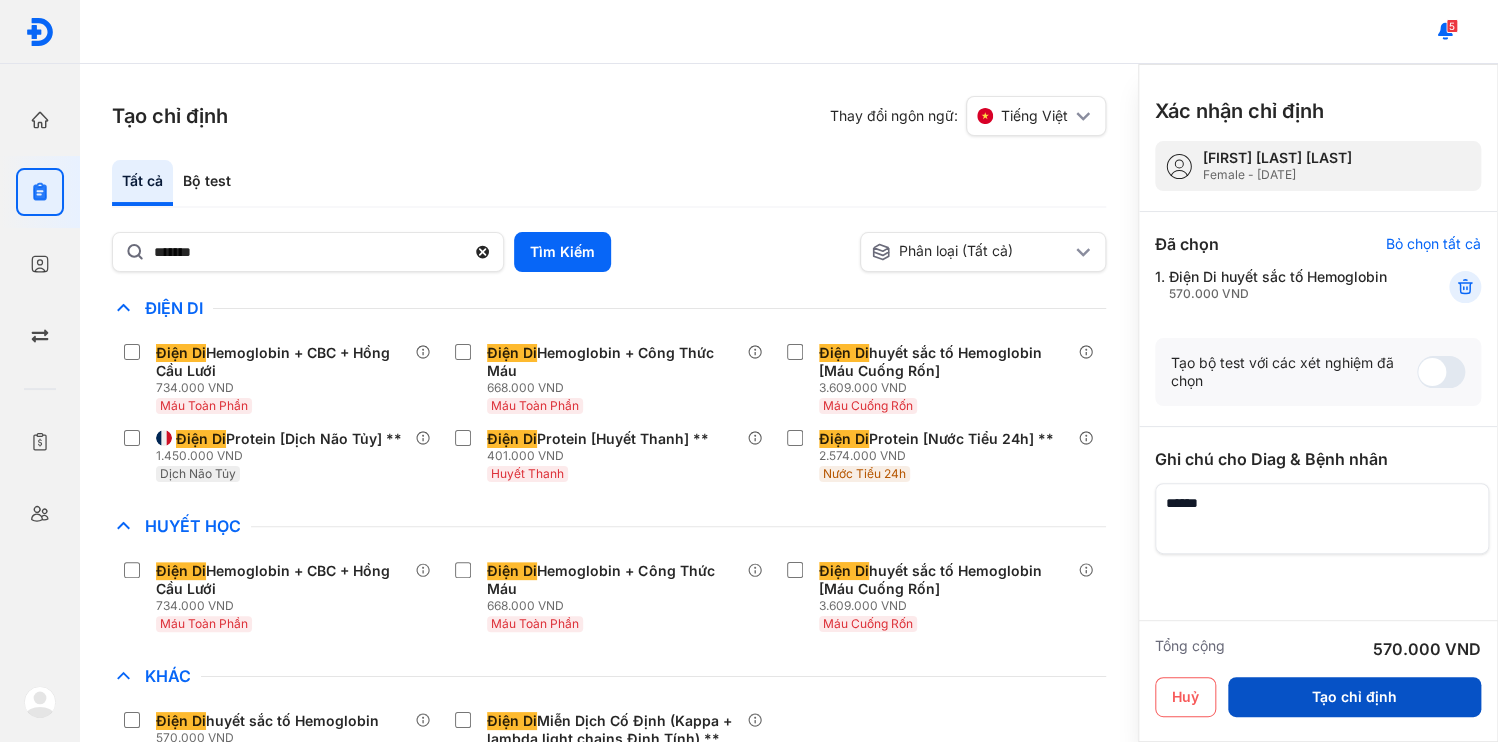 click on "Tạo chỉ định" at bounding box center (1354, 697) 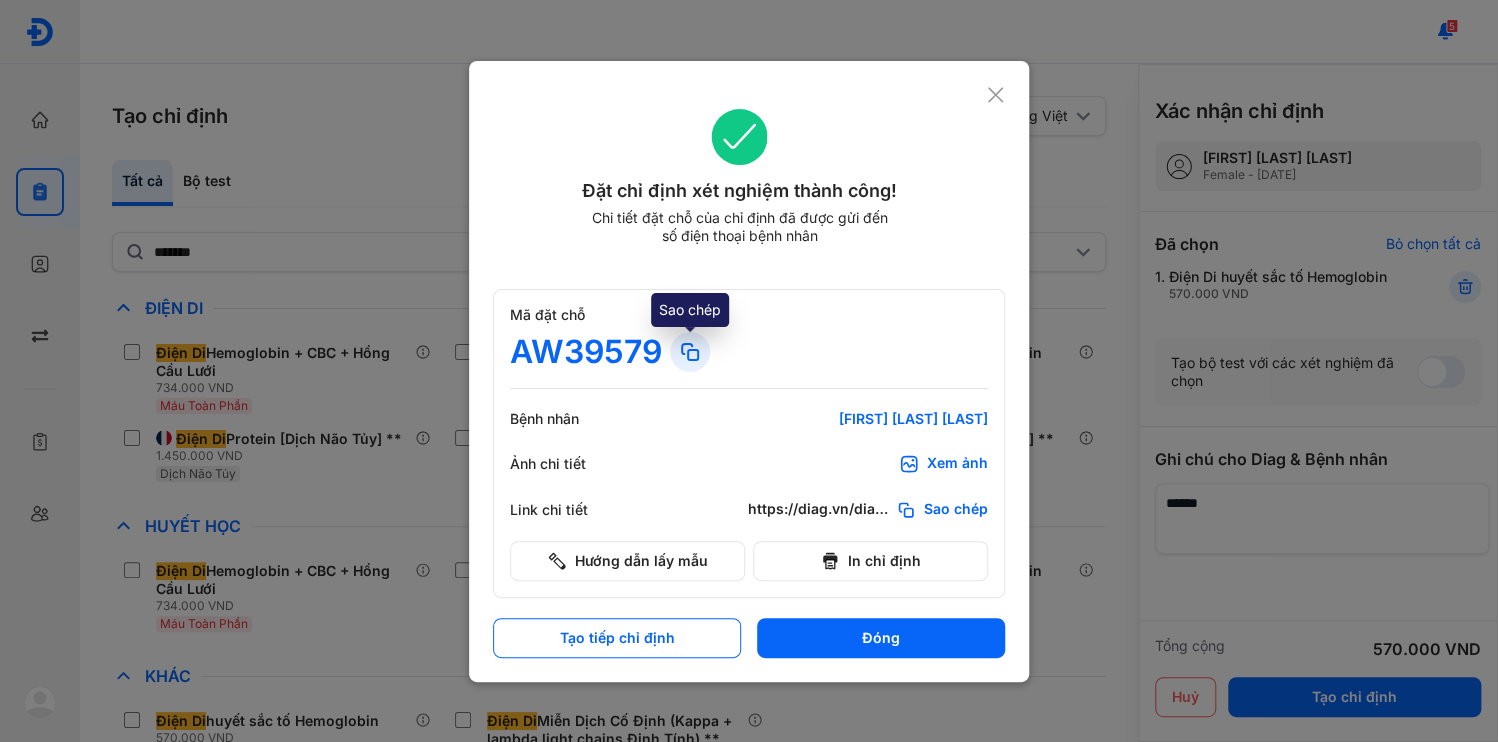 click 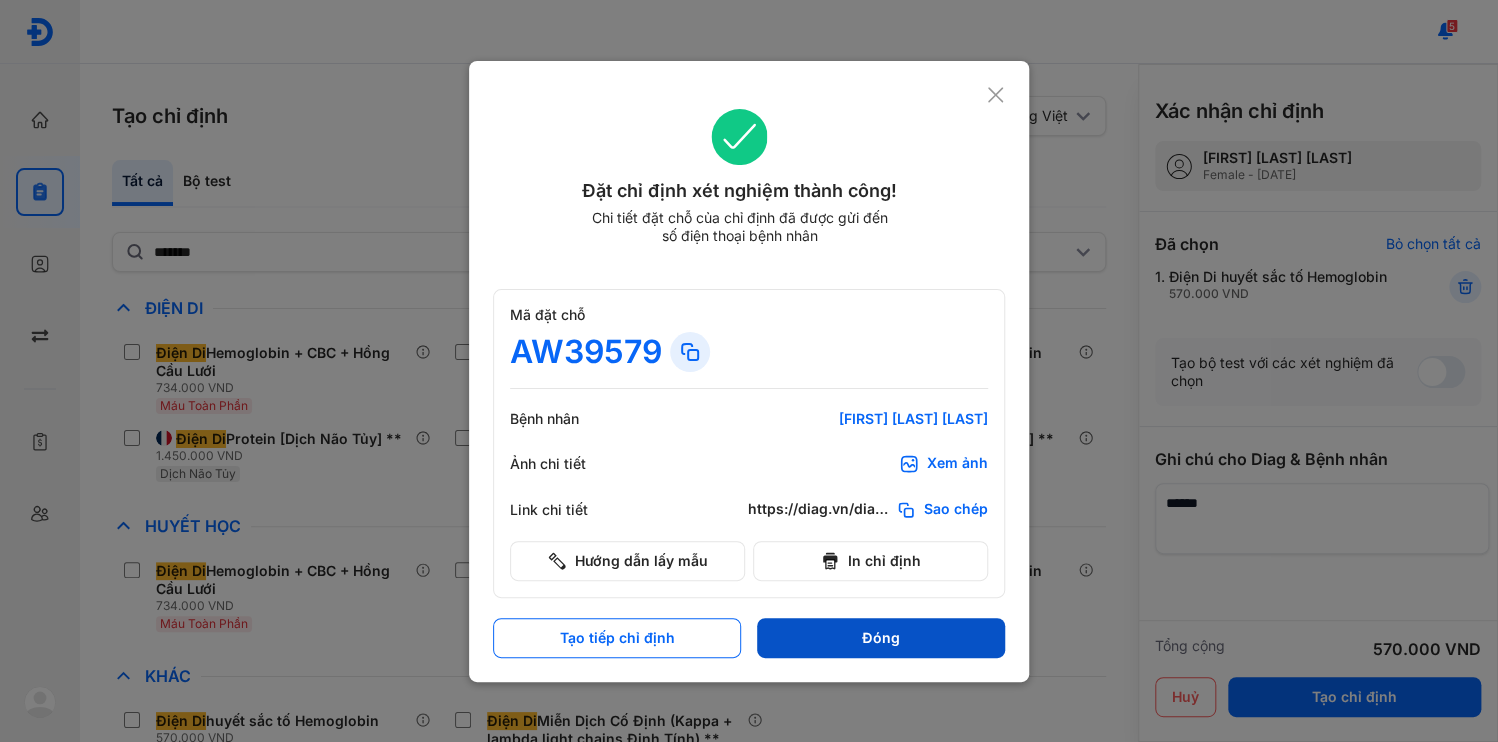drag, startPoint x: 836, startPoint y: 604, endPoint x: 809, endPoint y: 587, distance: 31.906113 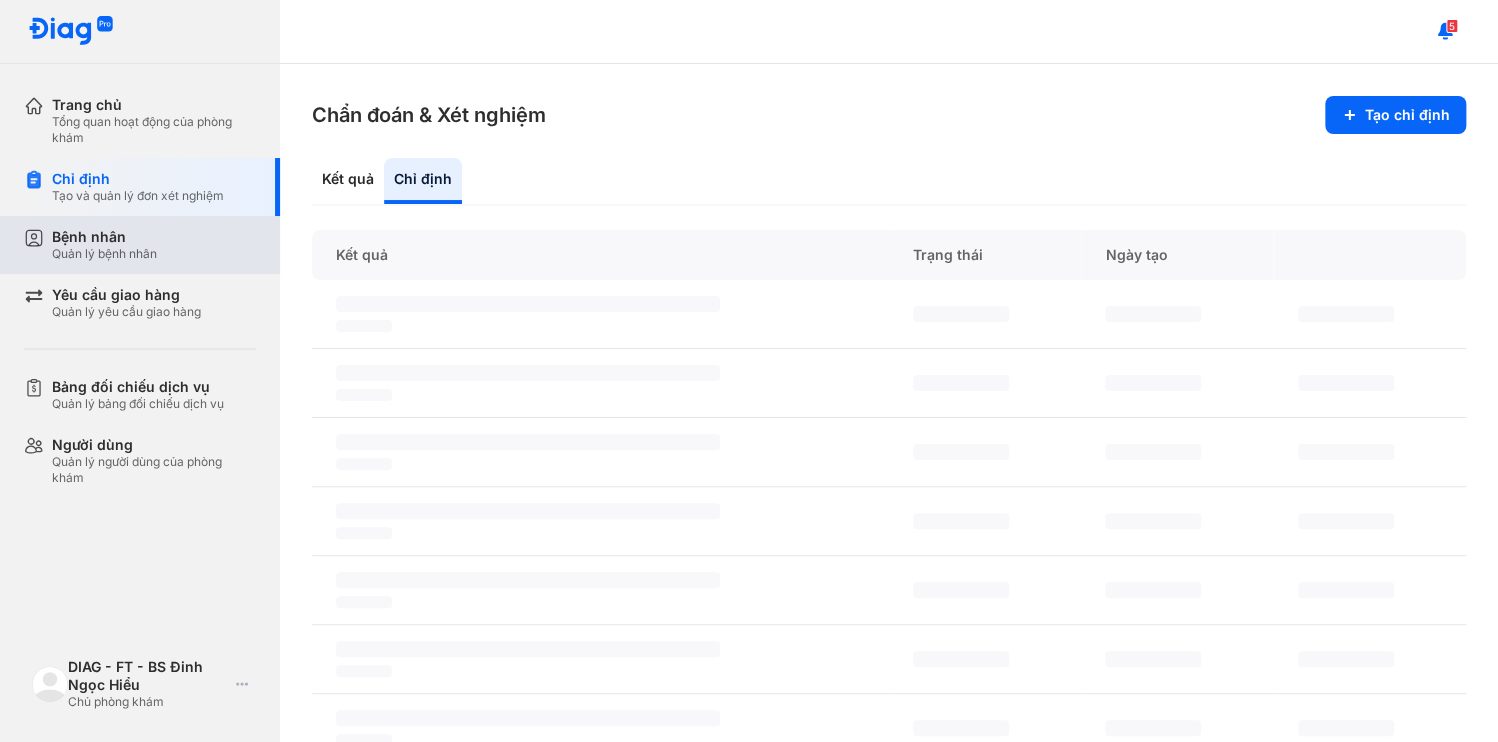 click on "Quản lý bệnh nhân" at bounding box center (104, 254) 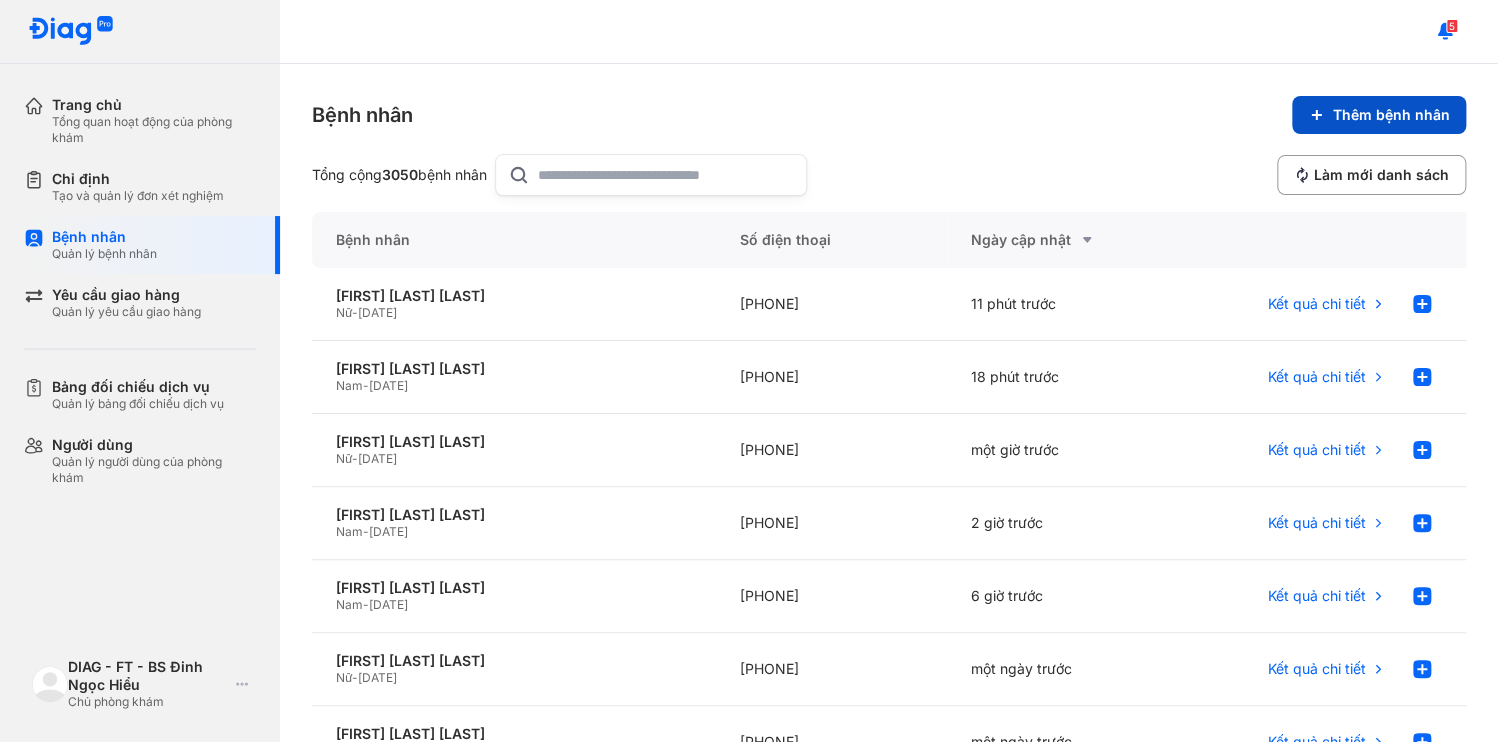 click on "Thêm bệnh nhân" 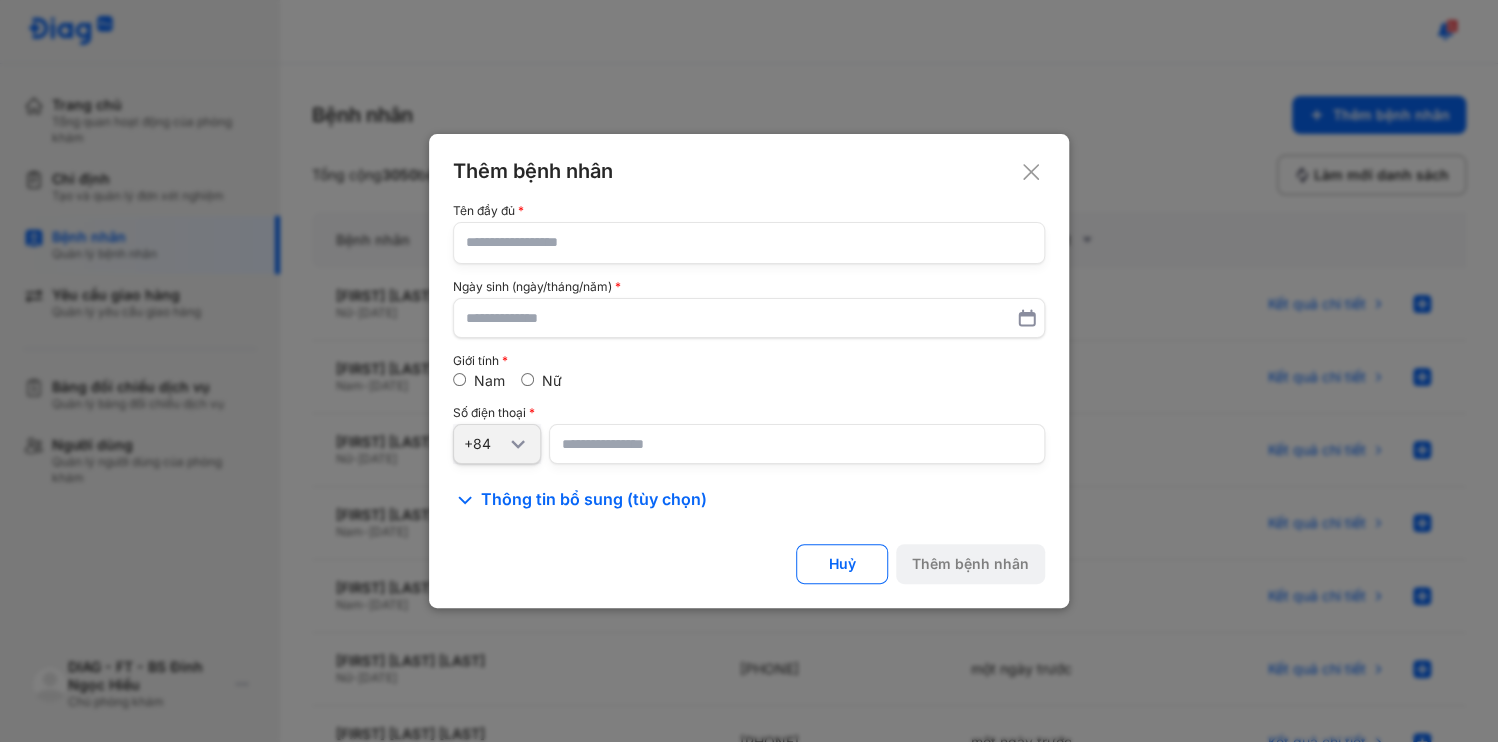 type 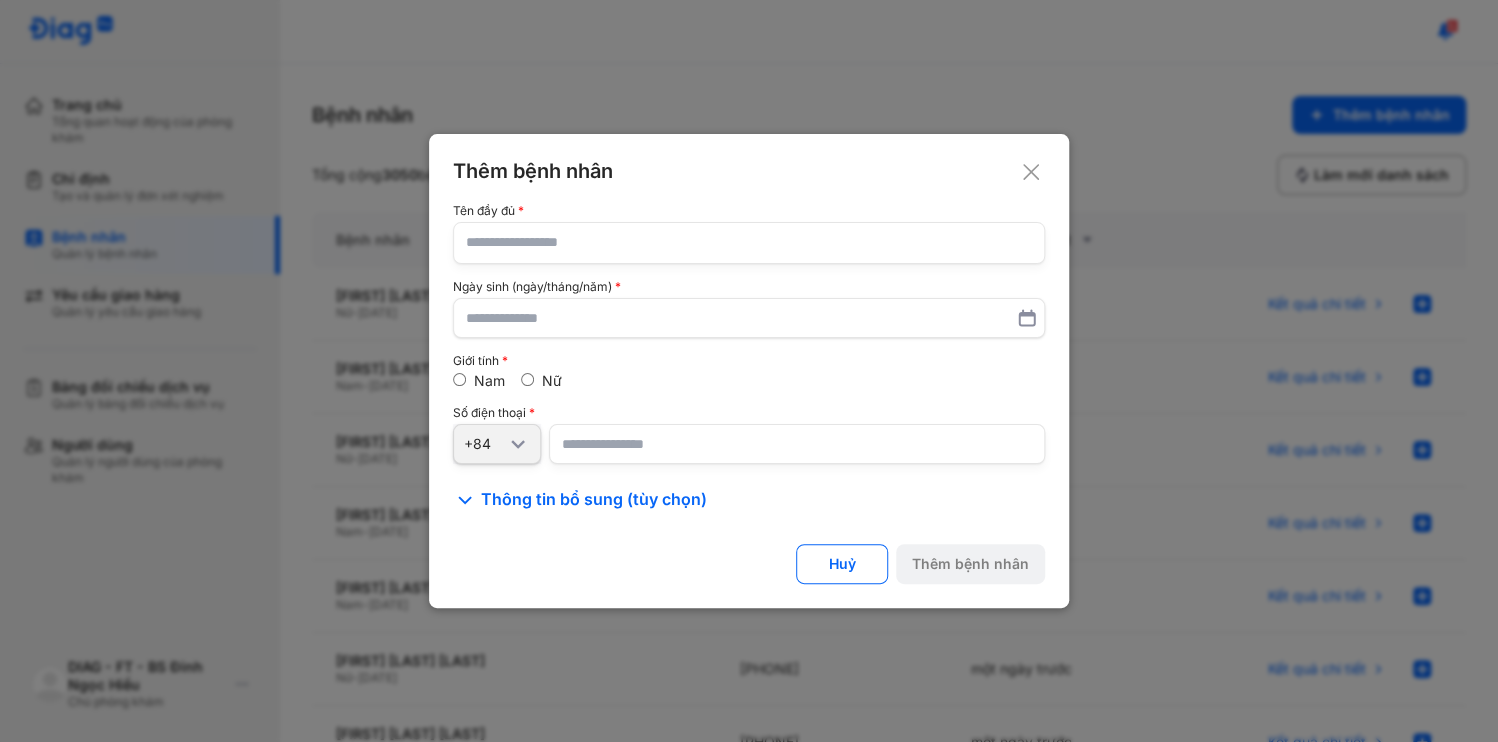 click 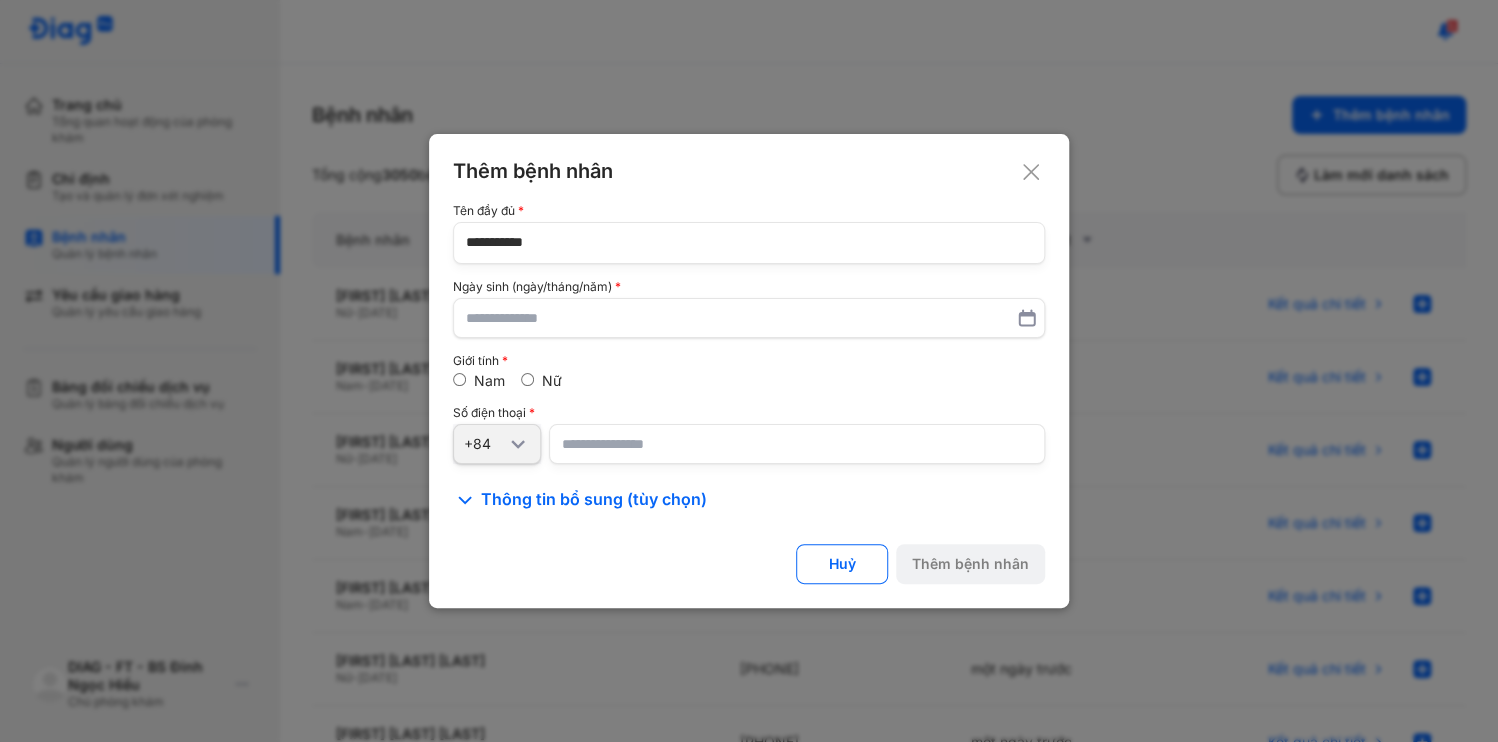 drag, startPoint x: 552, startPoint y: 261, endPoint x: 326, endPoint y: 248, distance: 226.37358 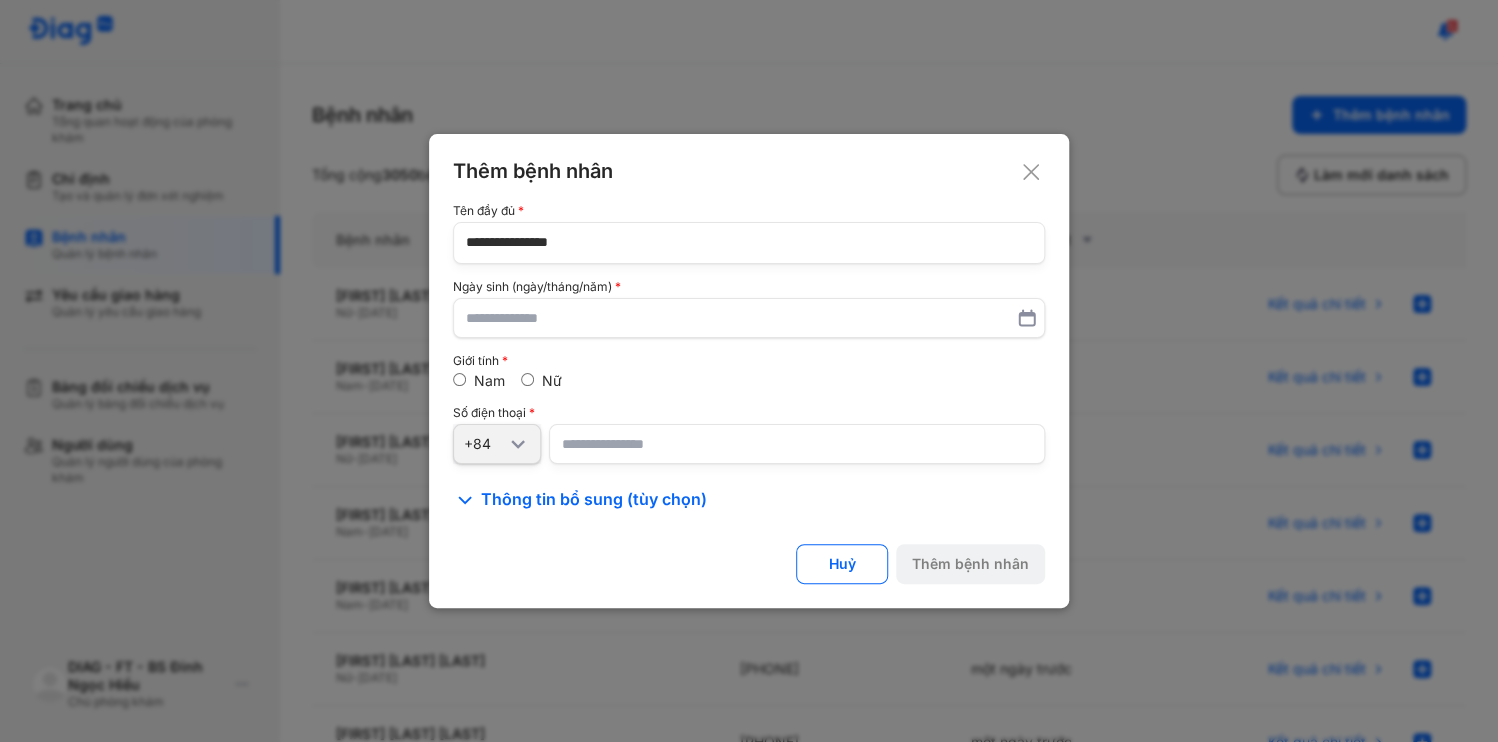 type on "**********" 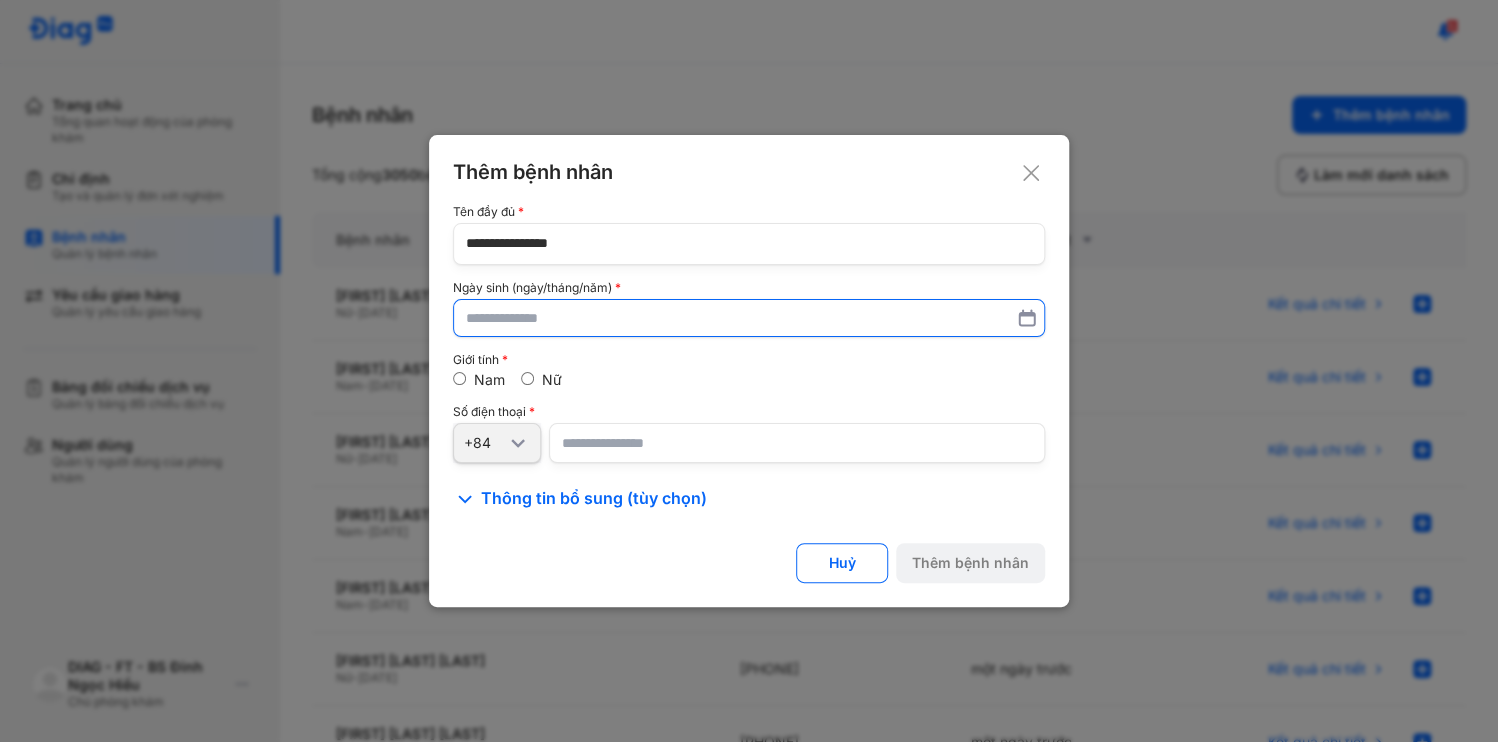 click at bounding box center [749, 318] 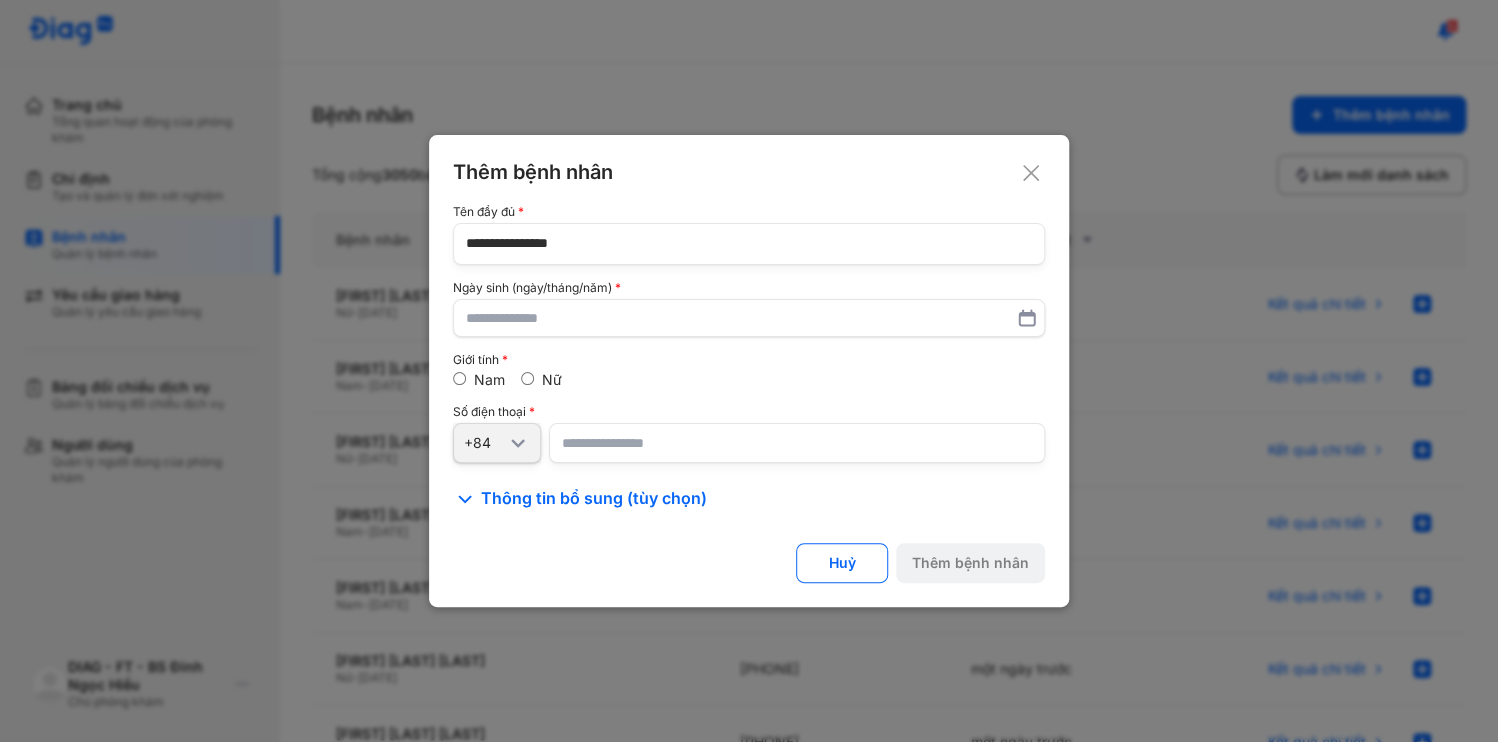 paste on "**********" 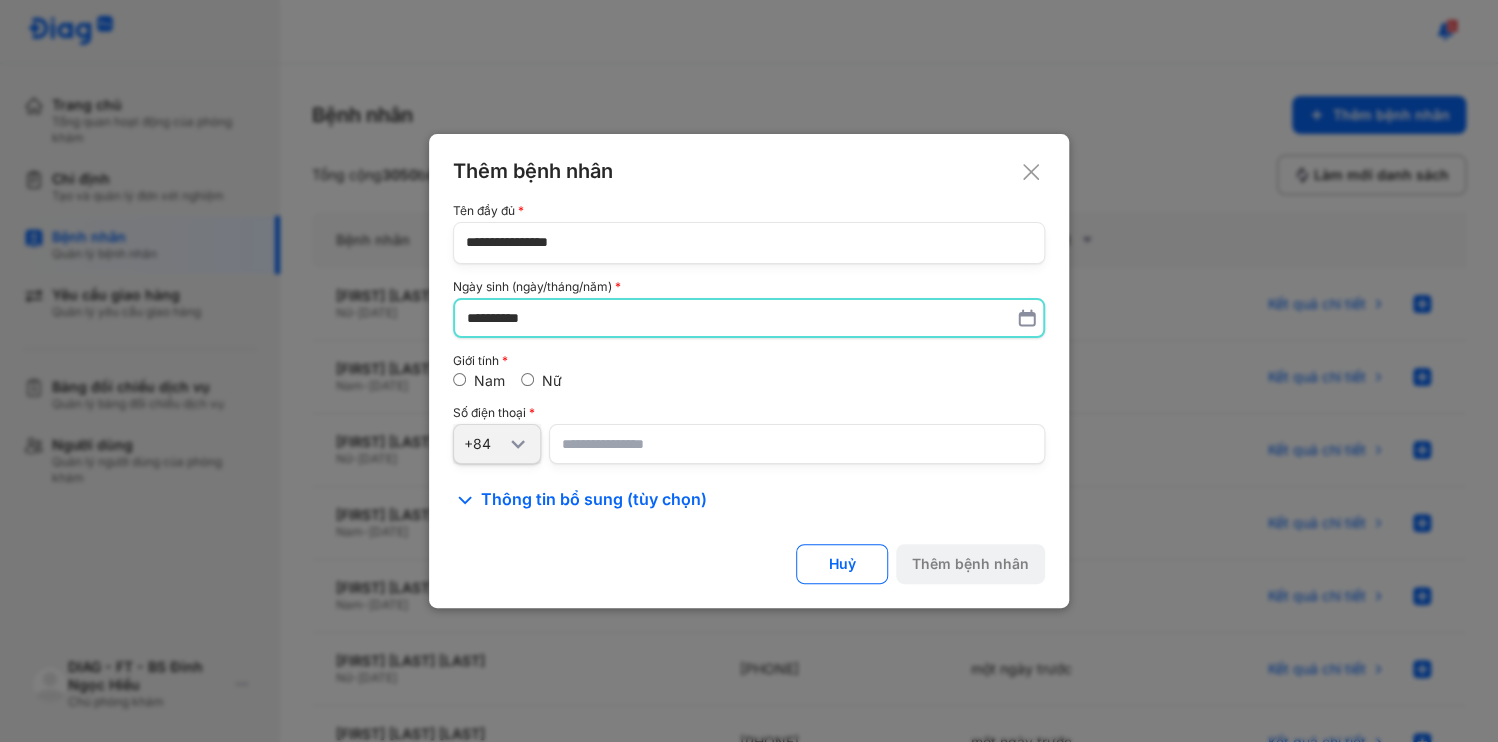 type on "**********" 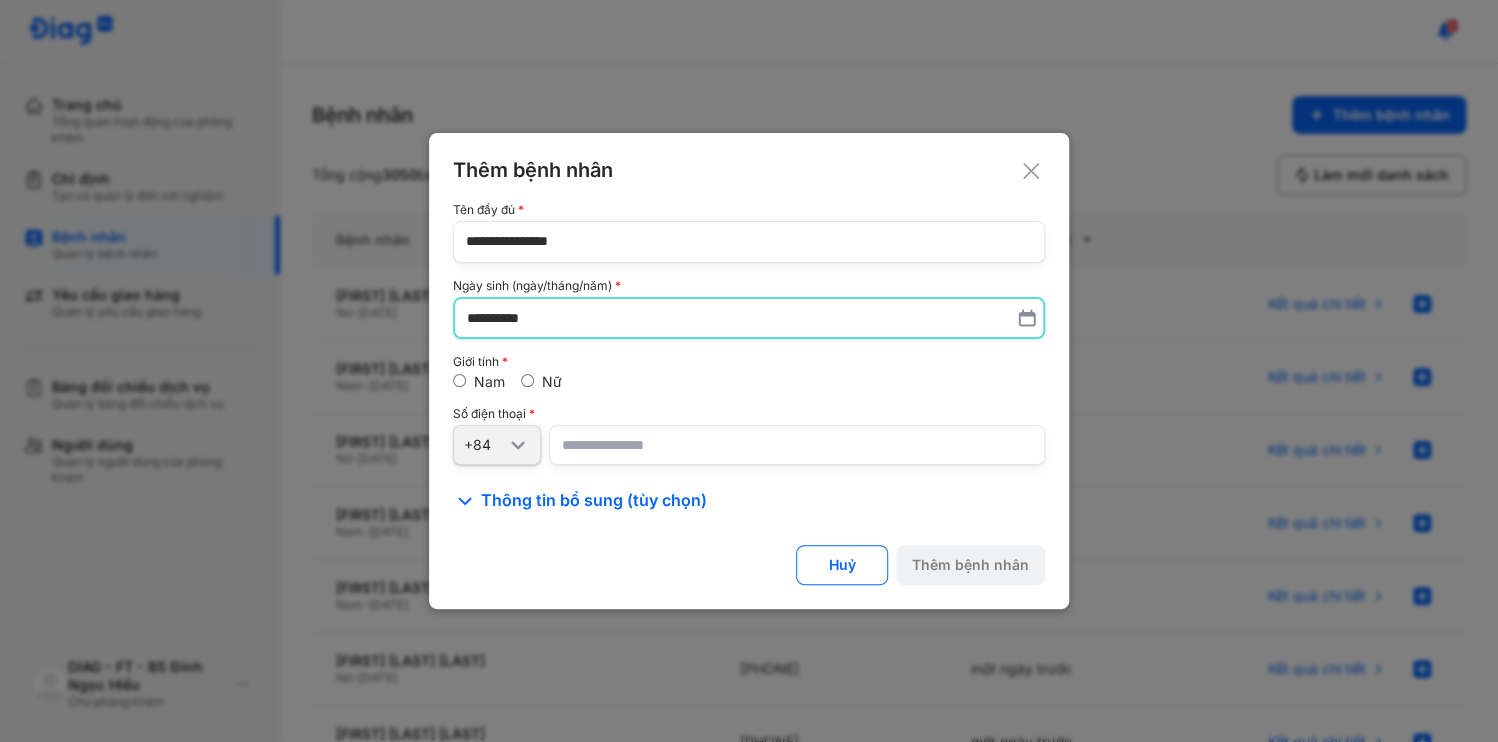 click at bounding box center [797, 445] 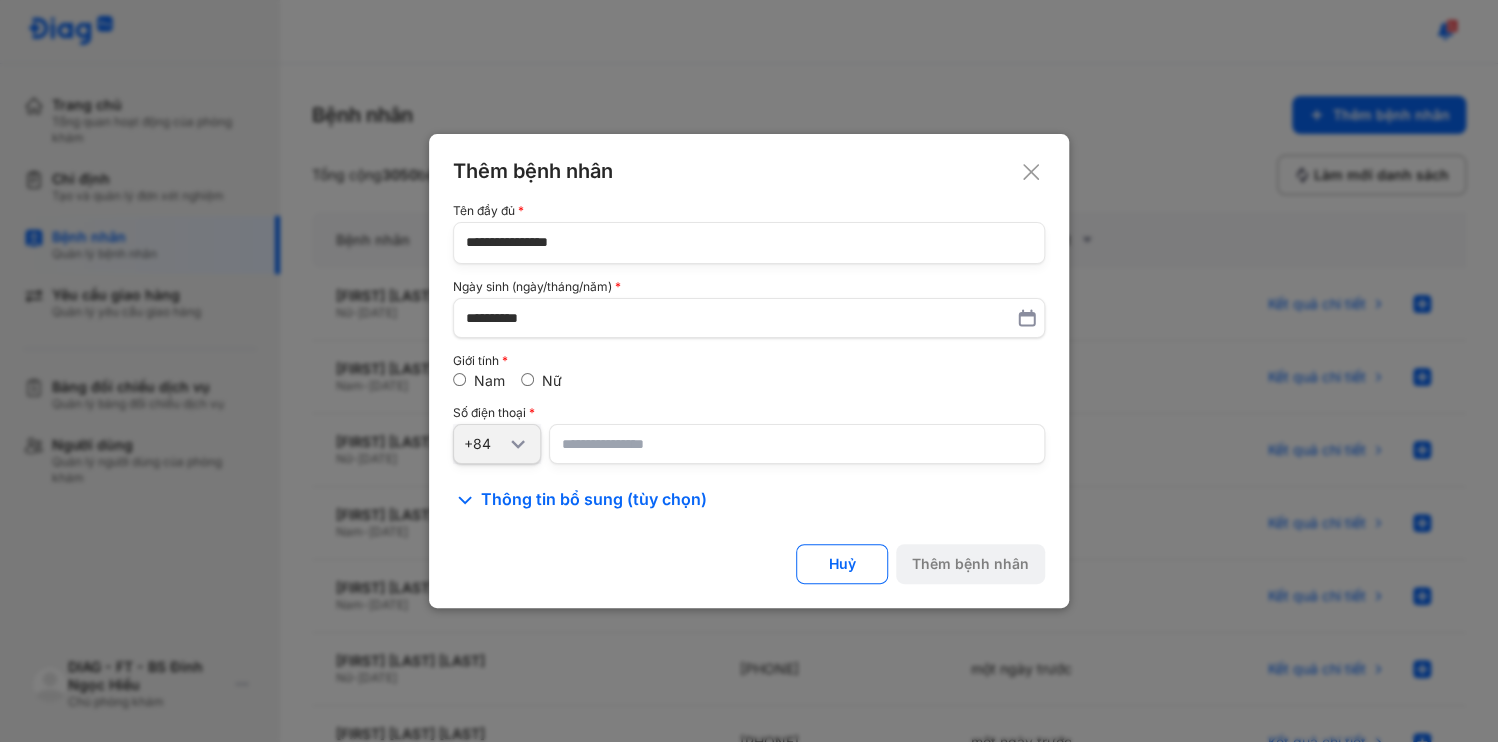 click at bounding box center [797, 444] 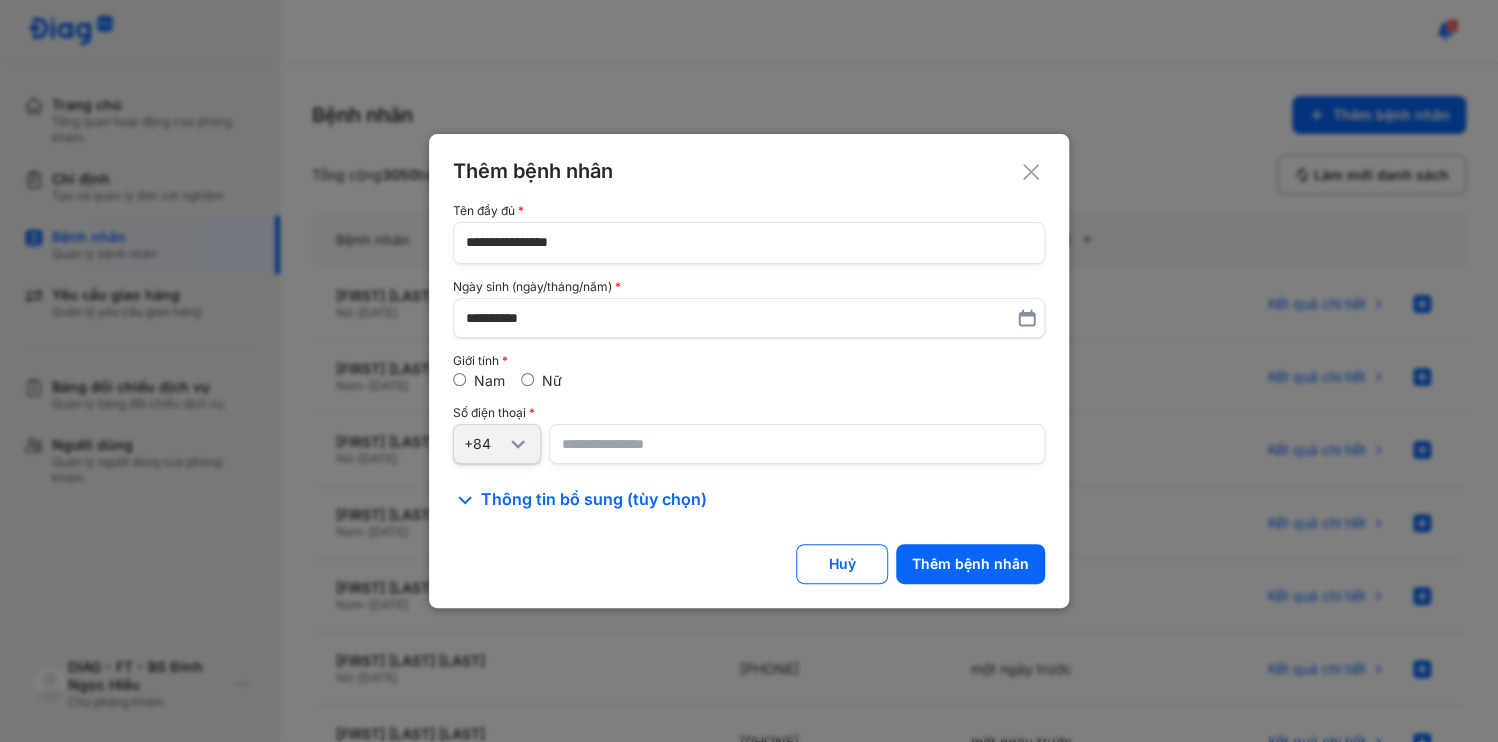 type on "**********" 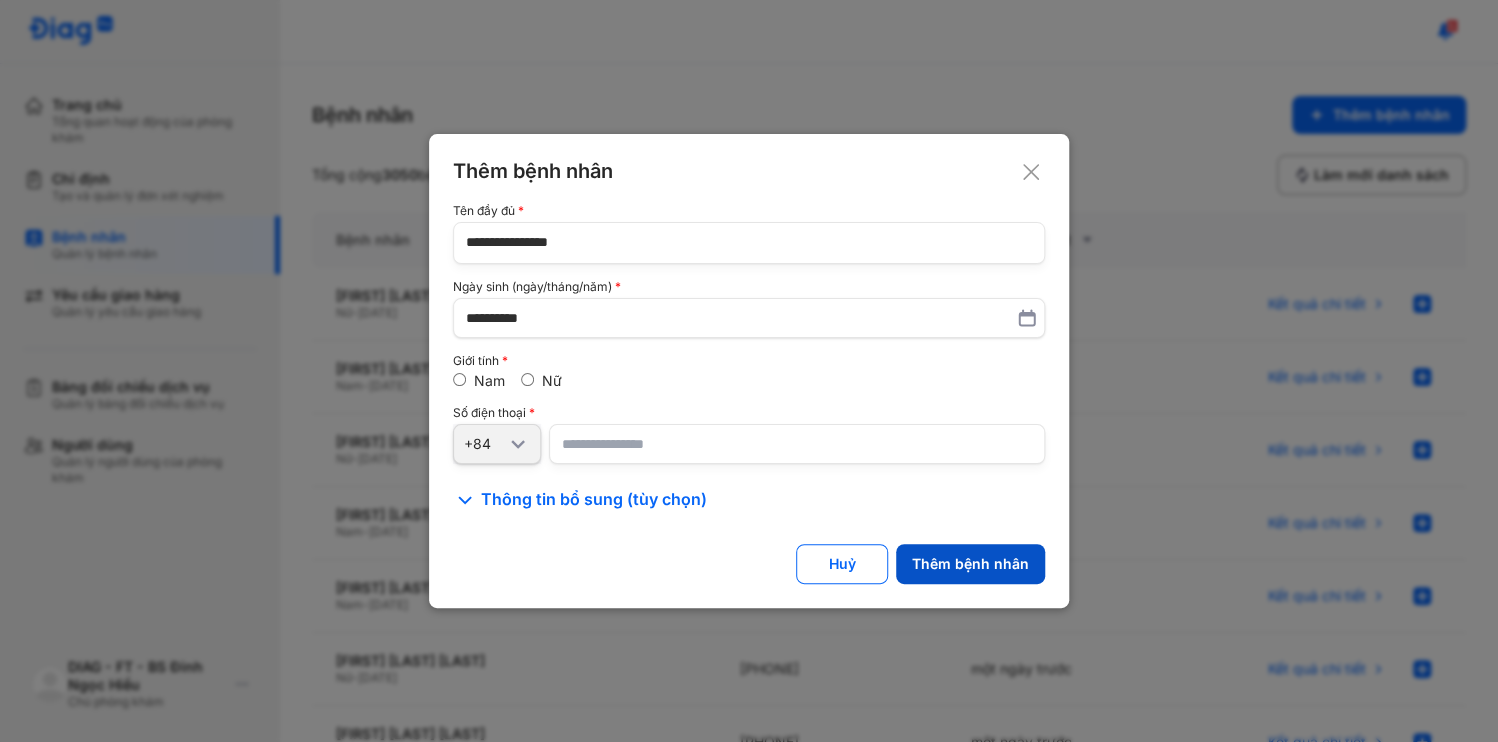 click on "Thêm bệnh nhân" at bounding box center (970, 564) 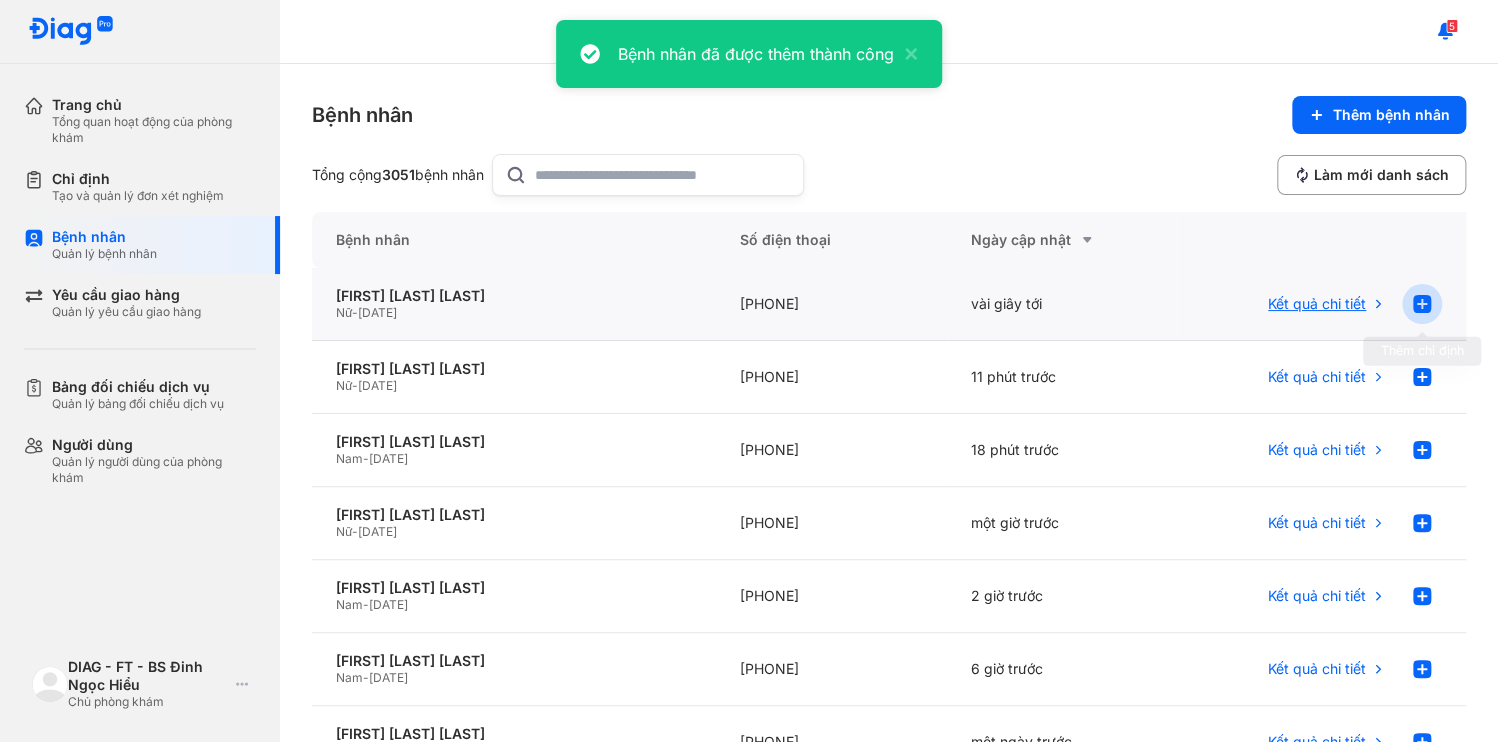 click 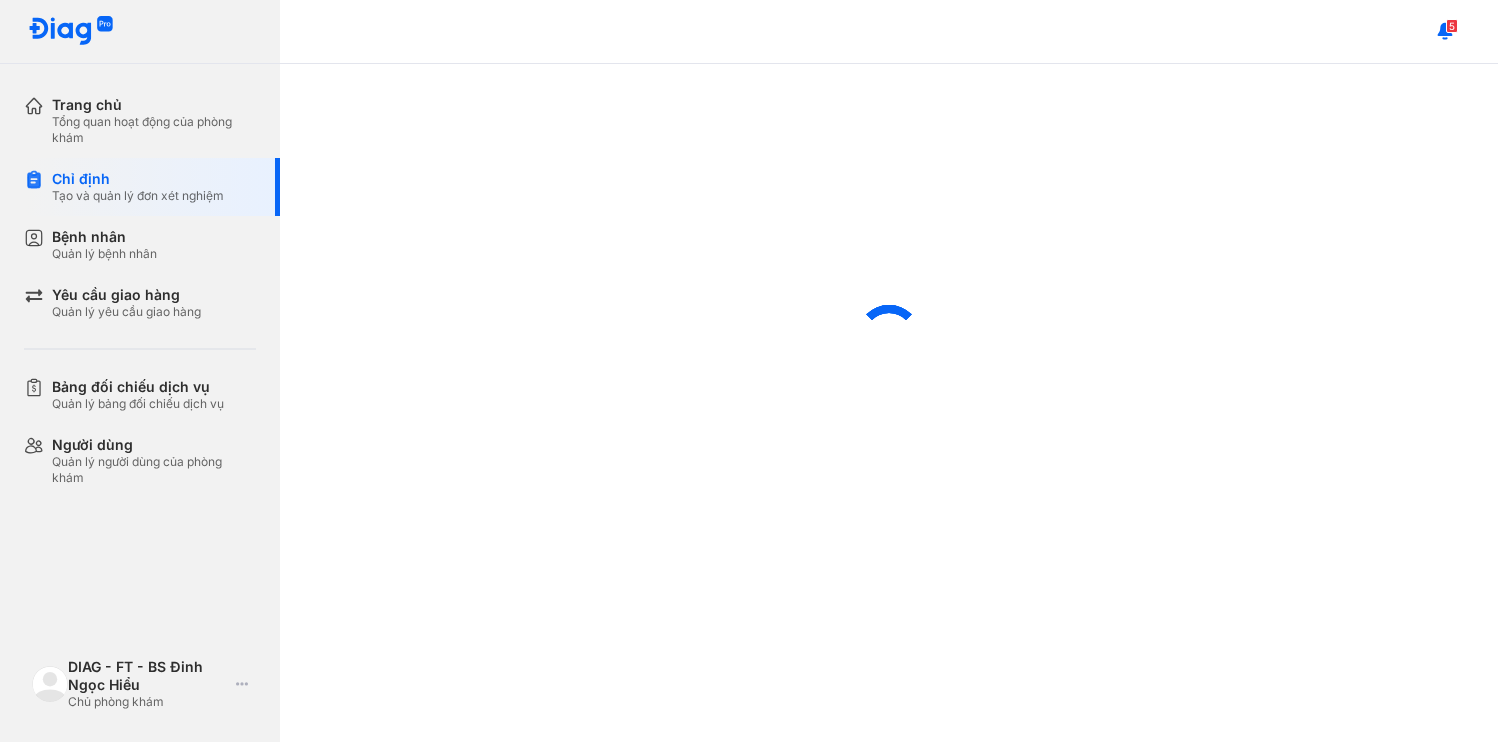 scroll, scrollTop: 0, scrollLeft: 0, axis: both 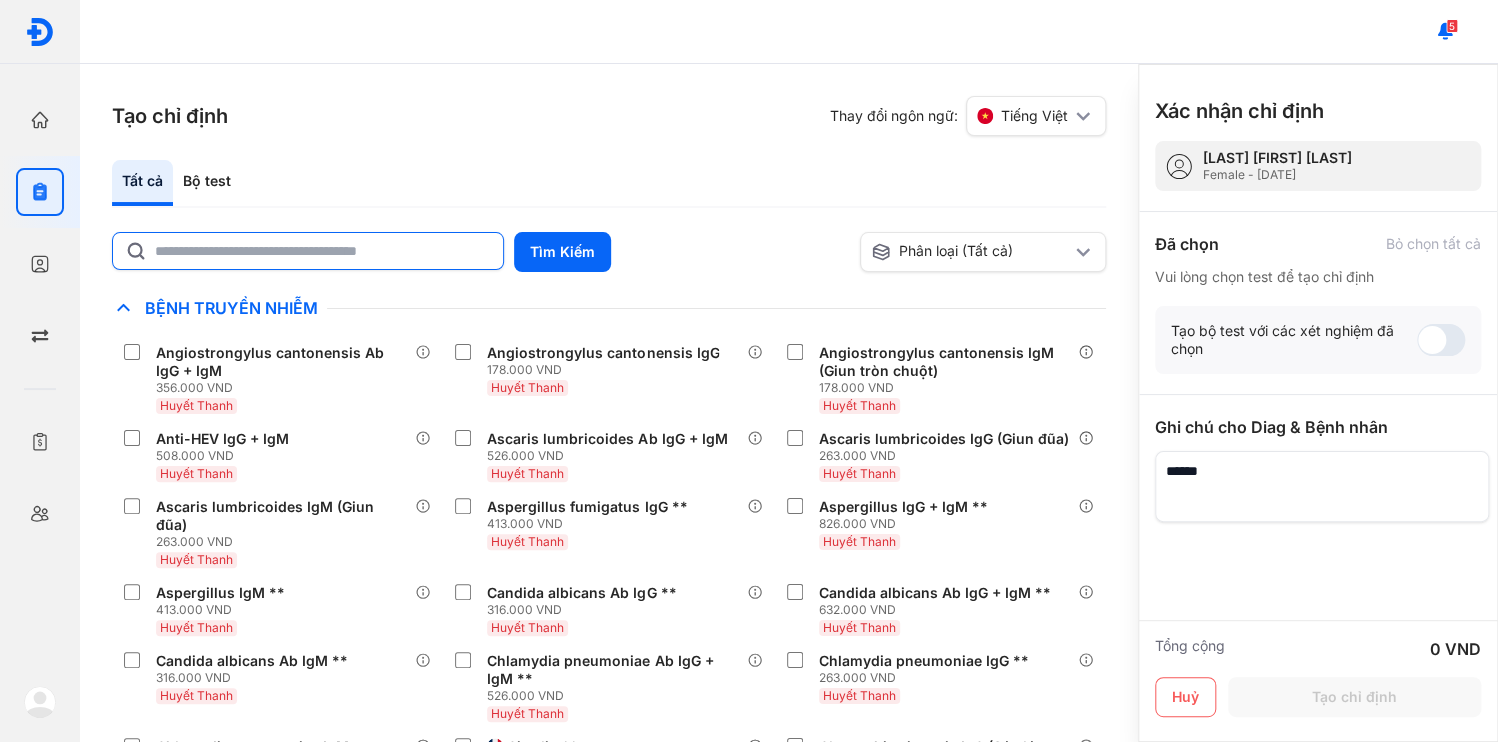 click 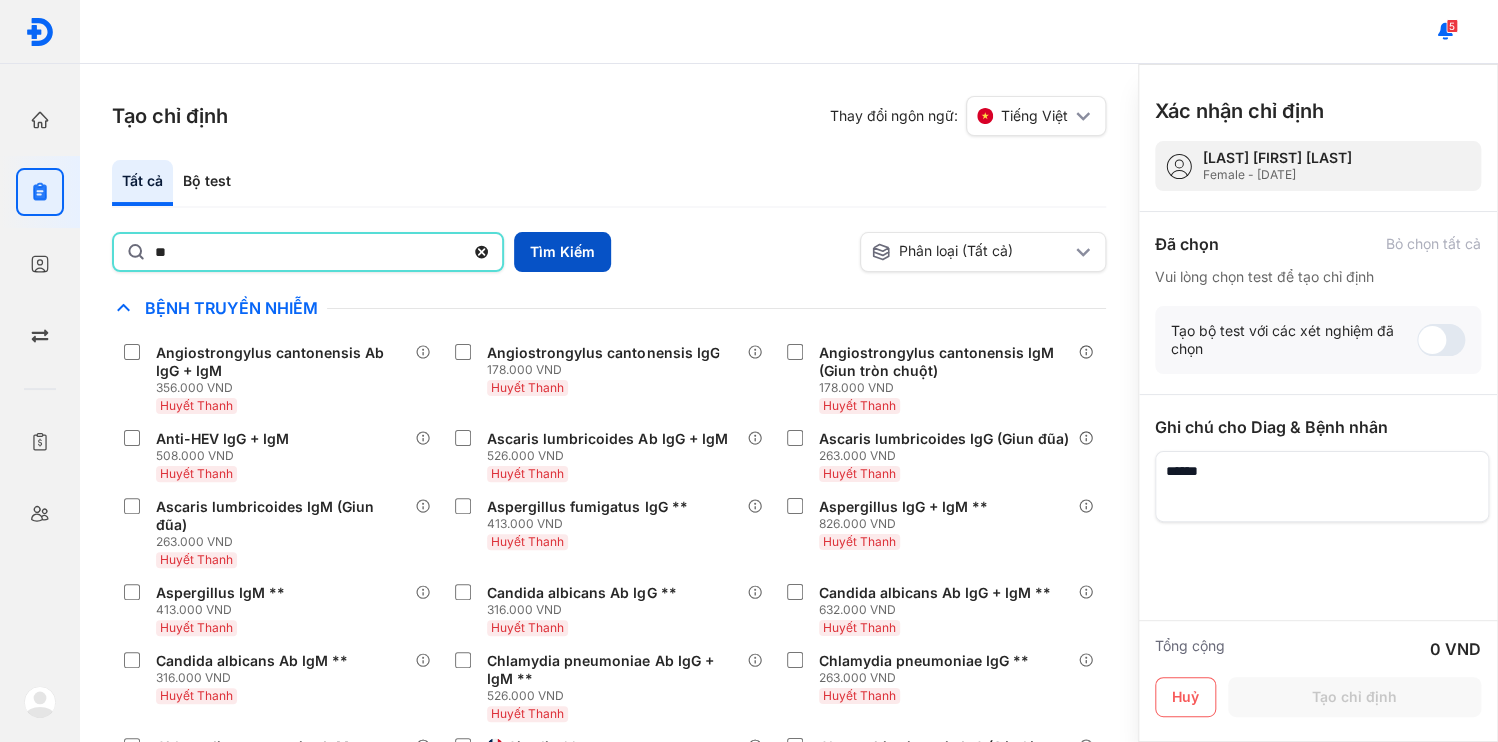 type on "**" 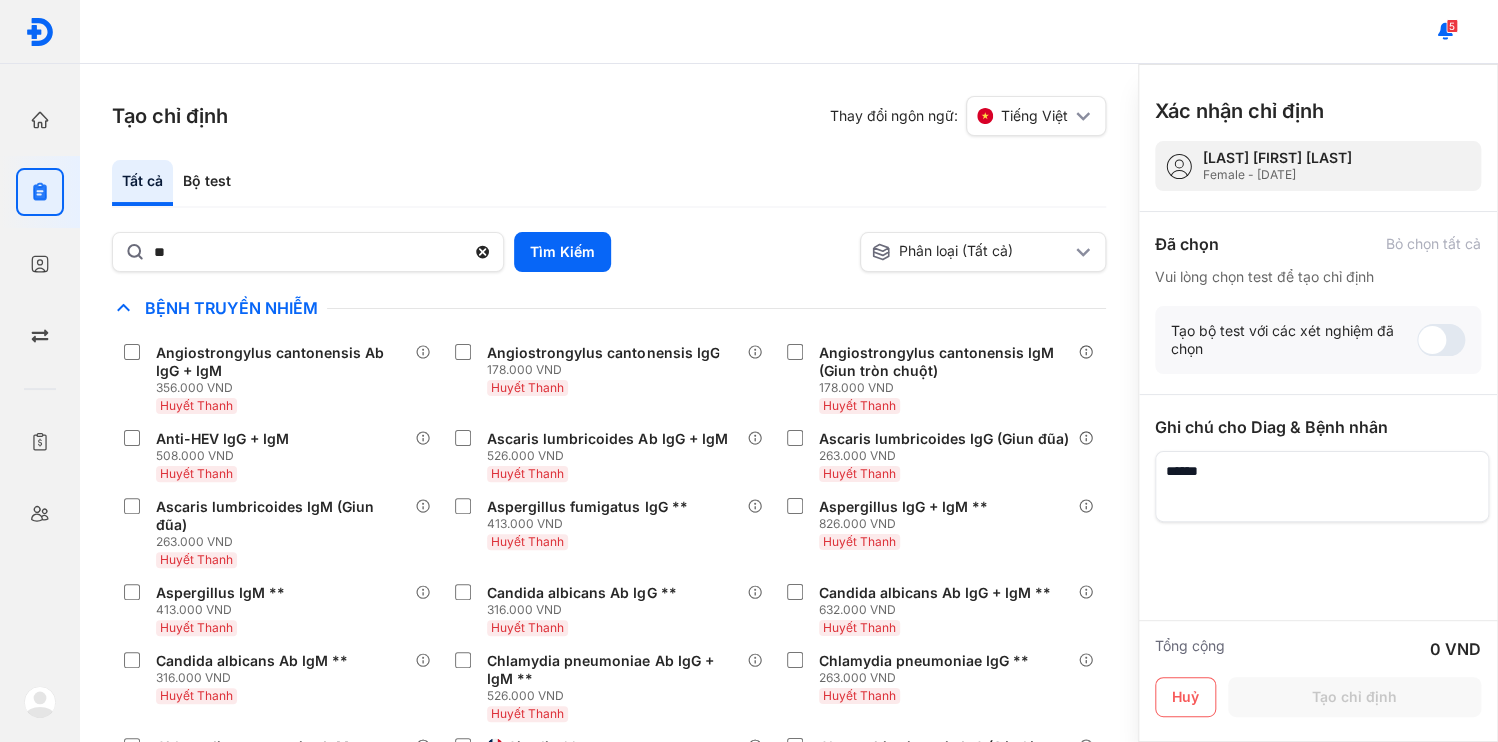 drag, startPoint x: 555, startPoint y: 223, endPoint x: 501, endPoint y: 251, distance: 60.827625 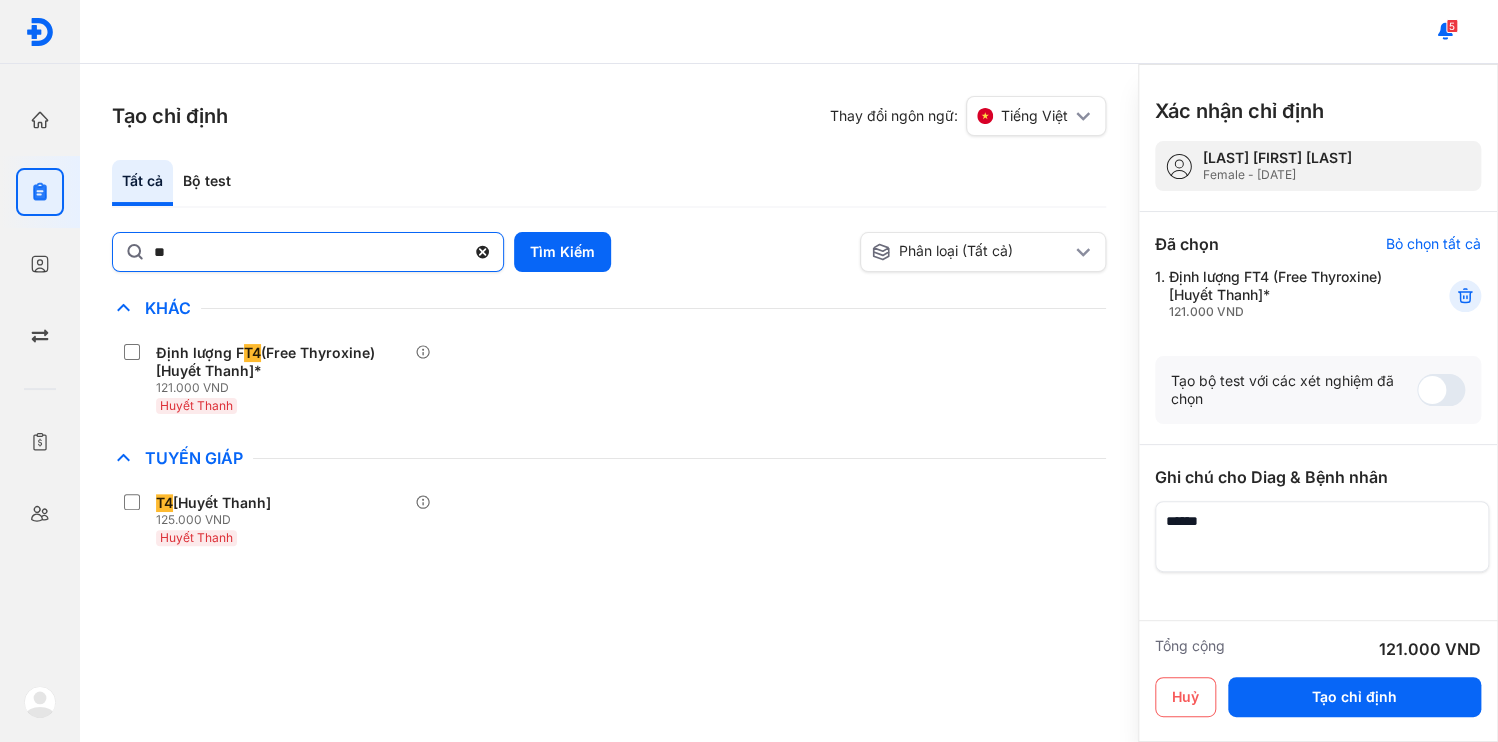 click 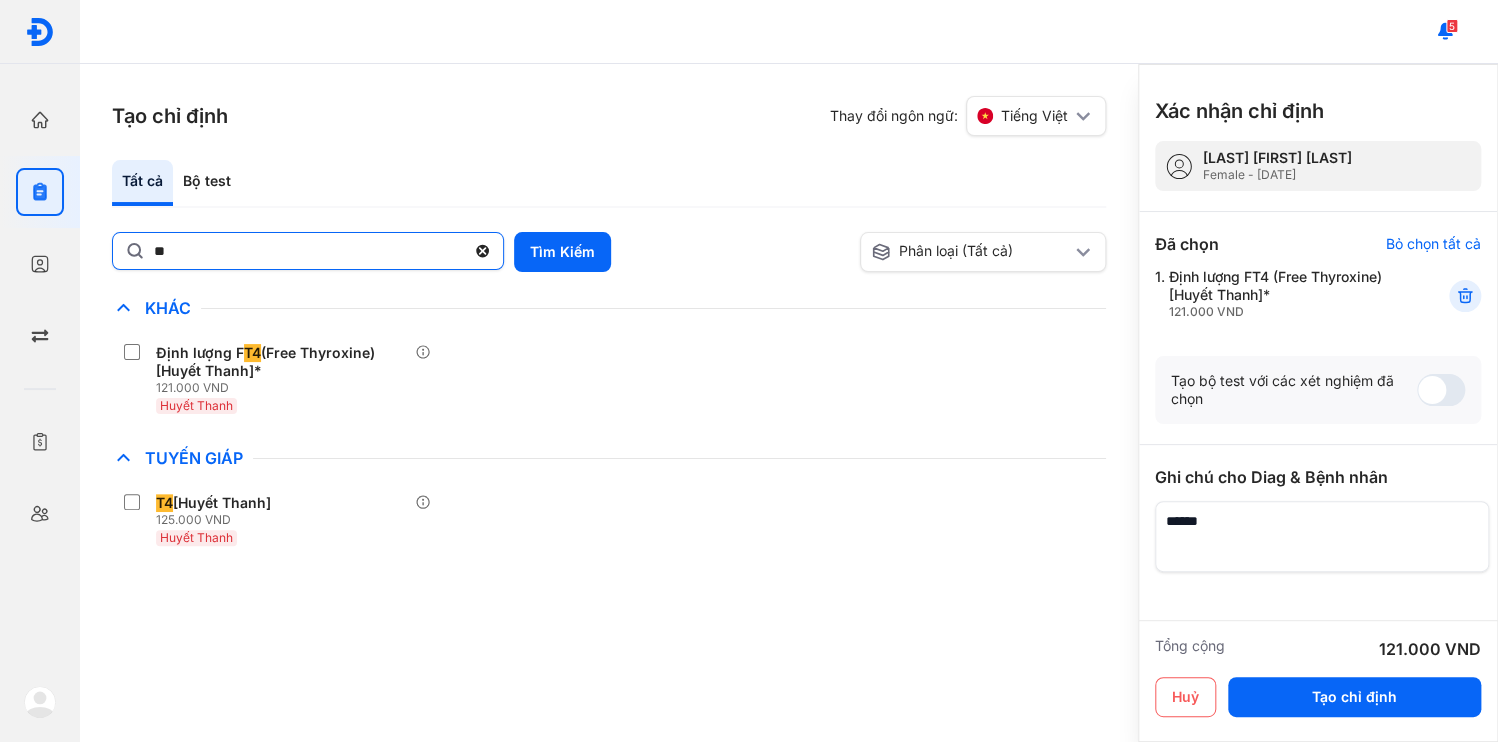 click on "**" 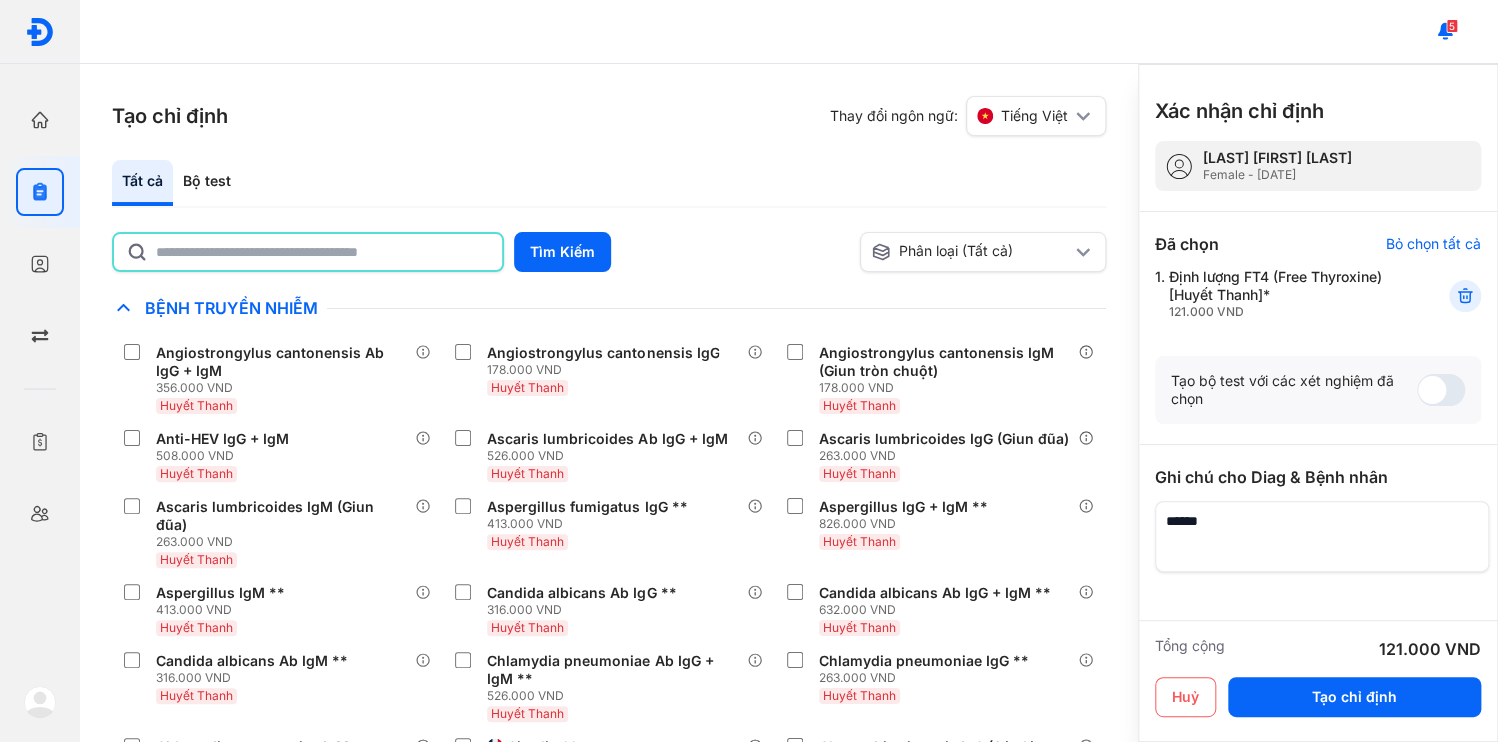 click 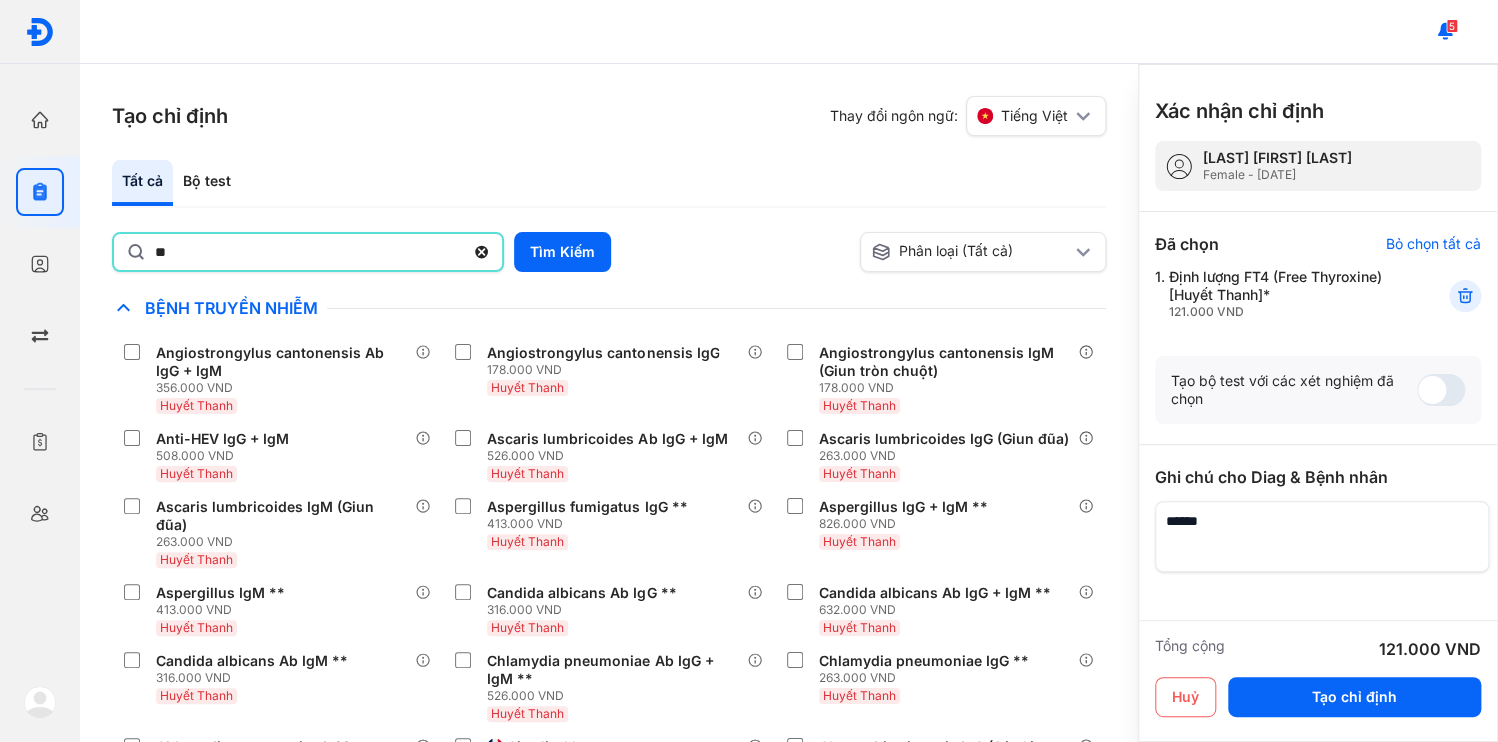 type on "**" 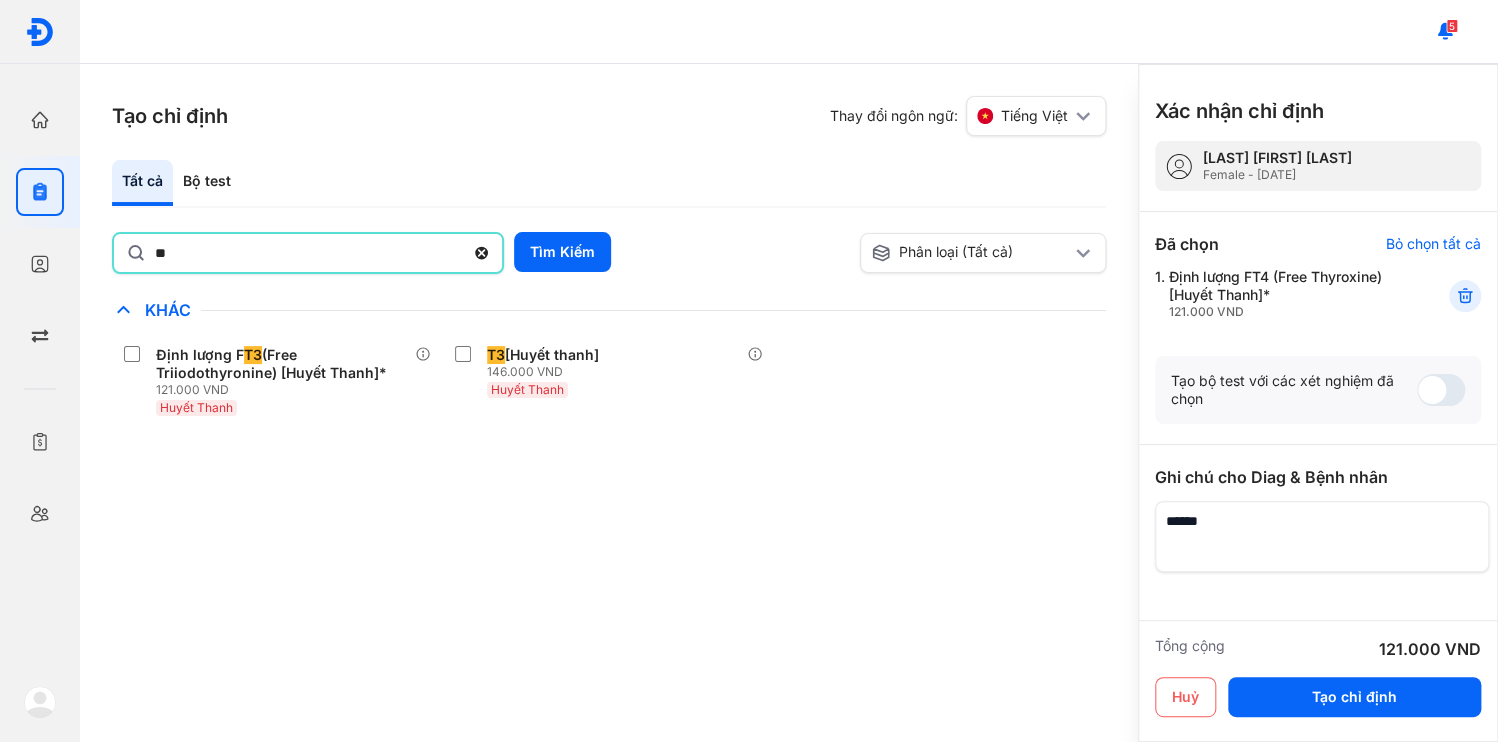 click on "Tạo chỉ định Thay đổi ngôn ngữ:  Tiếng Việt Tất cả Bộ test ** Tìm Kiếm  Phân loại (Tất cả) Lưu làm chế độ xem mặc định Chỉ định nhiều nhất Bệnh Truyền Nhiễm Chẩn Đoán Hình Ảnh Chất Gây Nghiện COVID Di Truyền Dị Ứng Điện Di Độc Chất Đông Máu Gan Hô Hấp Huyết Học Khác Định lượng F T3  (Free Triiodothyronine) [Huyết Thanh]* 121.000 VND Huyết Thanh T3  [Huyết thanh] 146.000 VND Huyết Thanh Ký Sinh Trùng Nội Tiết Tố & Hóoc-môn Sản Phụ Khoa Sàng Lọc Tiền Sinh STIs Sức Khỏe Nam Giới Thận Tiểu Đường Tim Mạch Tổng Quát Tự Miễn Tuyến Giáp Ung Thư Vi Chất Vi Sinh Viêm Gan Yếu Tố Viêm VGB1 2 Xét nghiệm, 1 Gói xét nghiệm Gói Xét Nghiệm Gan - Cơ Bản (6), HbeAg miễn dịch tự động, HBV DNA Realtime PCR (Định Lượng - CE-IVD) Thêm vào chỉ định test1 6 Xét nghiệm Thêm vào chỉ định ký sinh trùng 6 Xét nghiệm VGB2 KST" at bounding box center [609, 403] 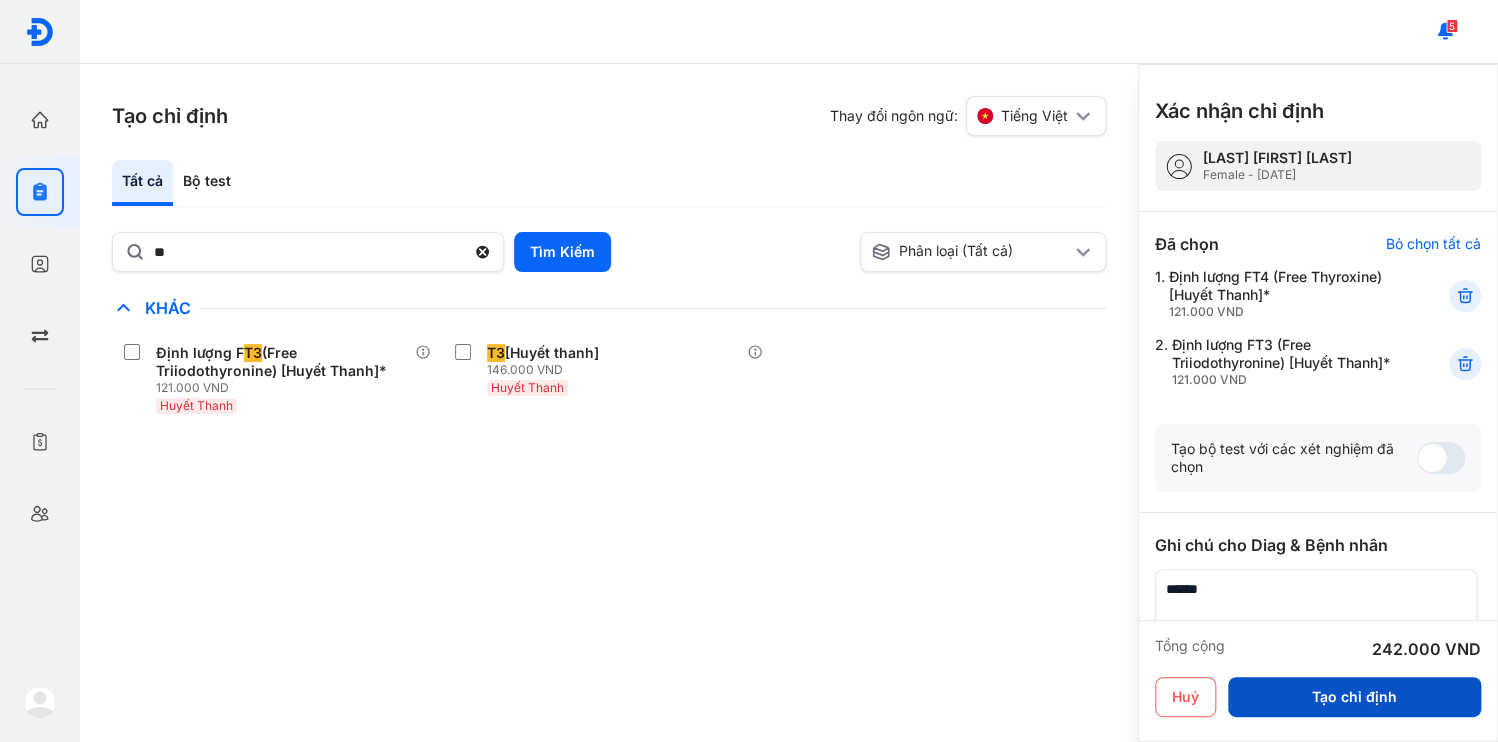 click on "Tạo chỉ định" at bounding box center (1354, 697) 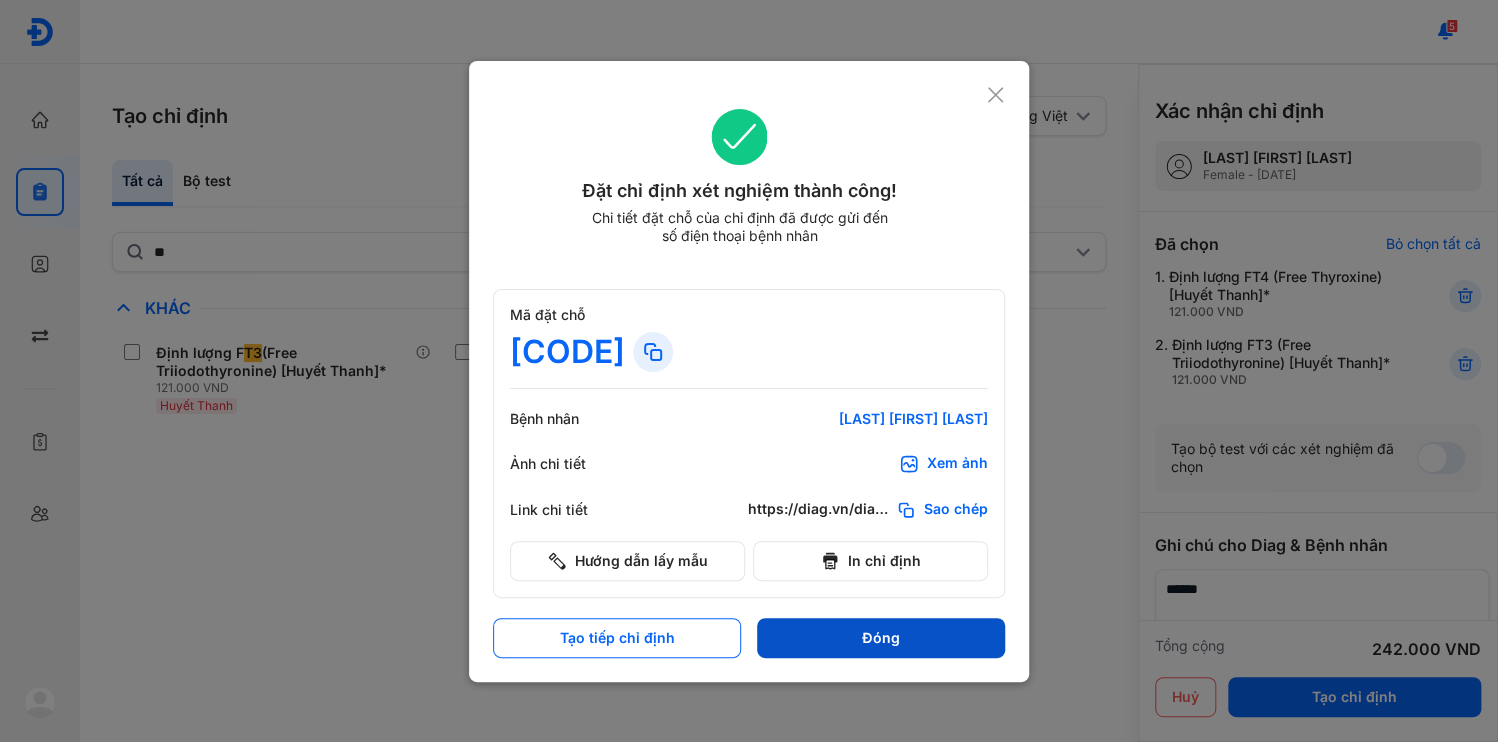 click on "Đóng" at bounding box center [881, 638] 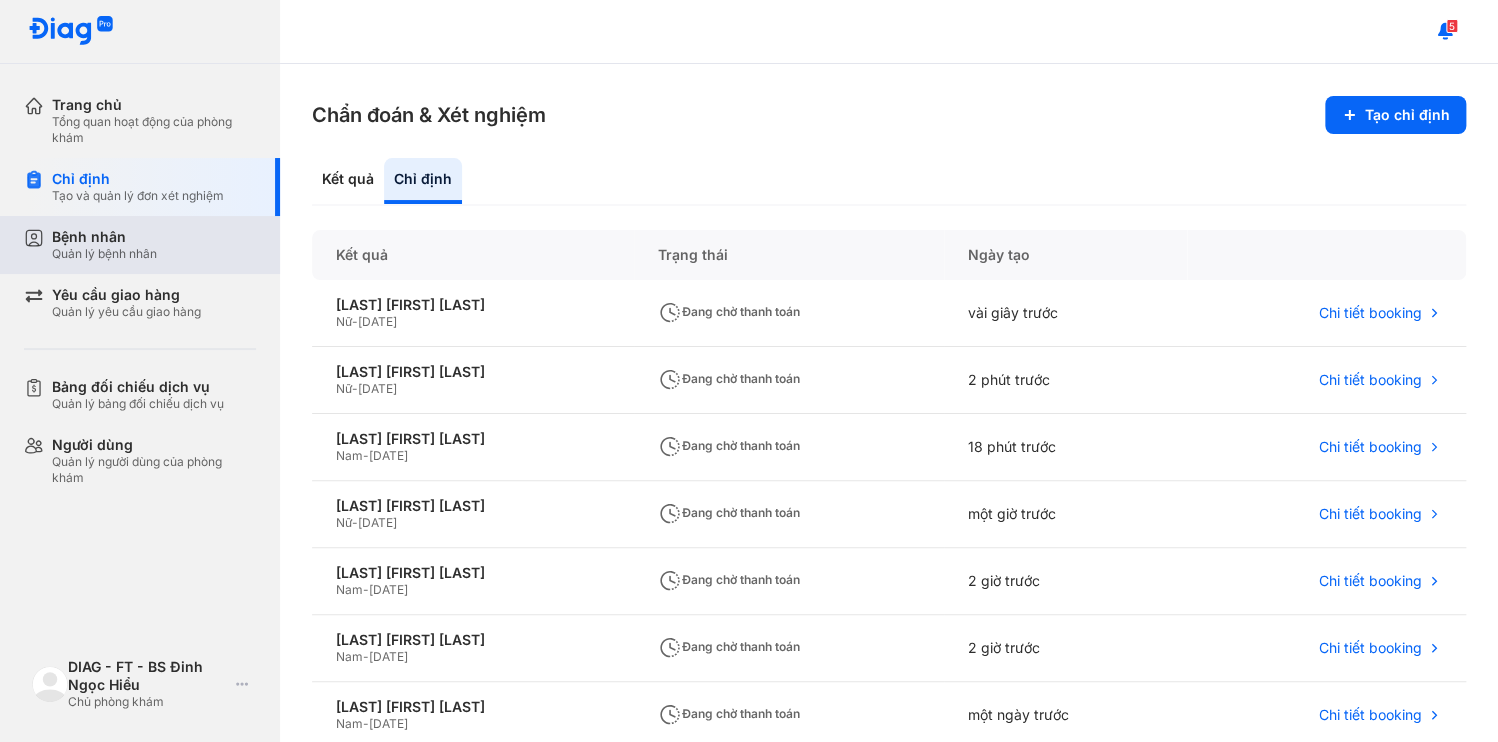click on "Bệnh nhân Quản lý bệnh nhân" at bounding box center [154, 245] 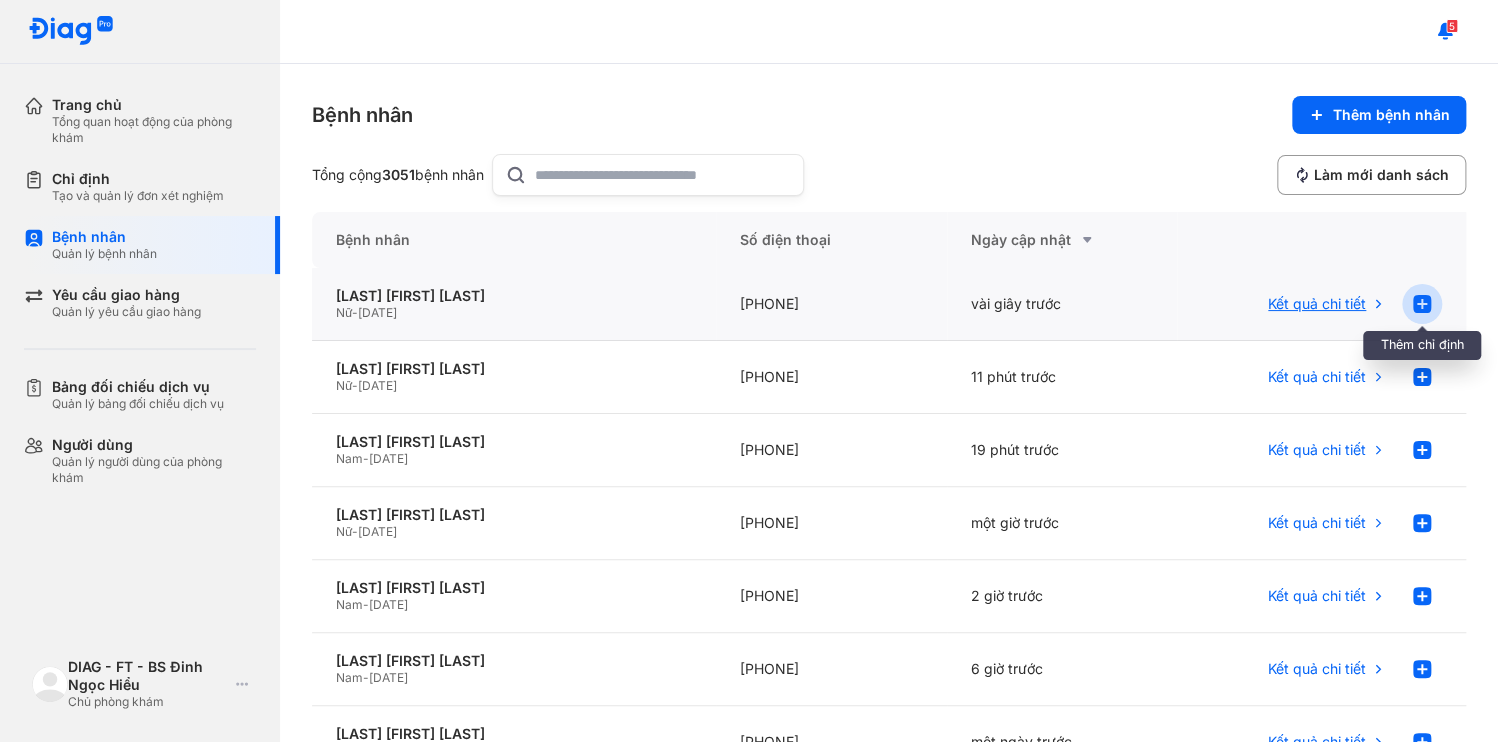 click 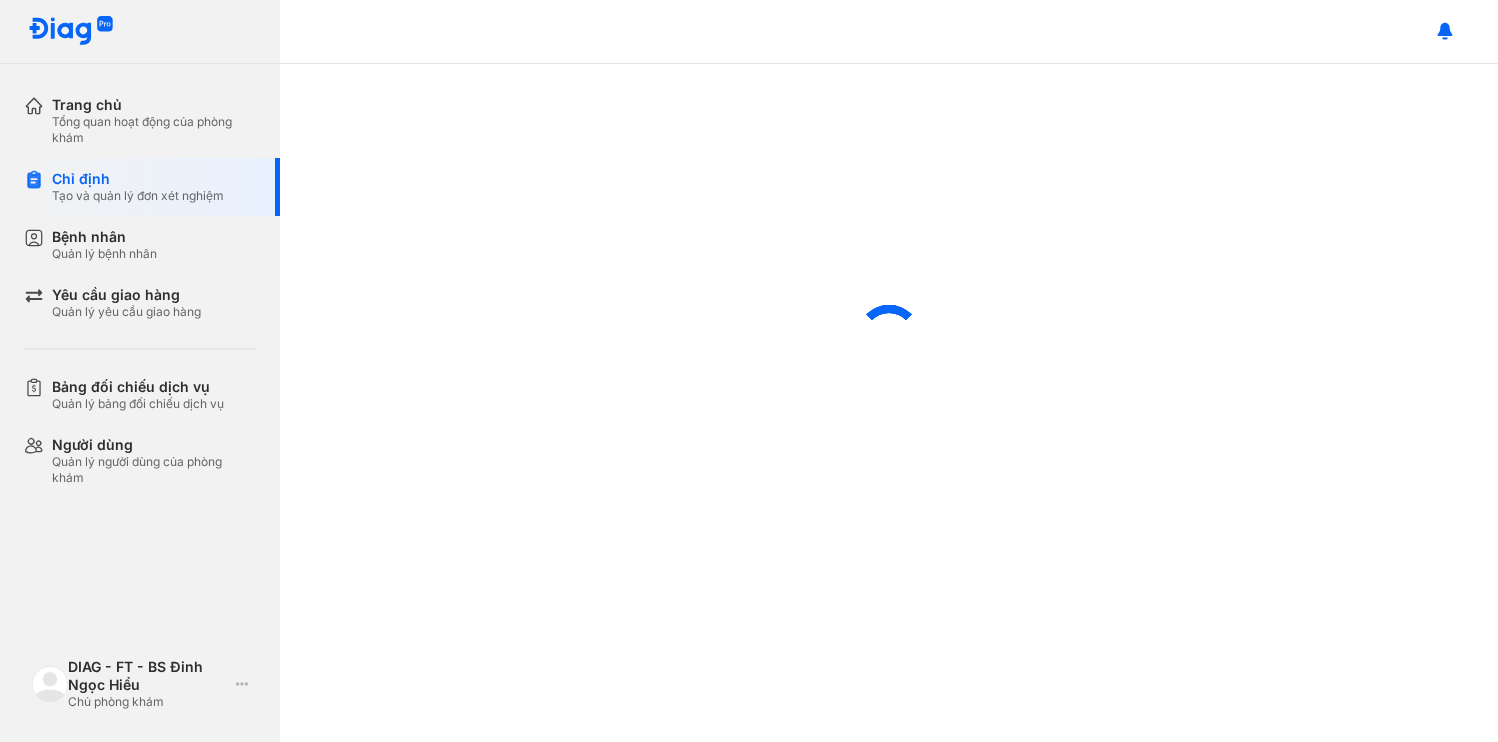 scroll, scrollTop: 0, scrollLeft: 0, axis: both 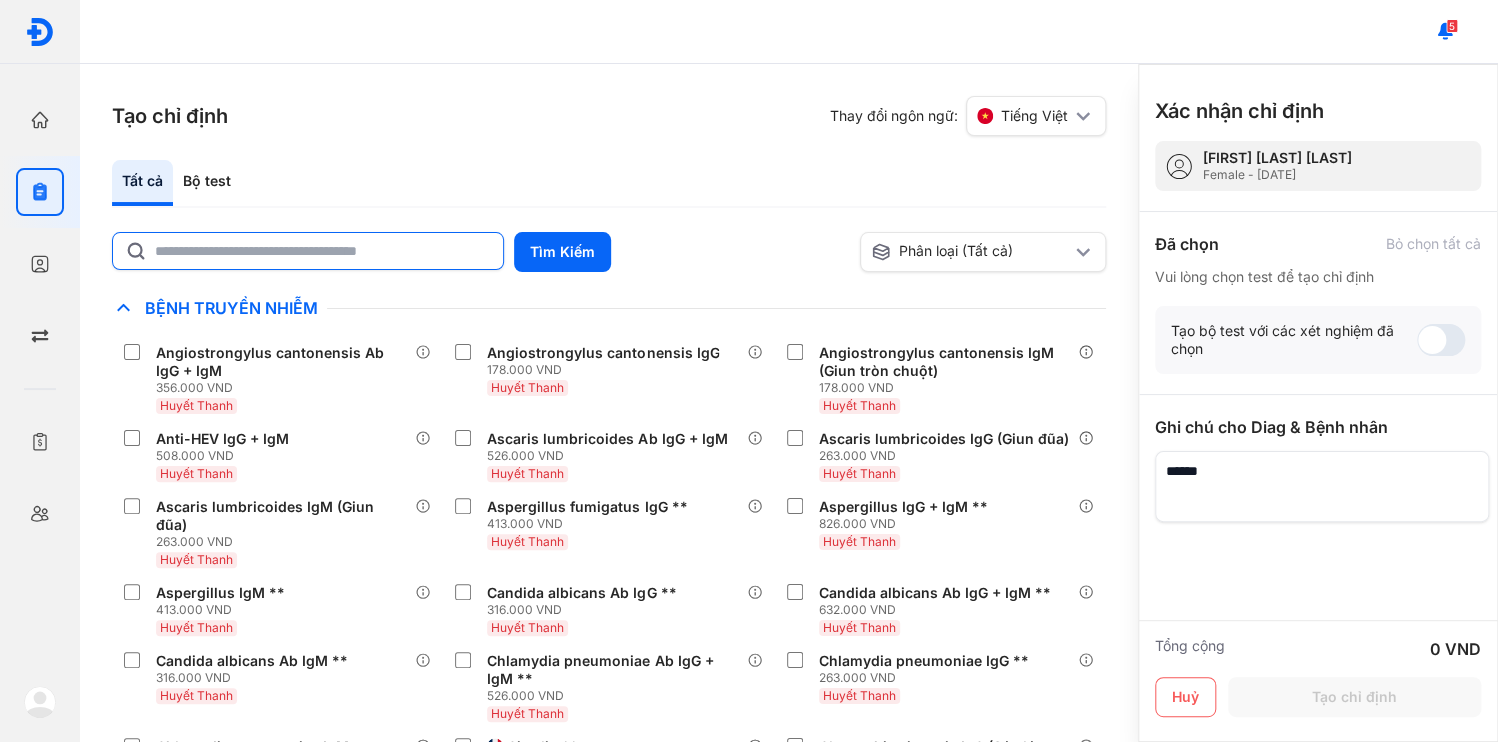 click 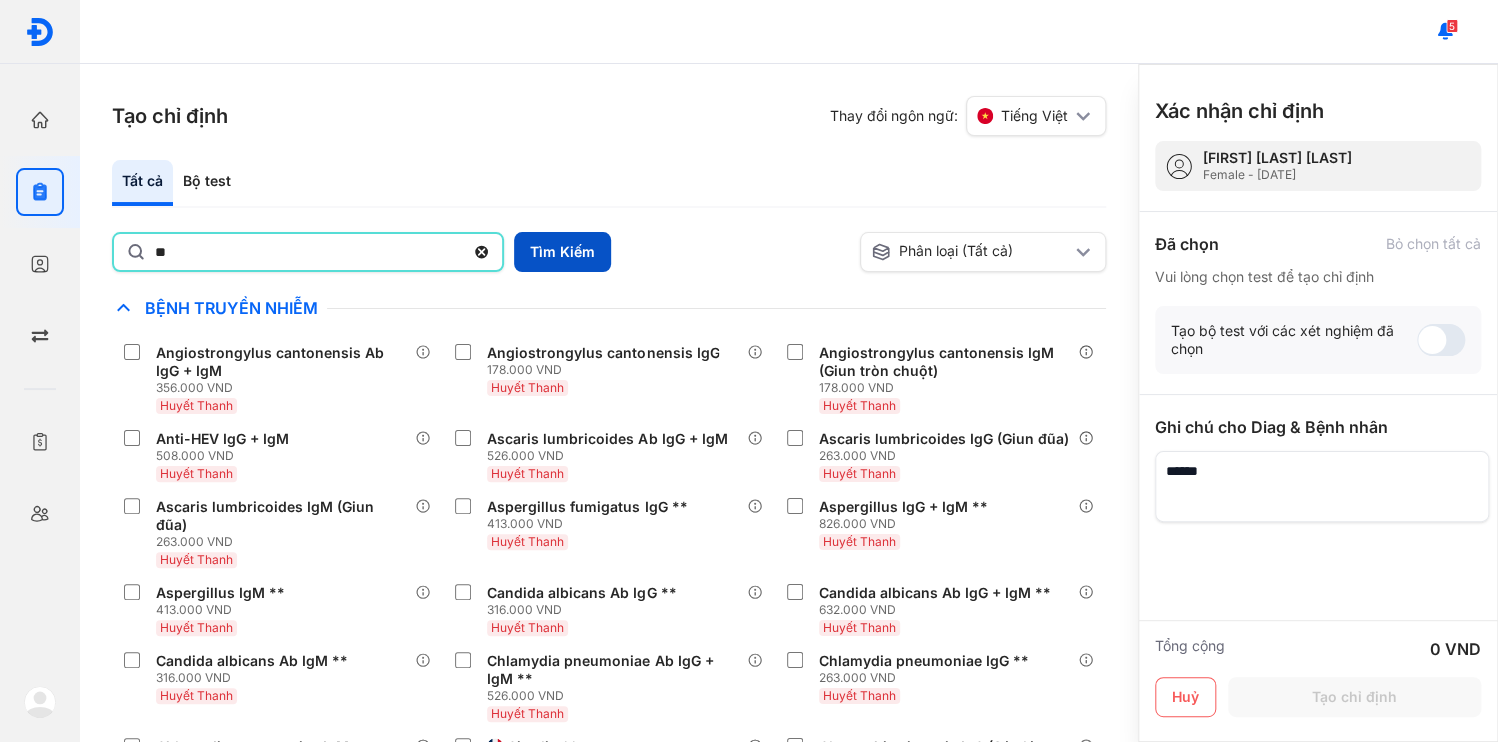 type on "**" 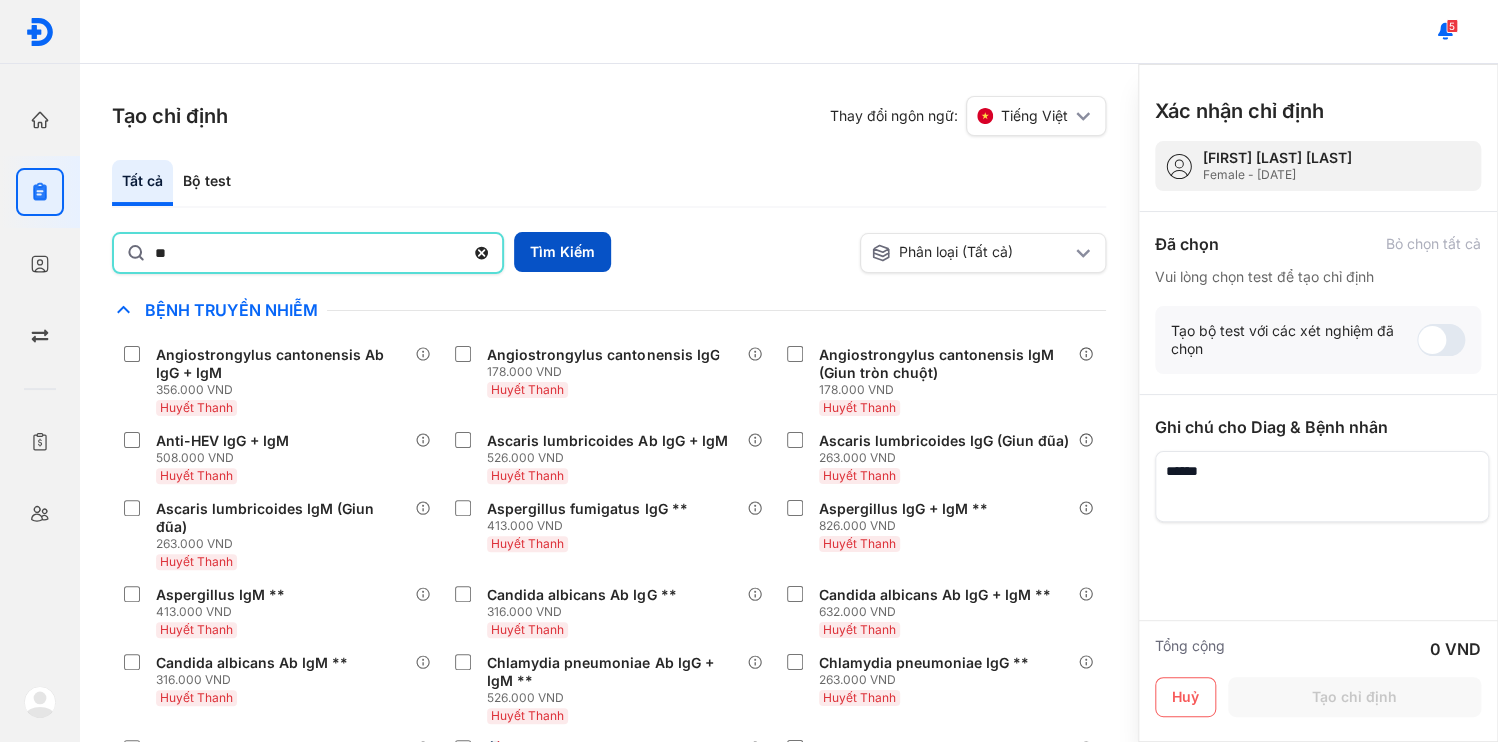 click on "Tìm Kiếm" at bounding box center [562, 252] 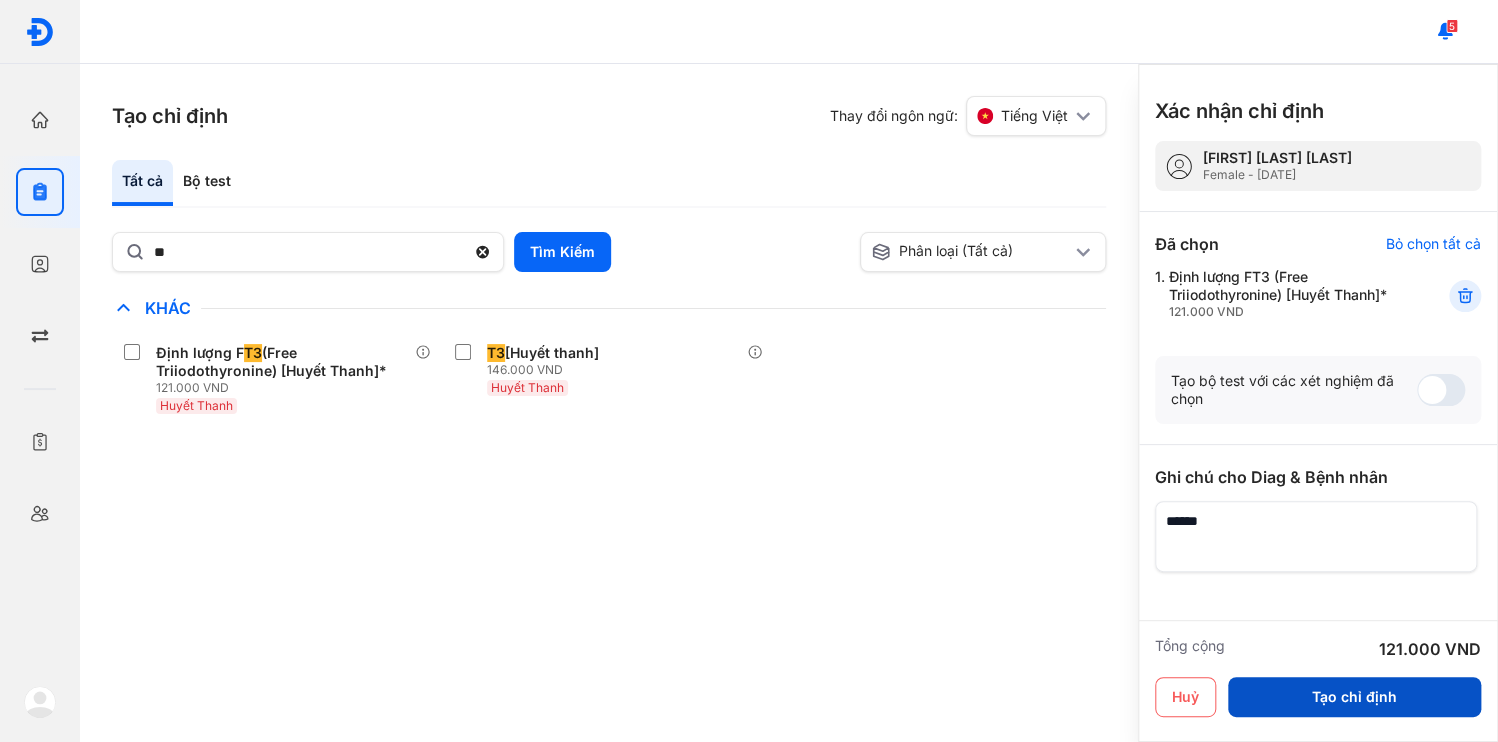 click on "Tạo chỉ định" at bounding box center [1354, 697] 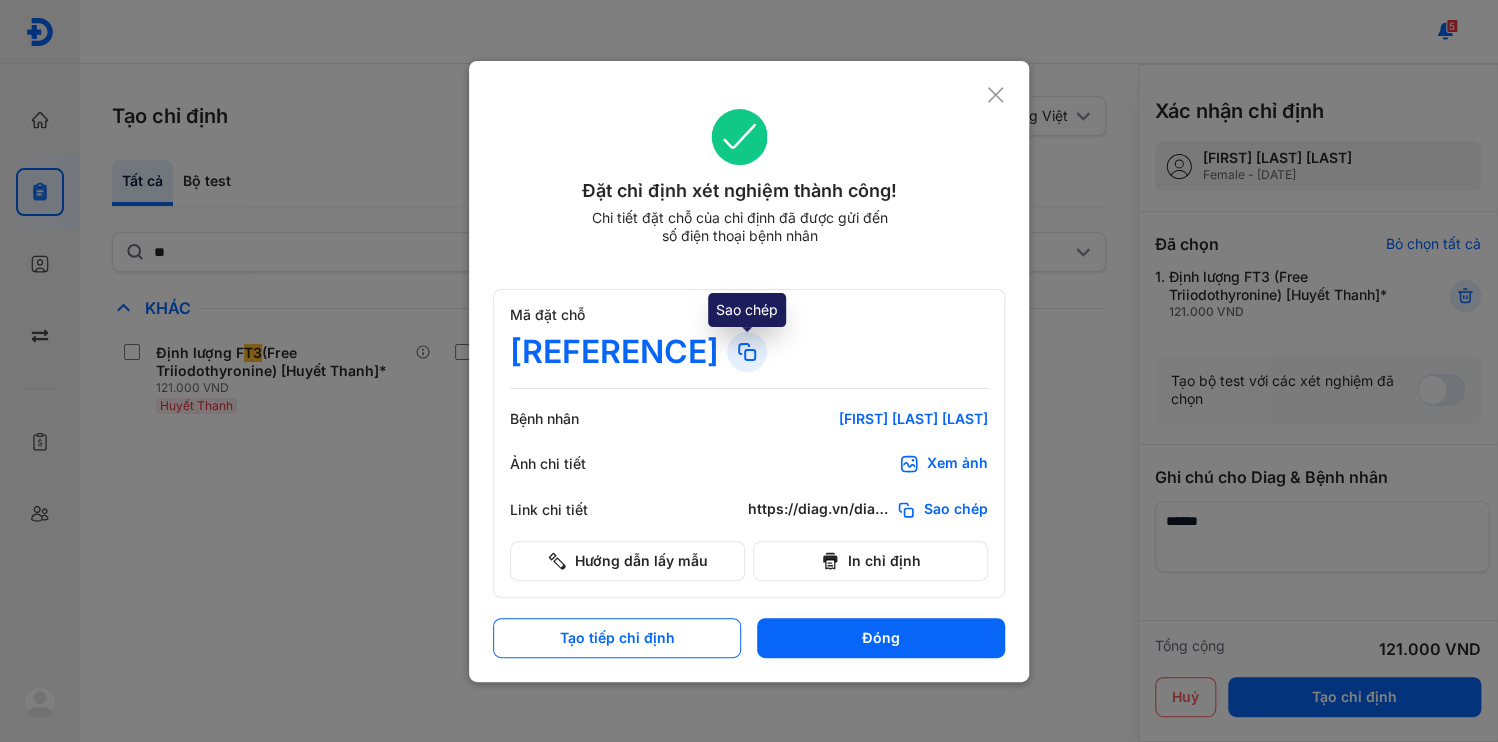 click 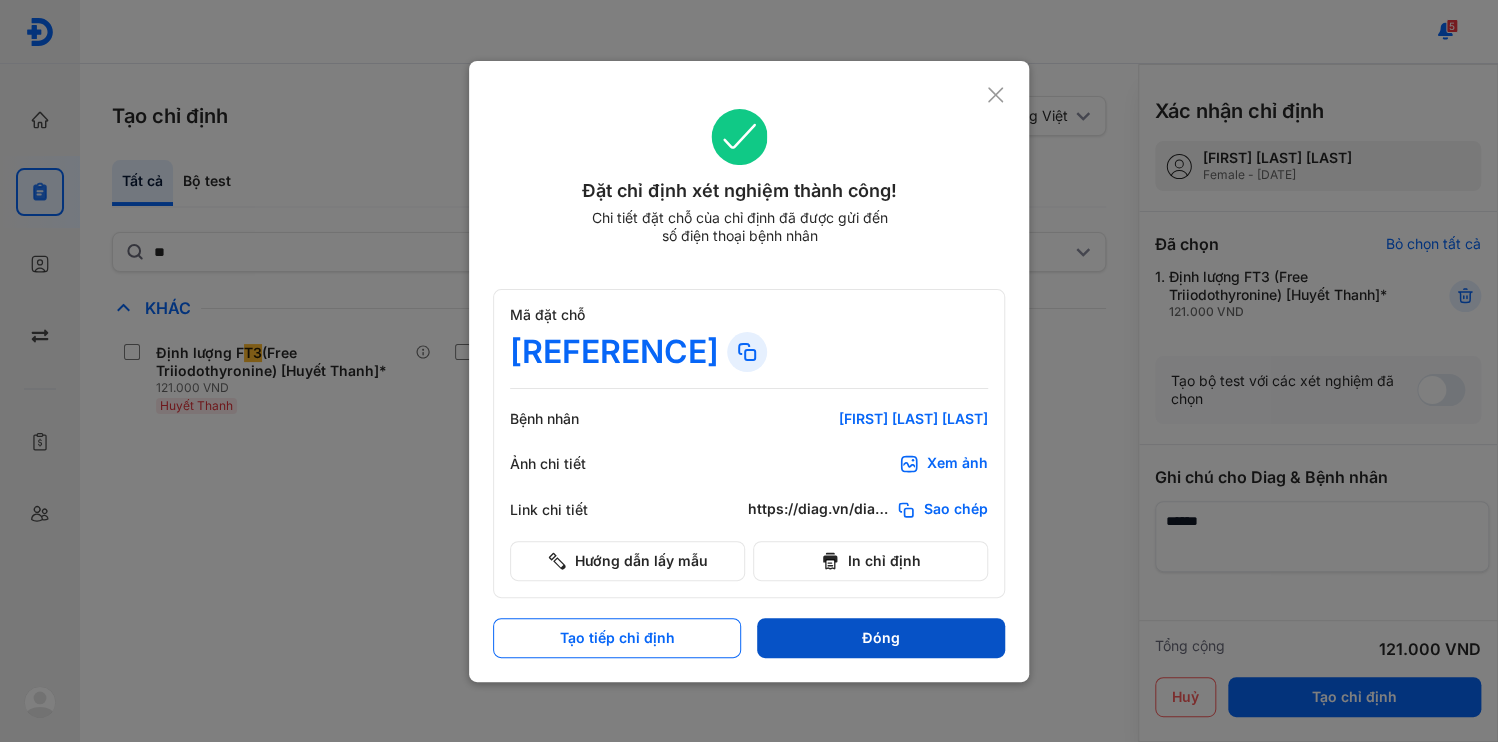 click on "Đóng" at bounding box center [881, 638] 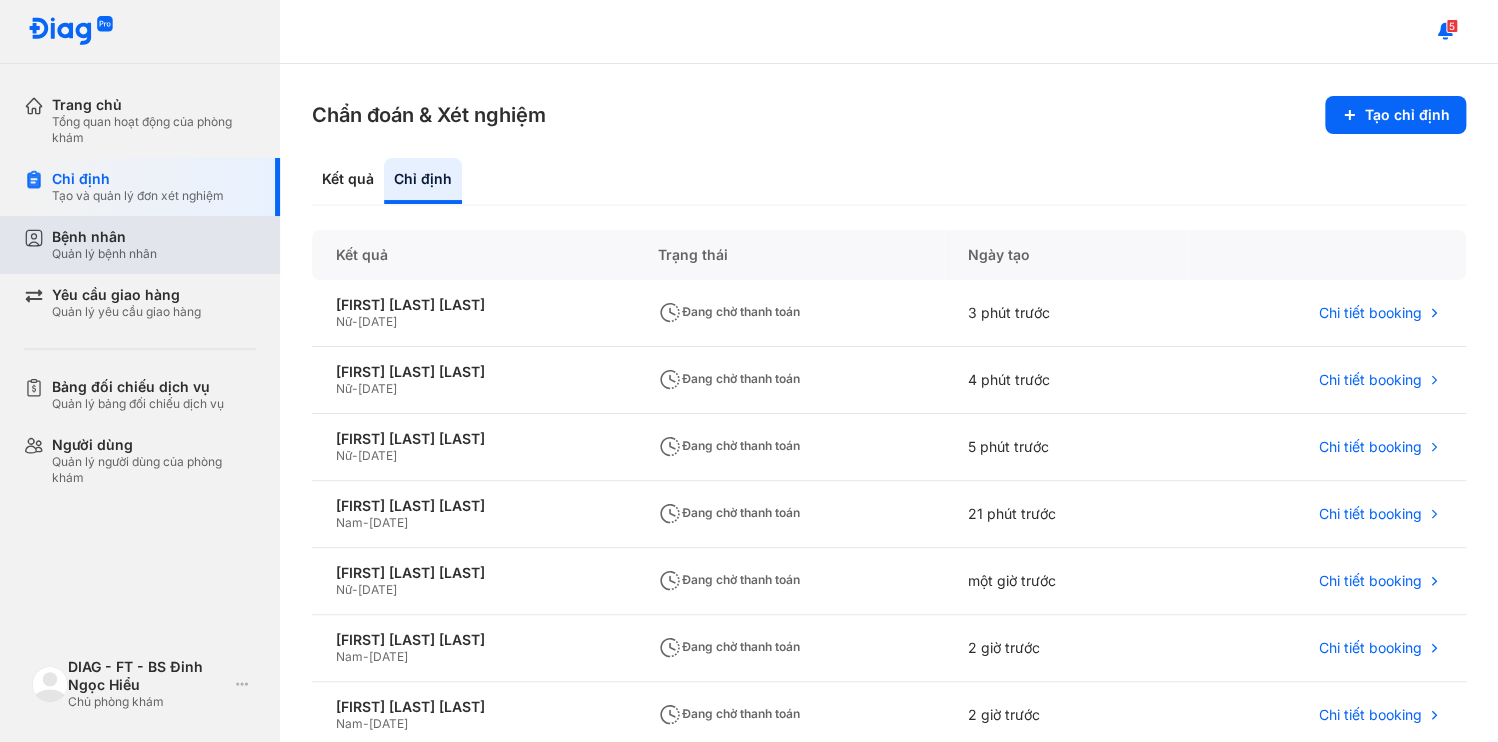 click on "Bệnh nhân Quản lý bệnh nhân" at bounding box center (152, 245) 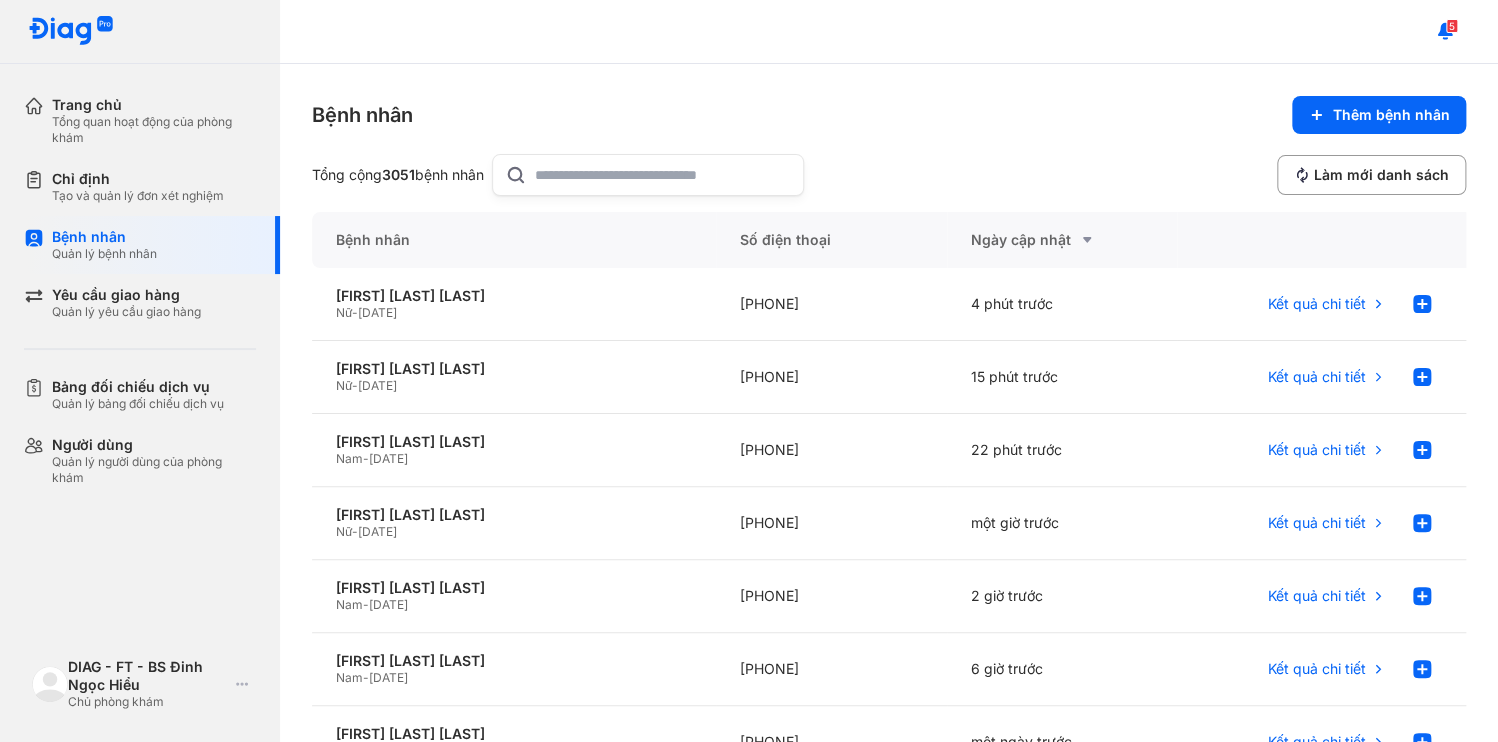 click 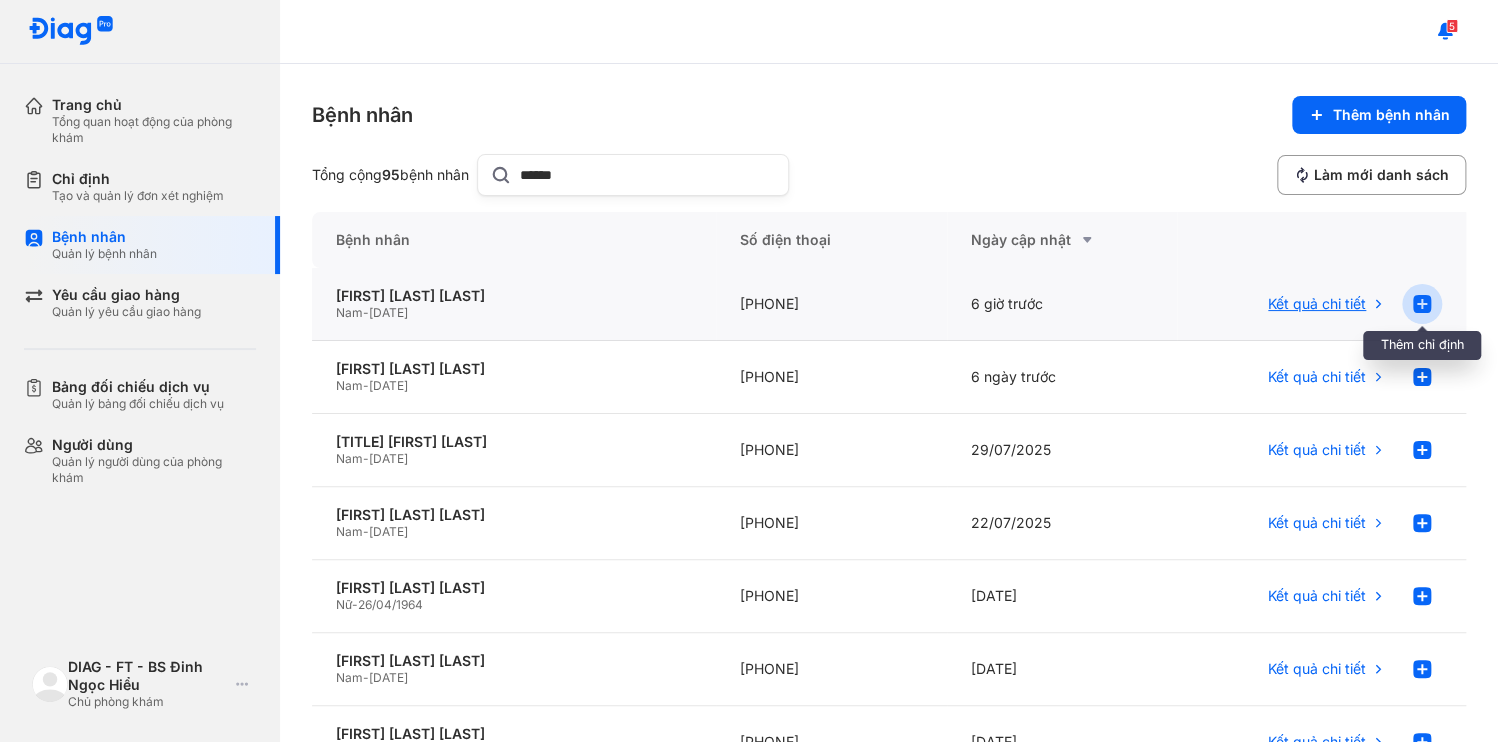 type on "******" 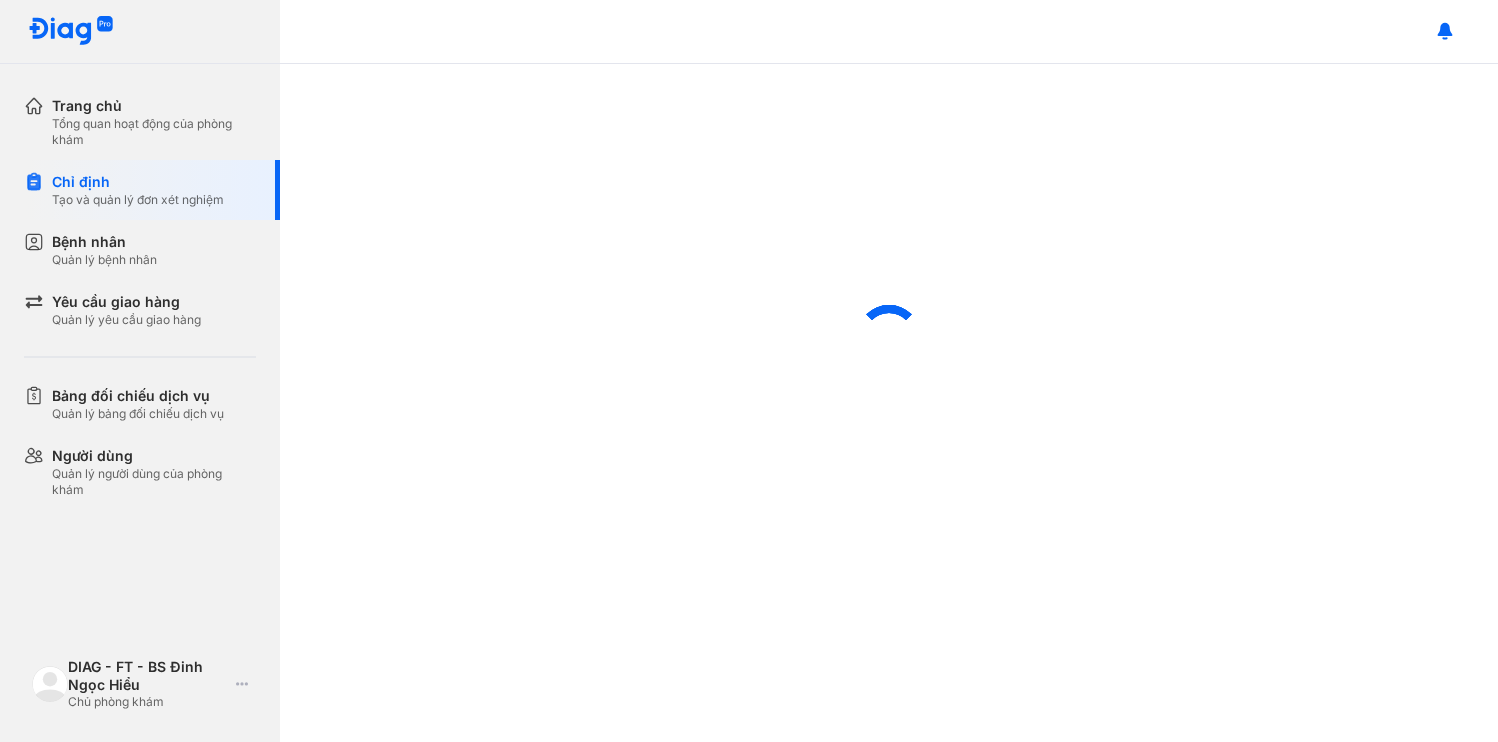 scroll, scrollTop: 0, scrollLeft: 0, axis: both 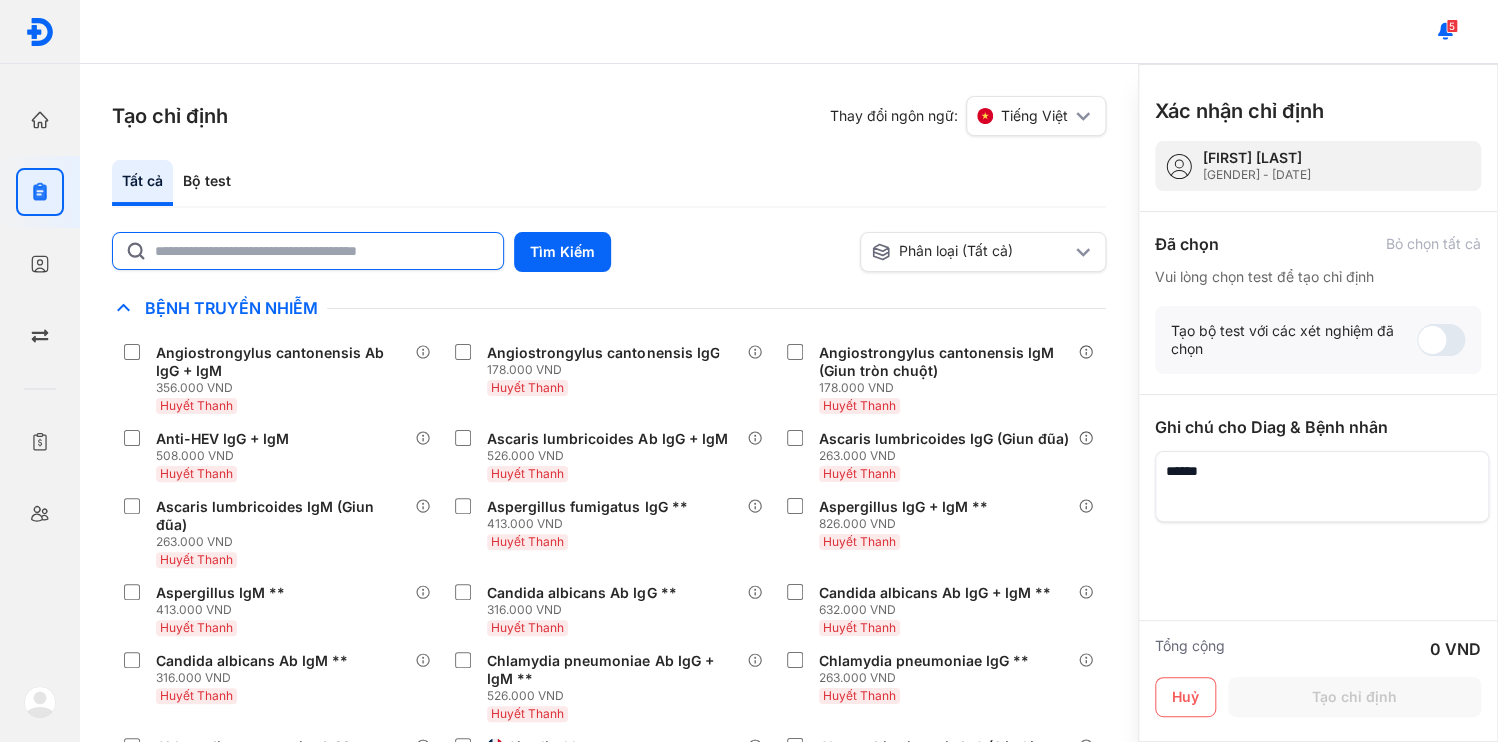 click 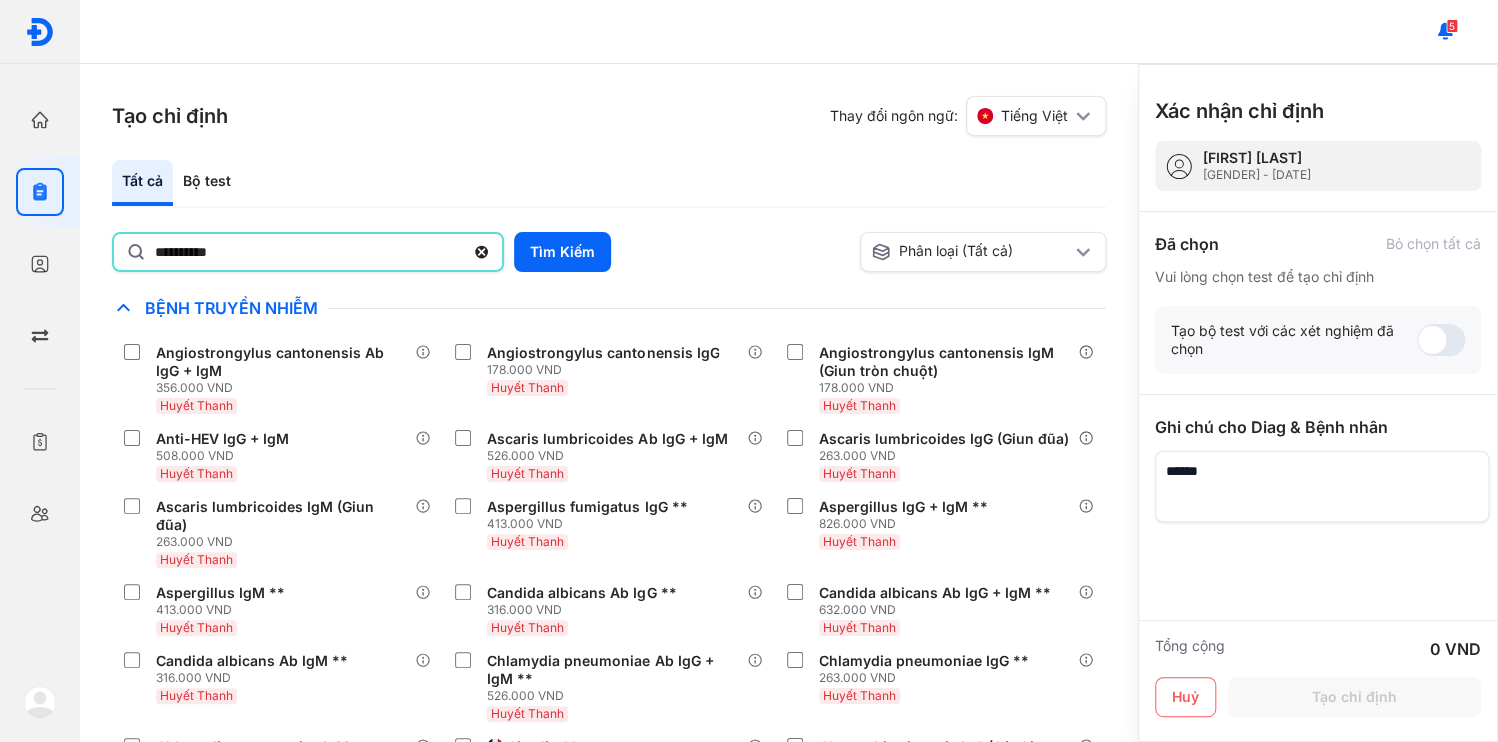 type on "**********" 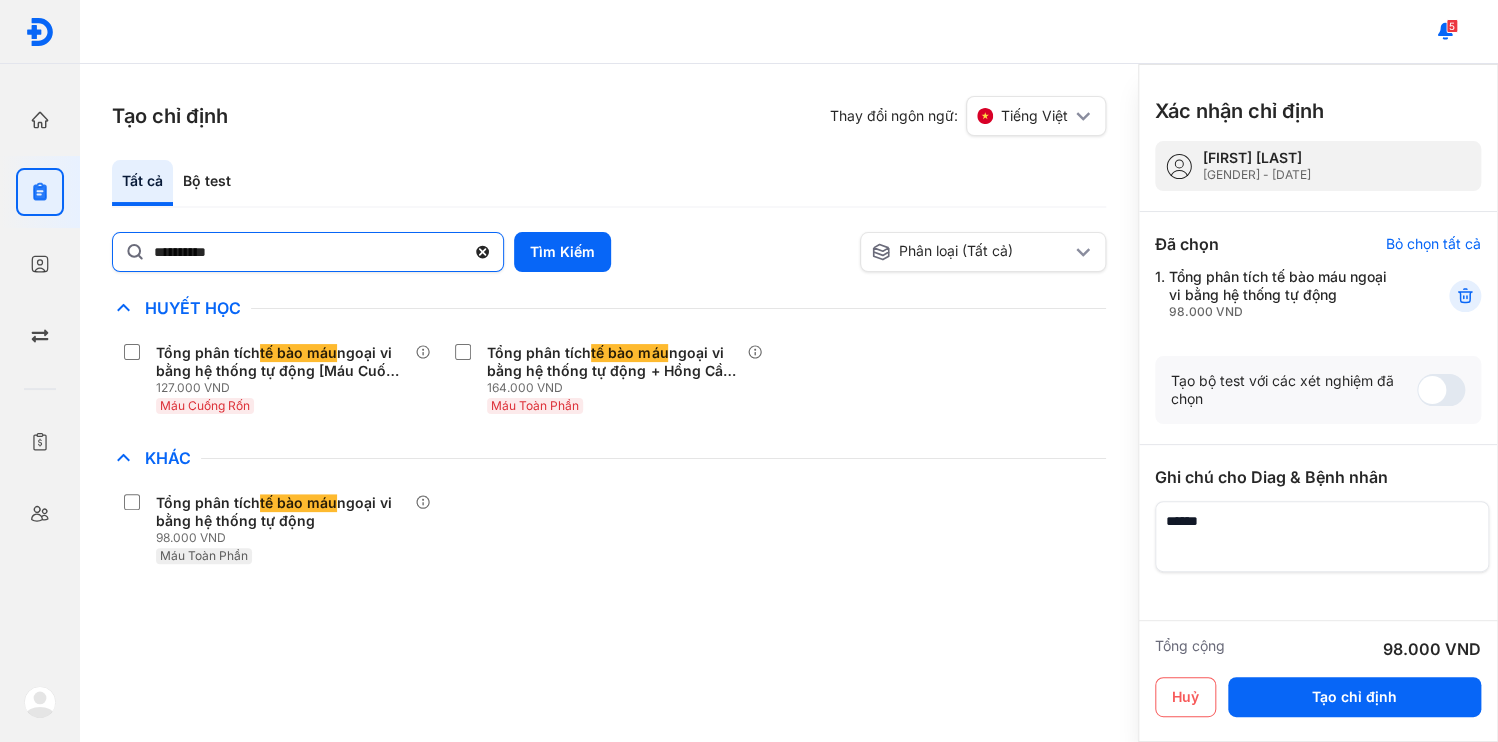 click 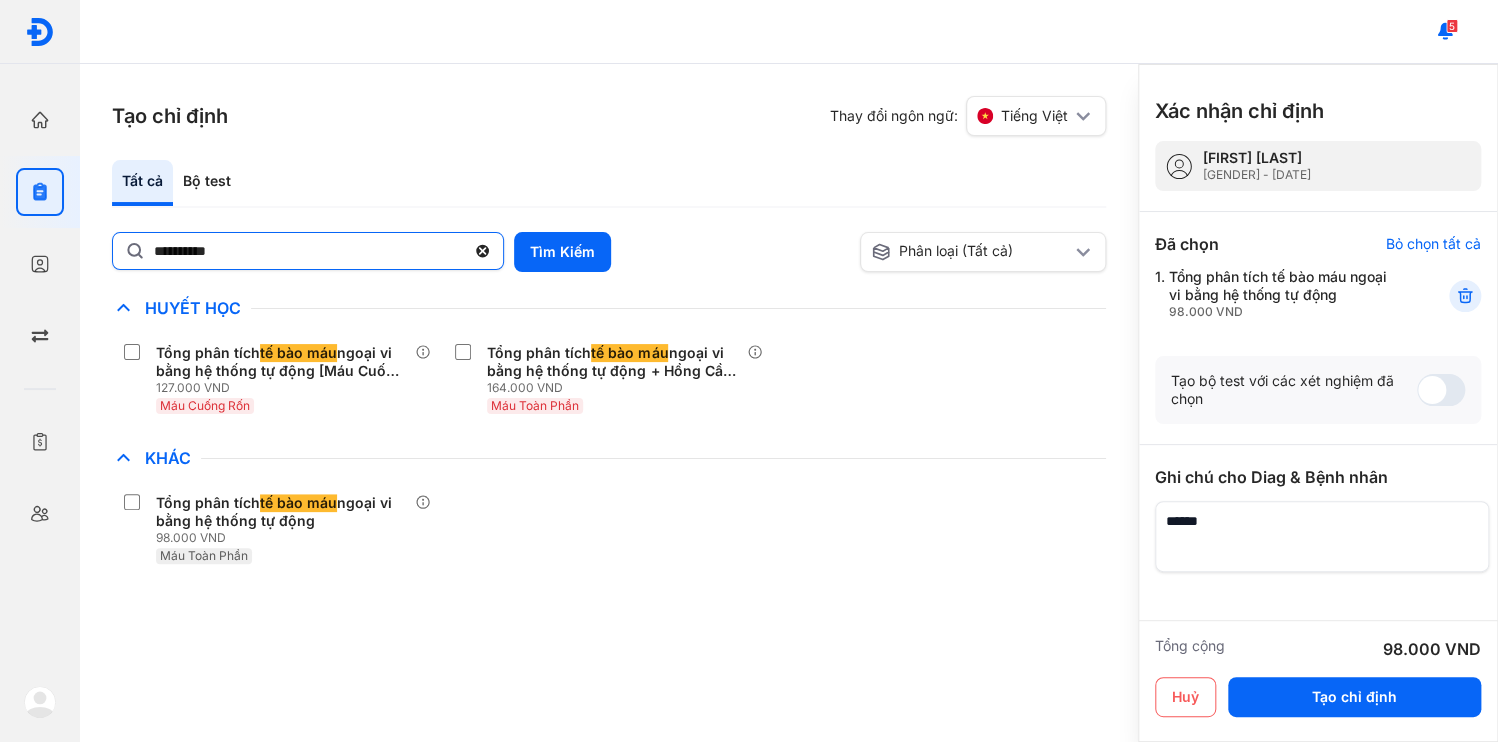 click on "**********" 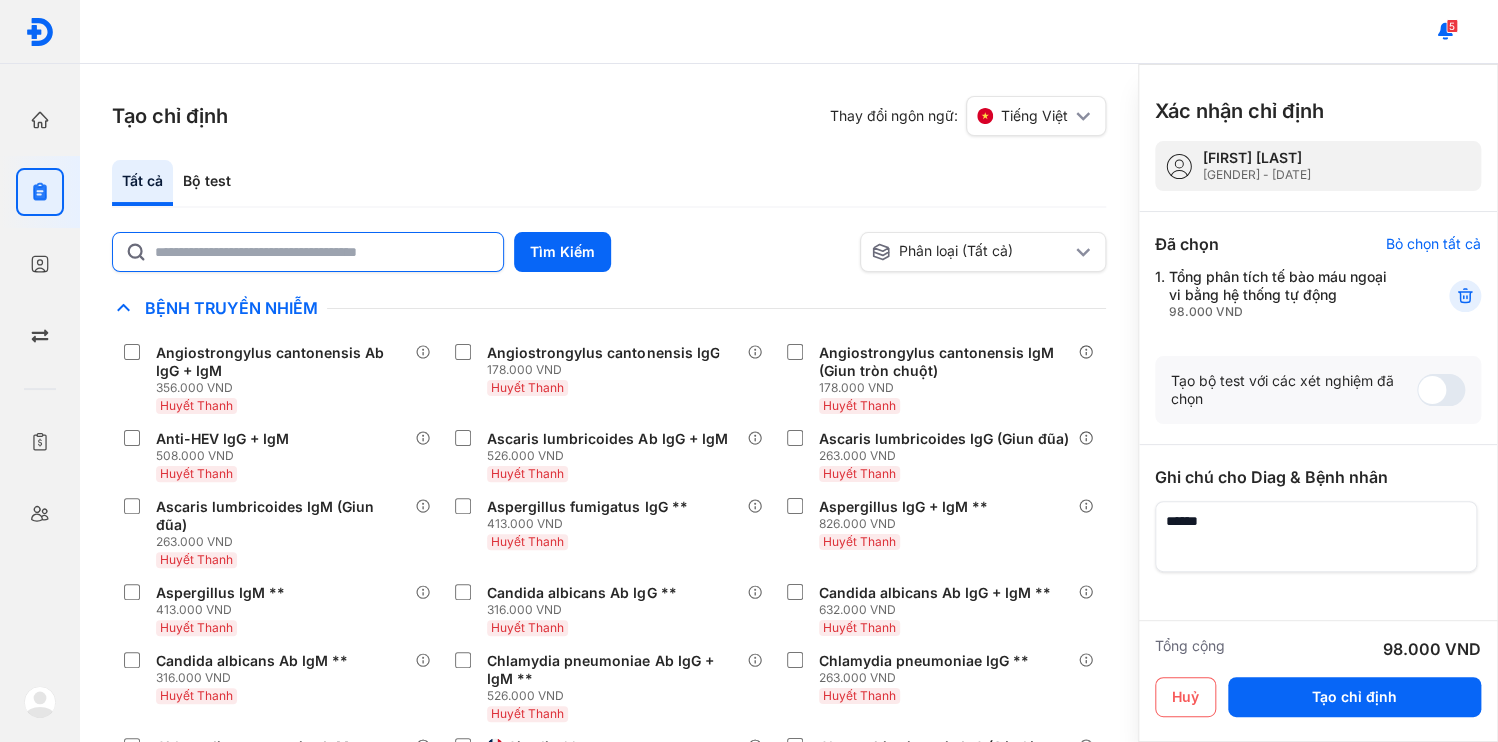 click at bounding box center [1316, 536] 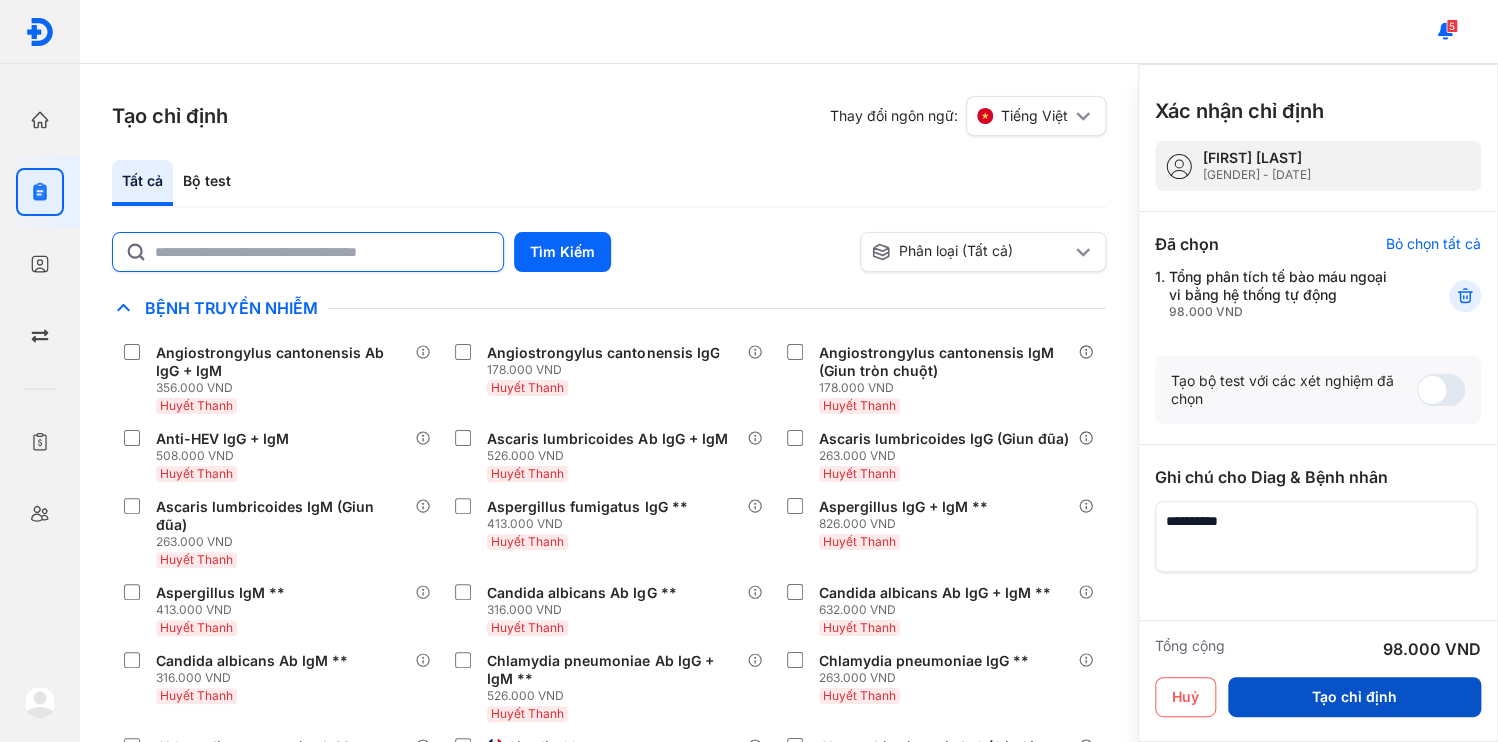 type on "**********" 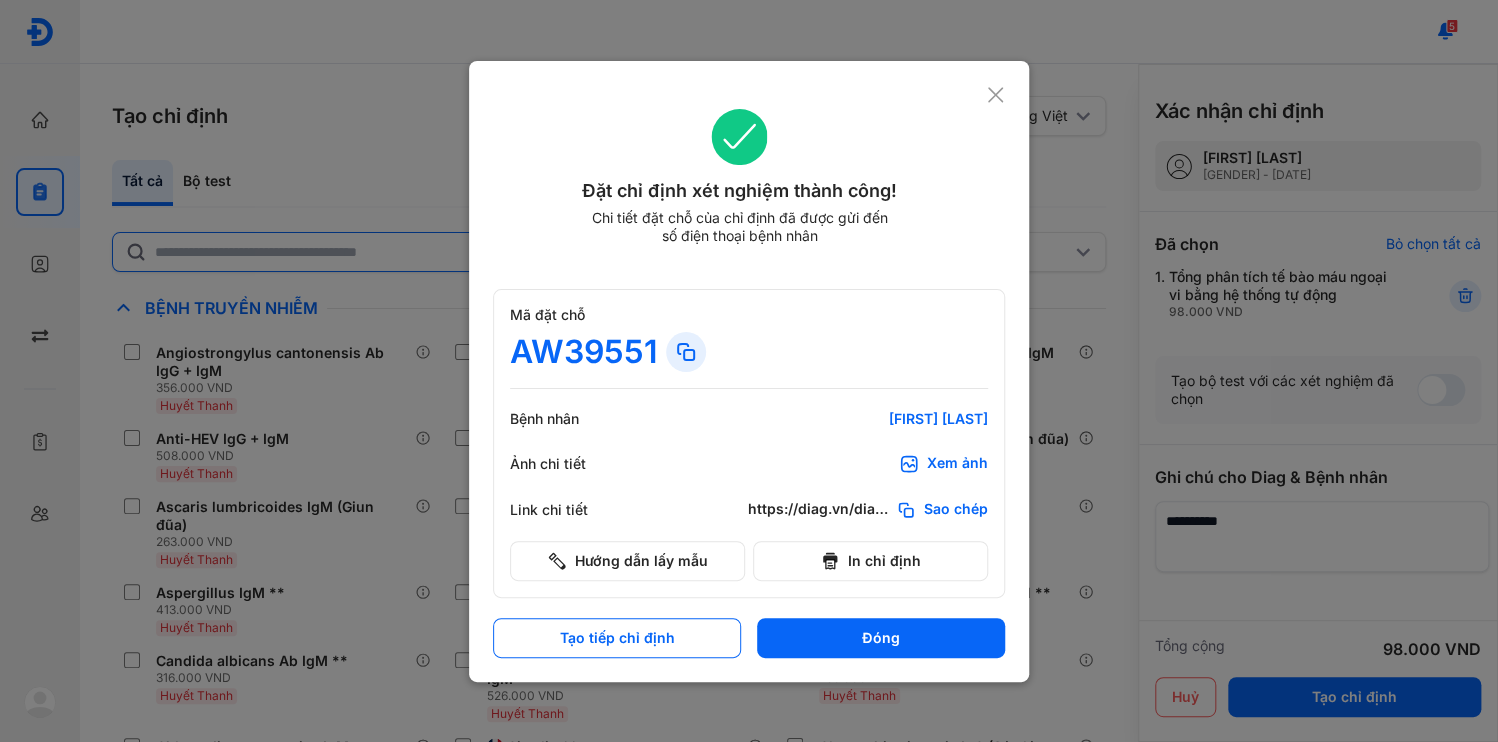 click 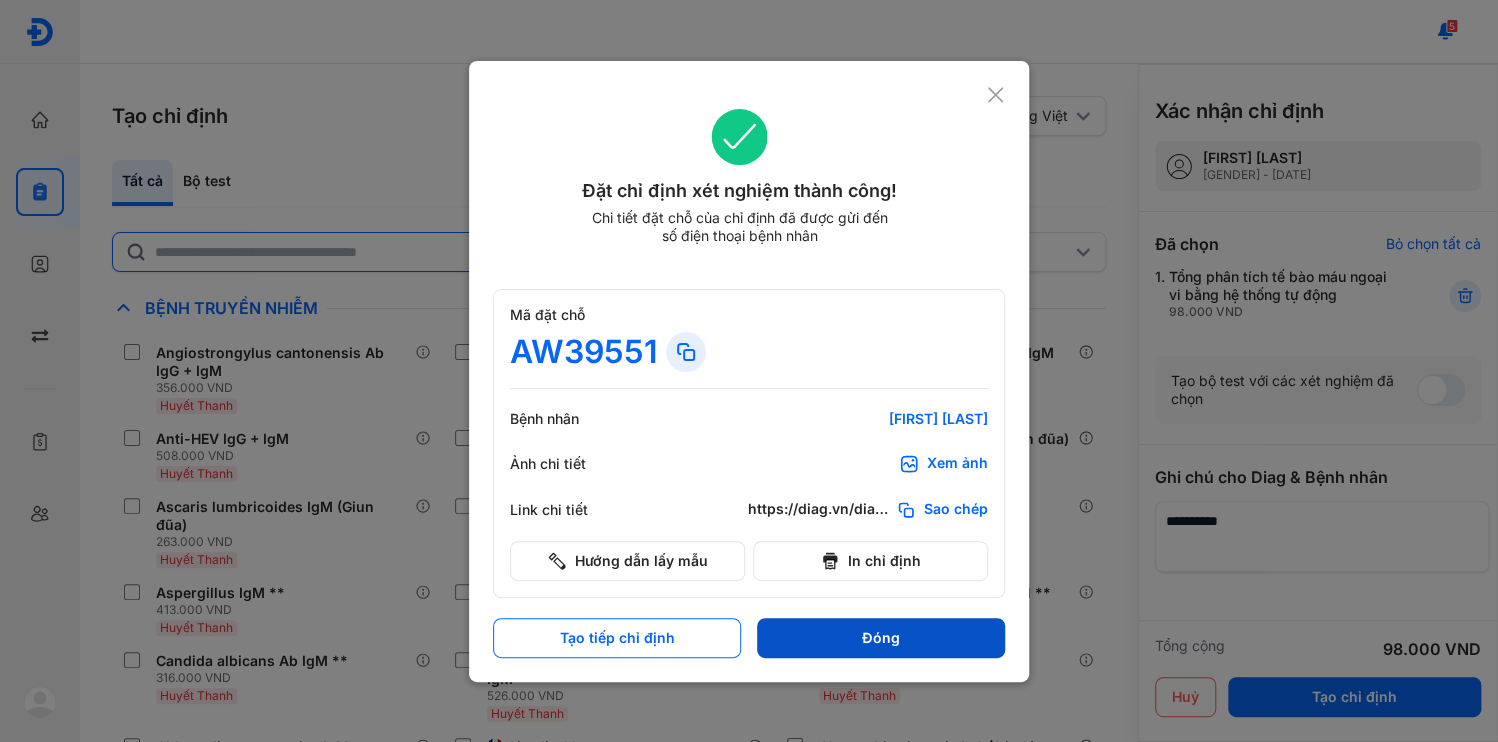 click on "Đóng" at bounding box center [881, 638] 